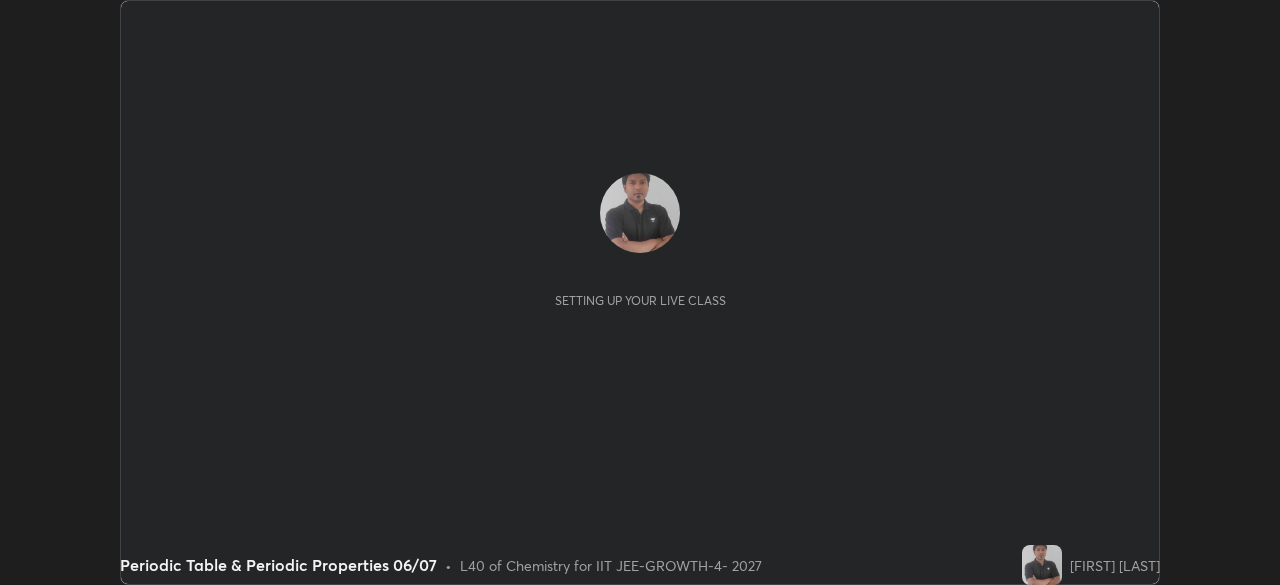 scroll, scrollTop: 0, scrollLeft: 0, axis: both 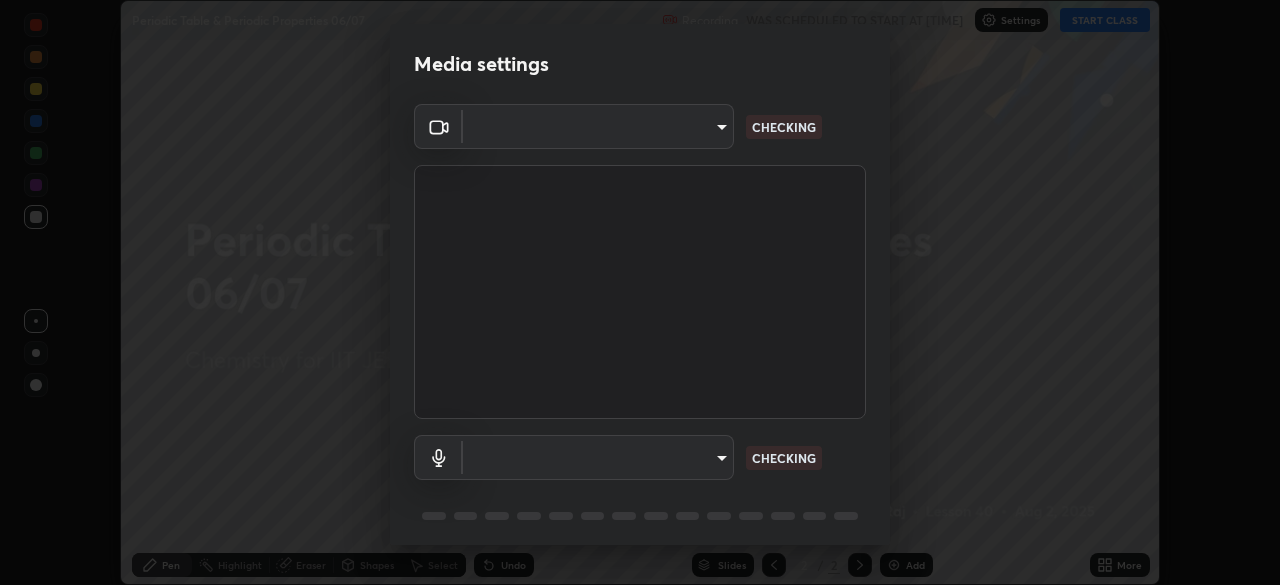 type on "[HASH]" 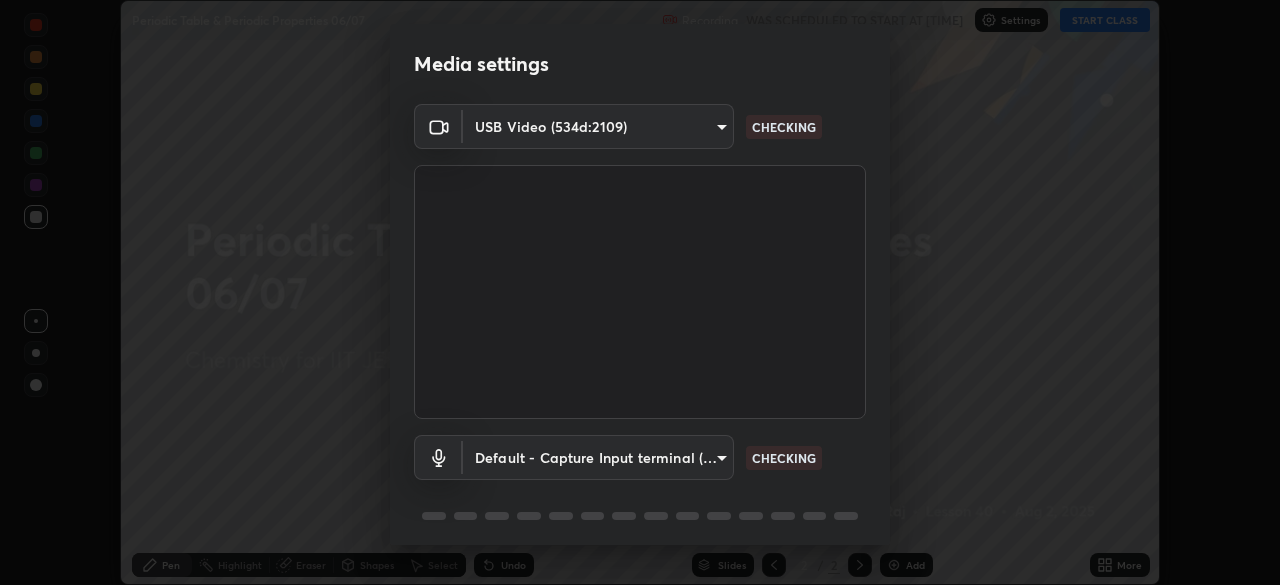 scroll, scrollTop: 71, scrollLeft: 0, axis: vertical 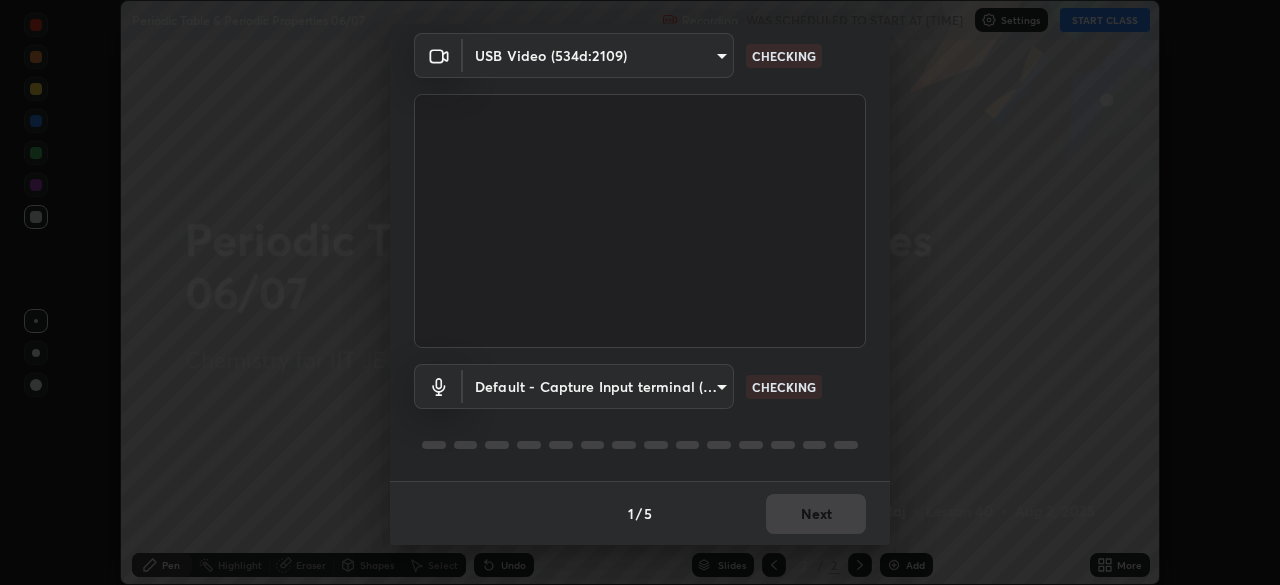click on "Erase all Periodic Table & Periodic Properties 06/07 Recording WAS SCHEDULED TO START AT [TIME] Settings START CLASS Setting up your live class Periodic Table & Periodic Properties 06/07 • L40 of Chemistry for IIT JEE-GROWTH-4- 2027 Anant Raj Pen Highlight Eraser Shapes Select Undo Slides 2 / 2 Add More No doubts shared Encourage your learners to ask a doubt for better clarity Report an issue Reason for reporting Buffering Chat not working Audio - Video sync issue Educator video quality low ​ Attach an image Report Media settings USB Video (534d:2109) [HASH] WORKING Default - Capture Input terminal (Digital Array MIC) default CHECKING 1 / 5 Next" at bounding box center (640, 292) 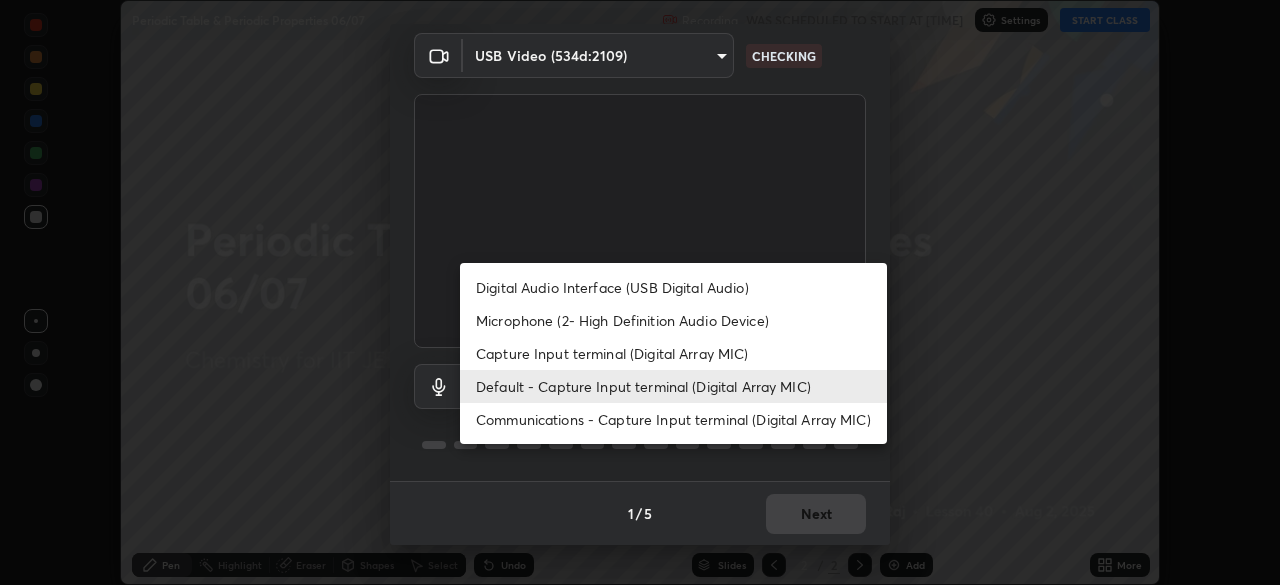 click on "Default - Capture Input terminal (Digital Array MIC)" at bounding box center [673, 386] 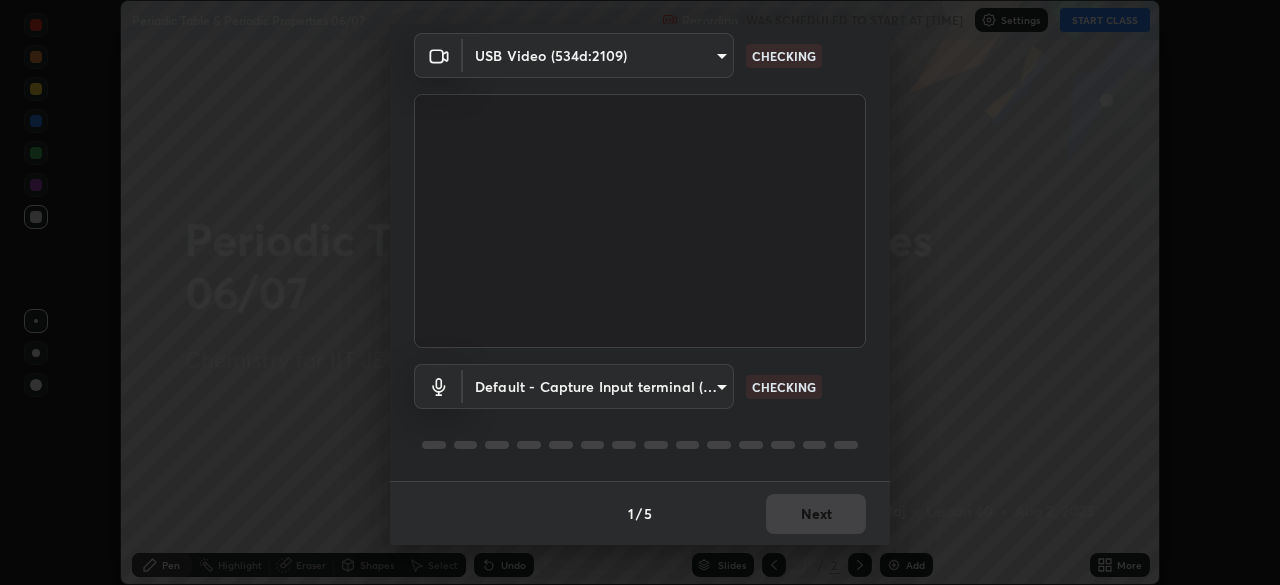click on "Erase all Periodic Table & Periodic Properties 06/07 Recording WAS SCHEDULED TO START AT [TIME] Settings START CLASS Setting up your live class Periodic Table & Periodic Properties 06/07 • L40 of Chemistry for IIT JEE-GROWTH-4- 2027 Anant Raj Pen Highlight Eraser Shapes Select Undo Slides 2 / 2 Add More No doubts shared Encourage your learners to ask a doubt for better clarity Report an issue Reason for reporting Buffering Chat not working Audio - Video sync issue Educator video quality low ​ Attach an image Report Media settings USB Video (534d:2109) [HASH] WORKING Default - Capture Input terminal (Digital Array MIC) default CHECKING 1 / 5 Next" at bounding box center (640, 292) 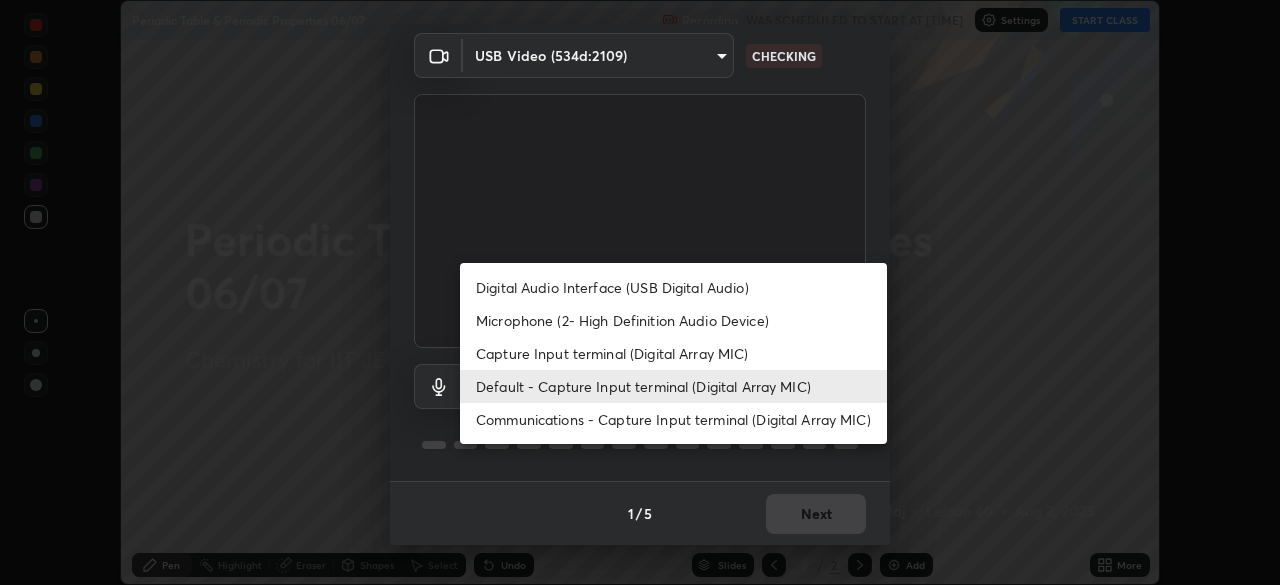 click on "Default - Capture Input terminal (Digital Array MIC)" at bounding box center (673, 386) 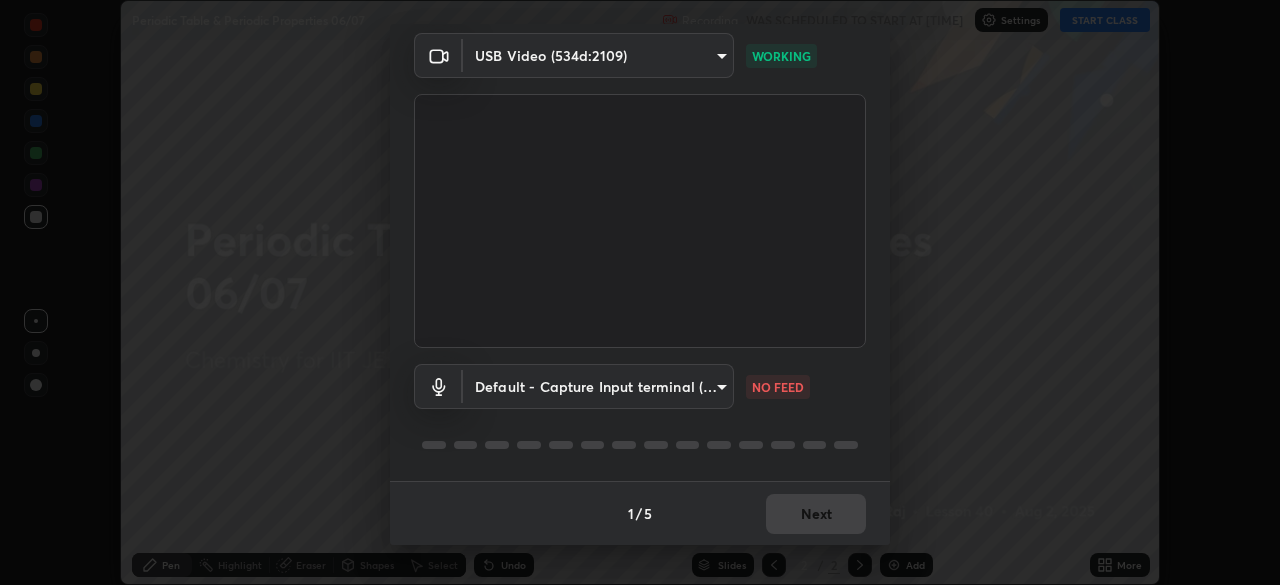 click on "Erase all Periodic Table & Periodic Properties 06/07 Recording WAS SCHEDULED TO START AT [TIME] Settings START CLASS Setting up your live class Periodic Table & Periodic Properties 06/07 • L40 of Chemistry for IIT JEE-GROWTH-4- 2027 Anant Raj Pen Highlight Eraser Shapes Select Undo Slides 2 / 2 Add More No doubts shared Encourage your learners to ask a doubt for better clarity Report an issue Reason for reporting Buffering Chat not working Audio - Video sync issue Educator video quality low ​ Attach an image Report Media settings USB Video (534d:2109) [HASH] WORKING Default - Capture Input terminal (Digital Array MIC) default NO FEED 1 / 5 Next" at bounding box center [640, 292] 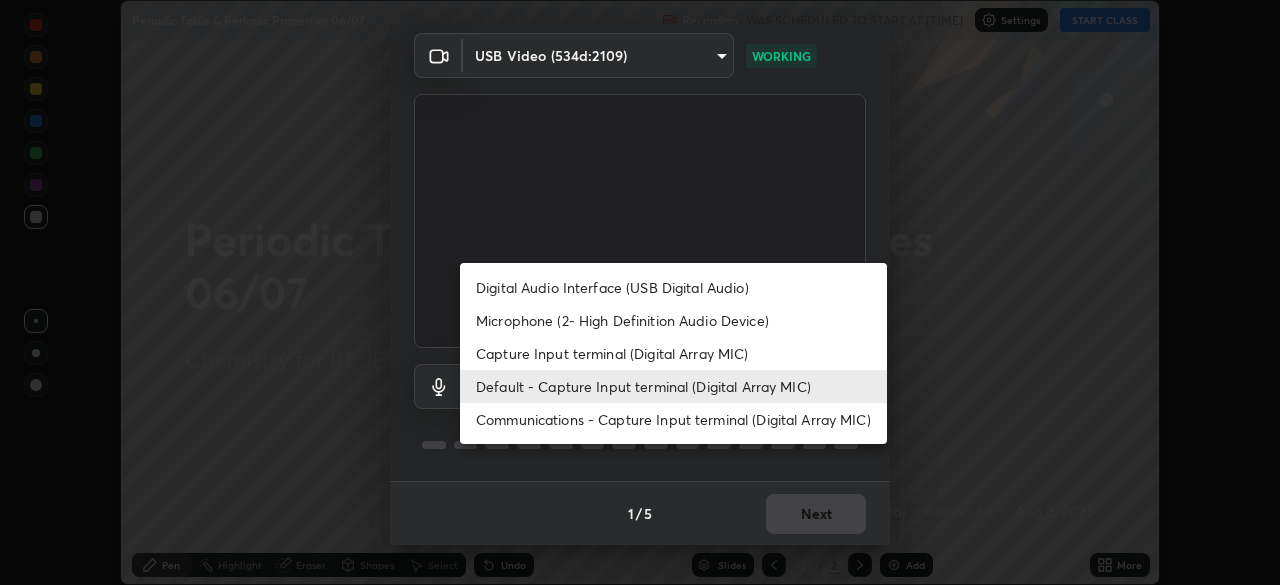 click on "Communications - Capture Input terminal (Digital Array MIC)" at bounding box center (673, 419) 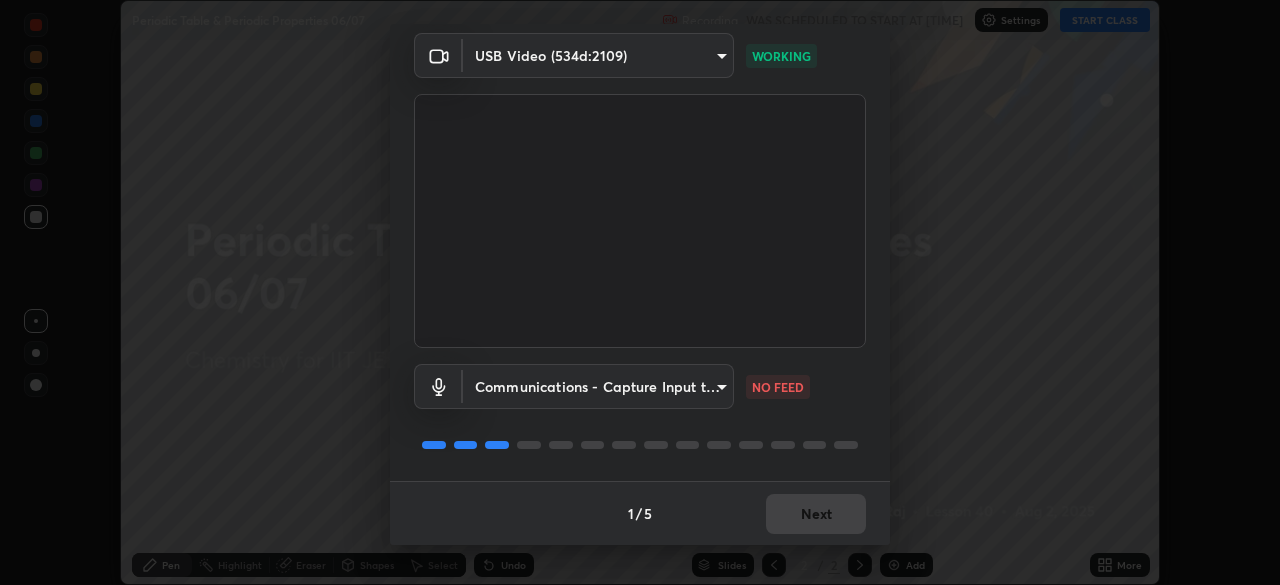 click on "Erase all Periodic Table & Periodic Properties 06/07 Recording WAS SCHEDULED TO START AT [TIME] Settings START CLASS Setting up your live class Periodic Table & Periodic Properties 06/07 • L40 of Chemistry for IIT JEE-GROWTH-4- 2027 Anant Raj Pen Highlight Eraser Shapes Select Undo Slides 2 / 2 Add More No doubts shared Encourage your learners to ask a doubt for better clarity Report an issue Reason for reporting Buffering Chat not working Audio - Video sync issue Educator video quality low ​ Attach an image Report Media settings USB Video (534d:2109) [HASH] WORKING Communications - Capture Input terminal (Digital Array MIC) communications NO FEED 1 / 5 Next" at bounding box center [640, 292] 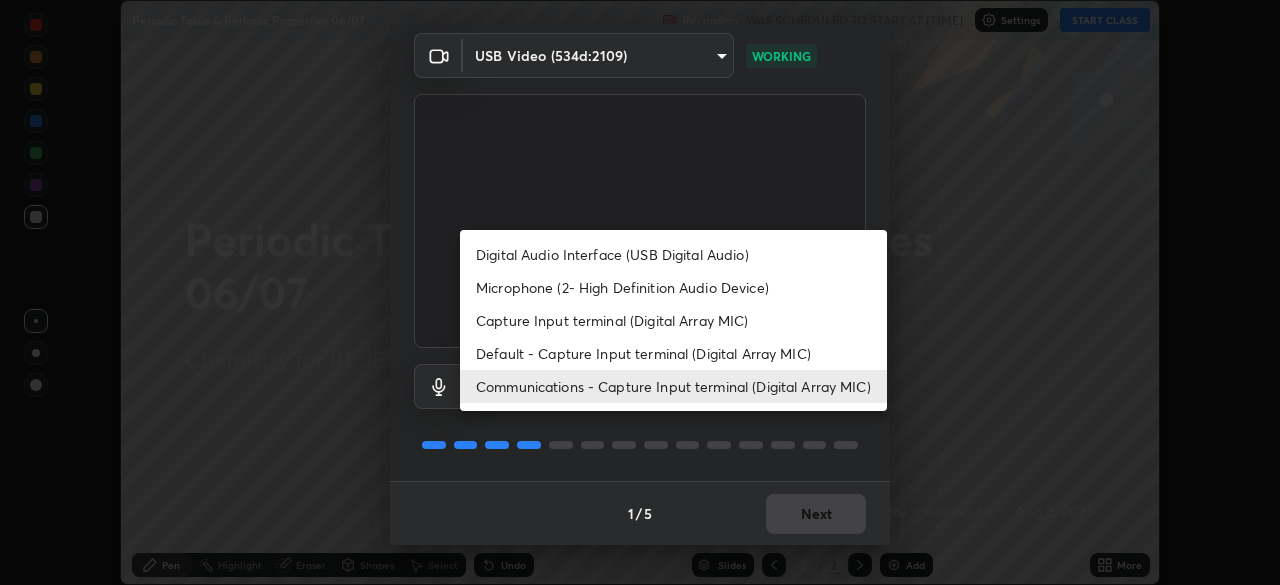 click on "Communications - Capture Input terminal (Digital Array MIC)" at bounding box center (673, 386) 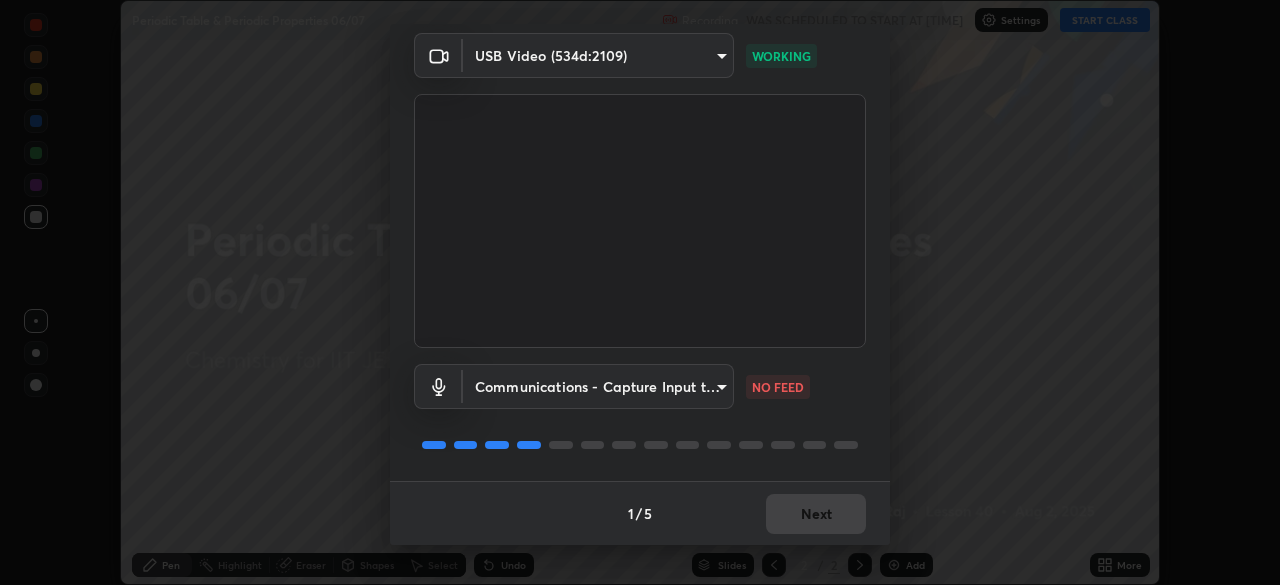 click on "Erase all Periodic Table & Periodic Properties 06/07 Recording WAS SCHEDULED TO START AT [TIME] Settings START CLASS Setting up your live class Periodic Table & Periodic Properties 06/07 • L40 of Chemistry for IIT JEE-GROWTH-4- 2027 Anant Raj Pen Highlight Eraser Shapes Select Undo Slides 2 / 2 Add More No doubts shared Encourage your learners to ask a doubt for better clarity Report an issue Reason for reporting Buffering Chat not working Audio - Video sync issue Educator video quality low ​ Attach an image Report Media settings USB Video (534d:2109) [HASH] WORKING Communications - Capture Input terminal (Digital Array MIC) communications NO FEED 1 / 5 Next" at bounding box center (640, 292) 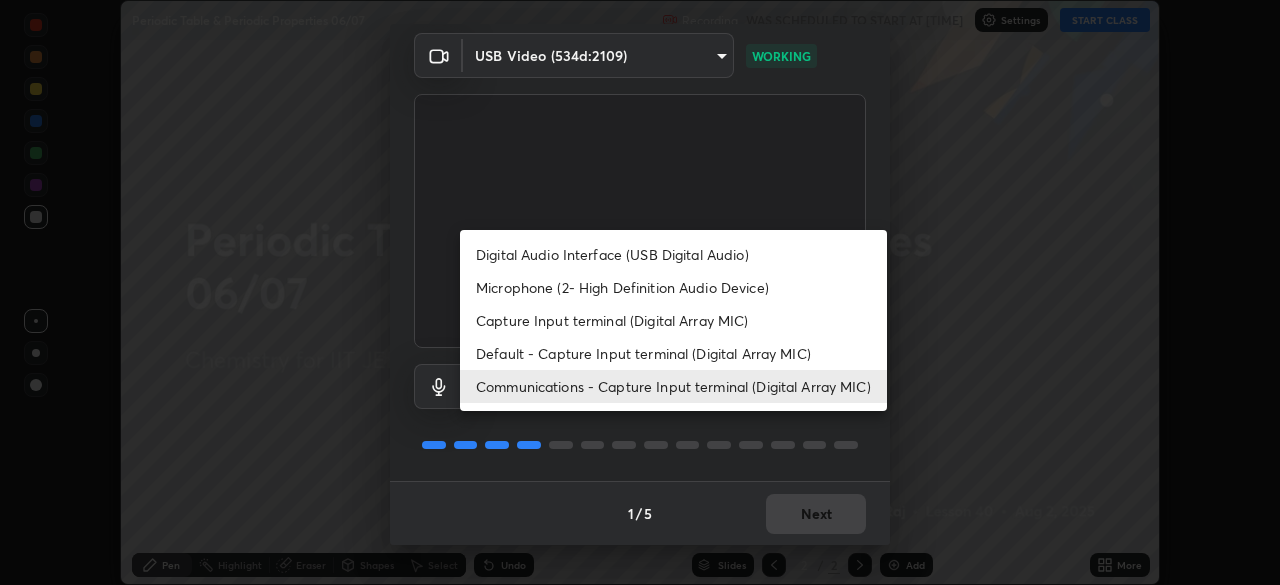 click on "Default - Capture Input terminal (Digital Array MIC)" at bounding box center [673, 353] 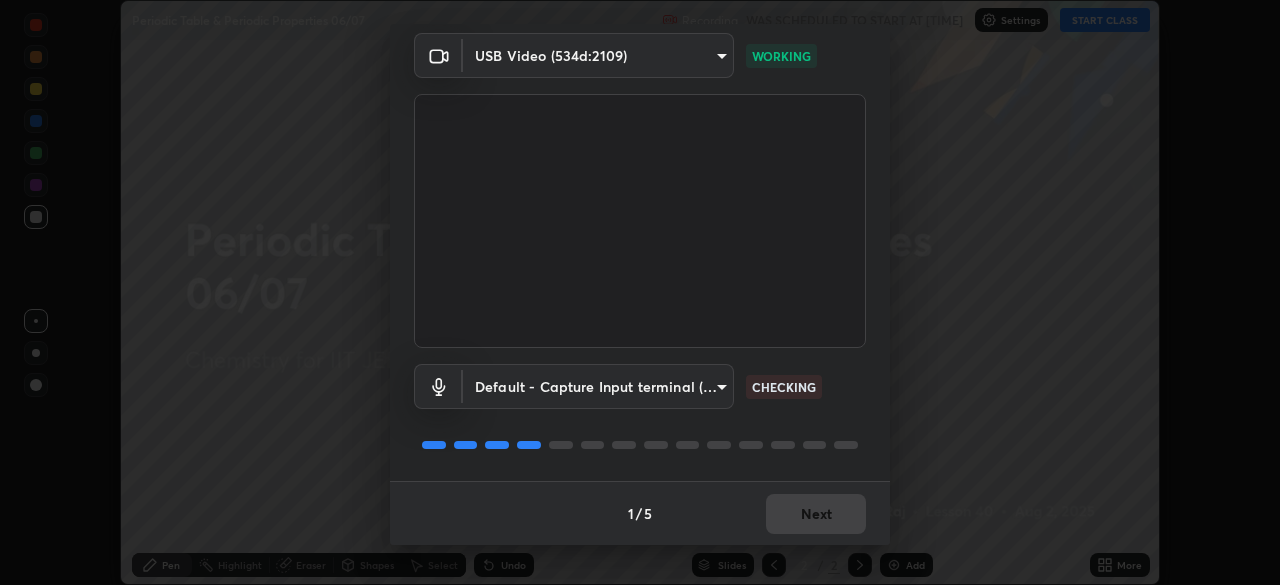 click on "1 / 5 Next" at bounding box center [640, 513] 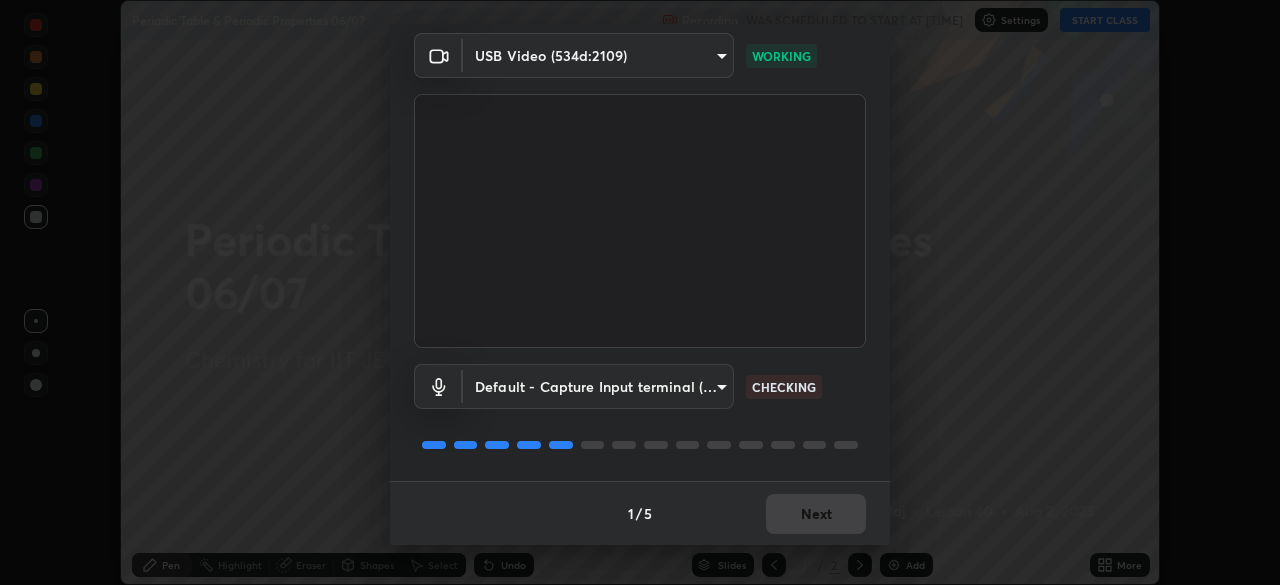 click on "1 / 5 Next" at bounding box center (640, 513) 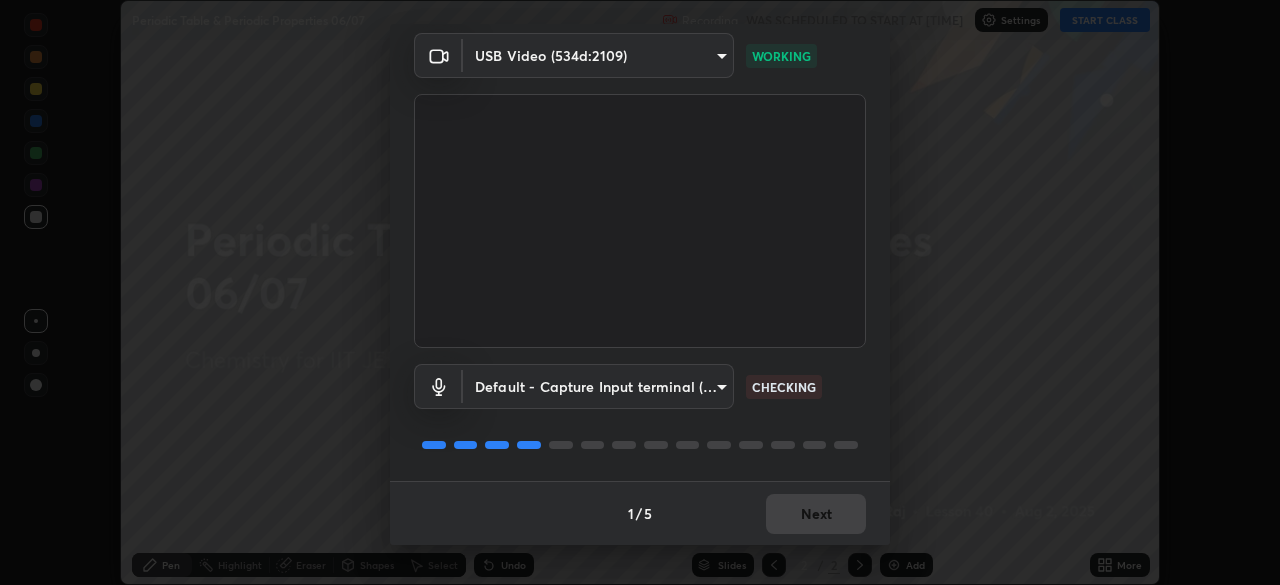 scroll, scrollTop: 70, scrollLeft: 0, axis: vertical 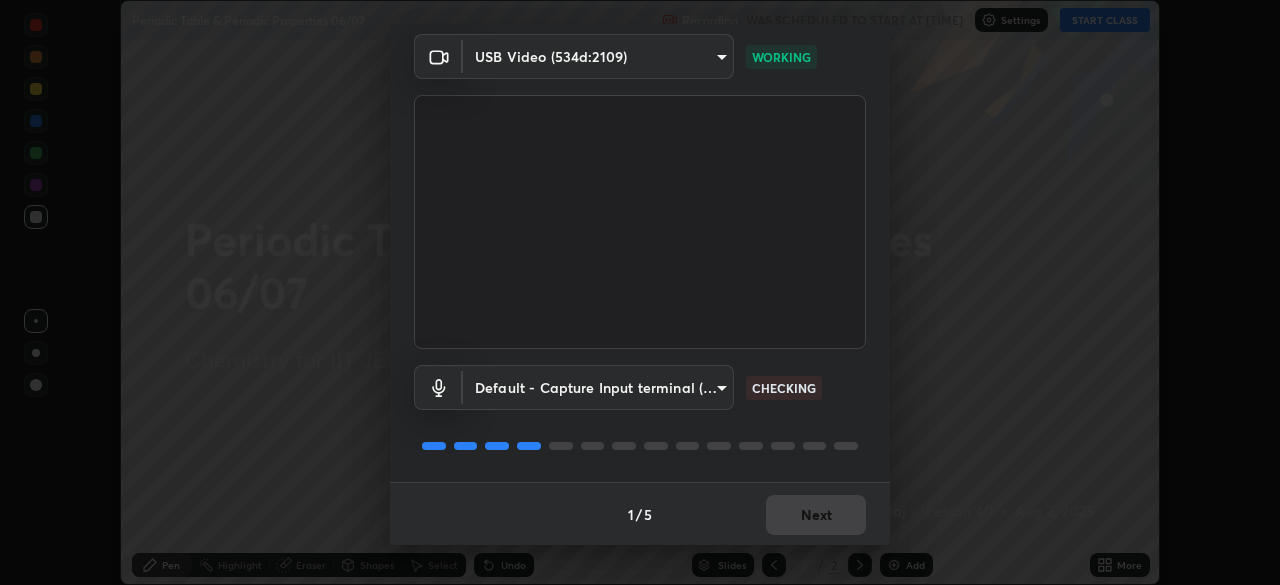 click on "1 / 5 Next" at bounding box center [640, 514] 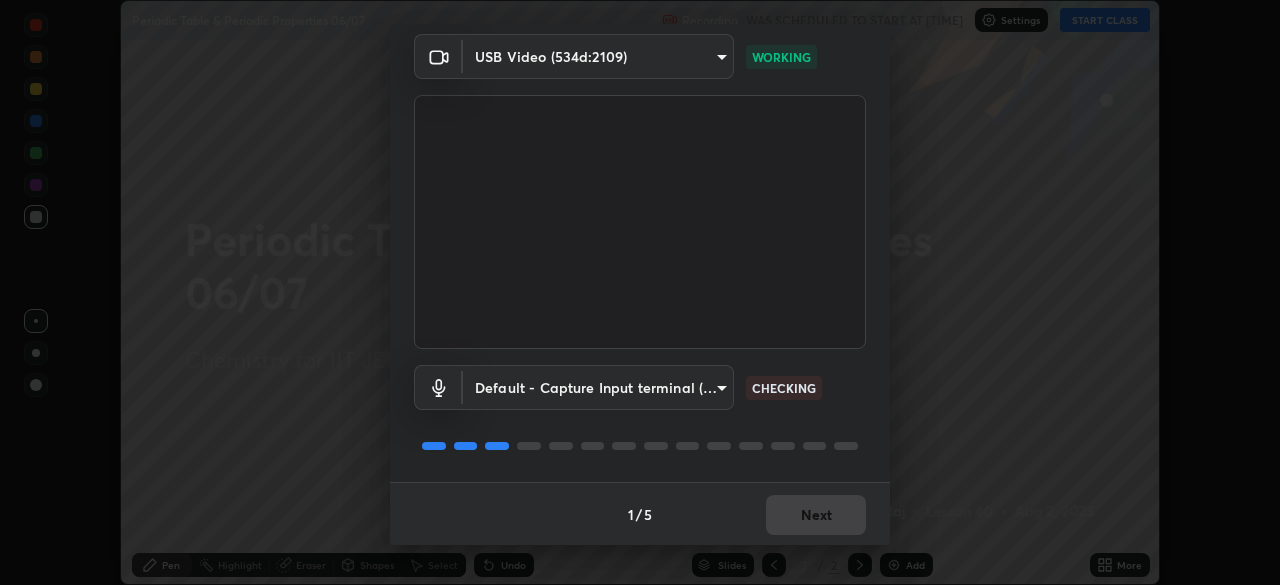 click on "1 / 5 Next" at bounding box center (640, 514) 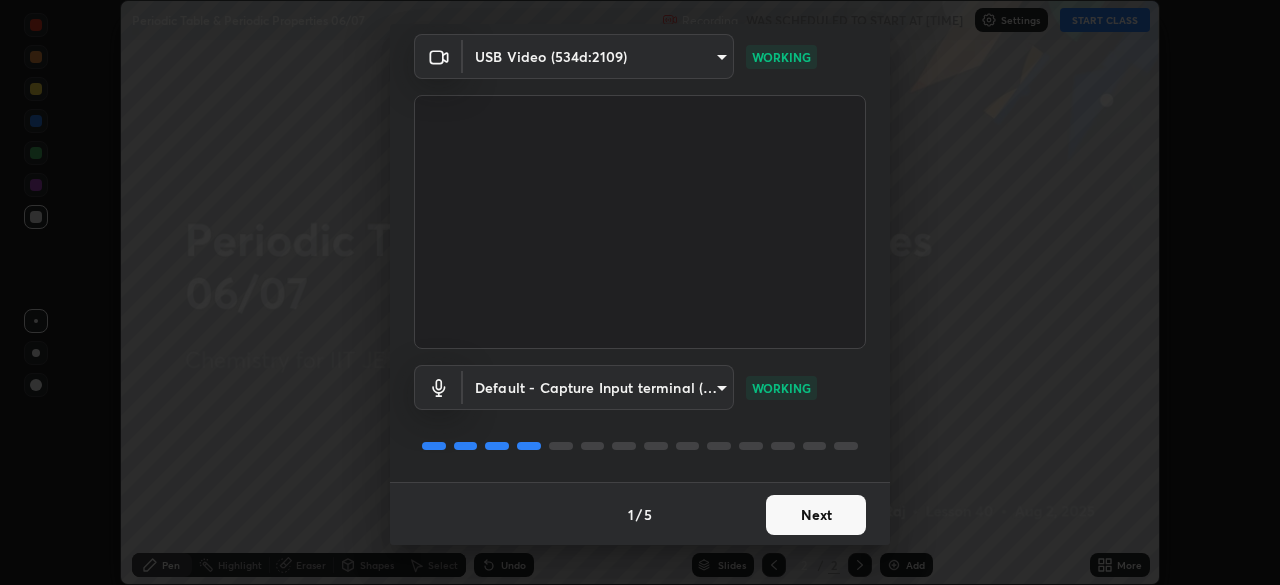 click on "Next" at bounding box center [816, 515] 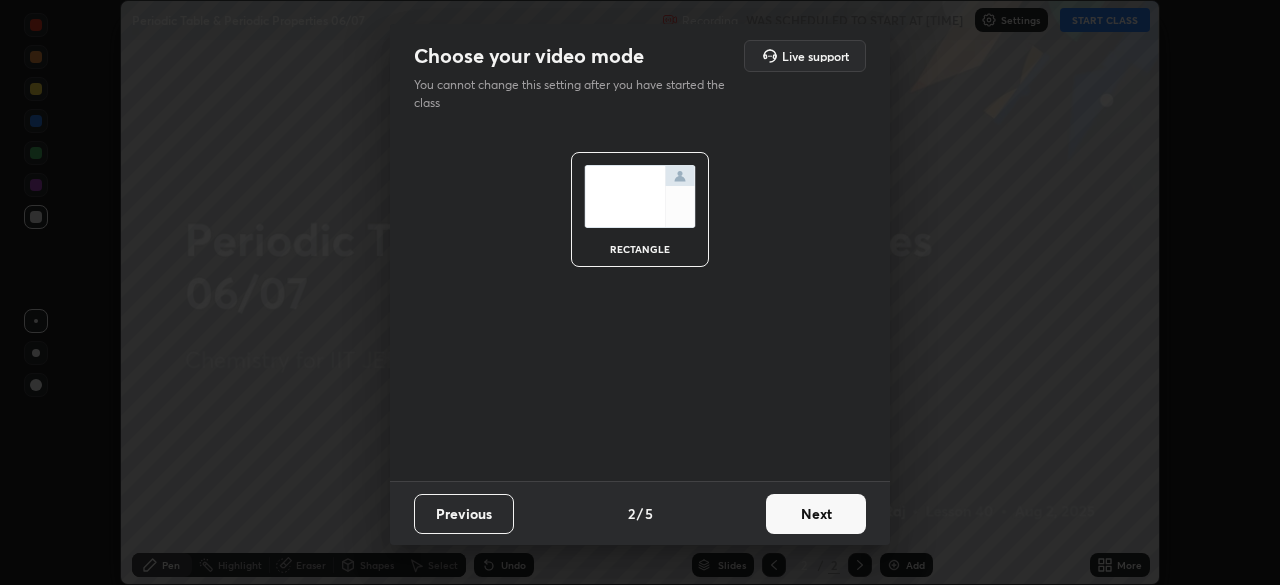 scroll, scrollTop: 0, scrollLeft: 0, axis: both 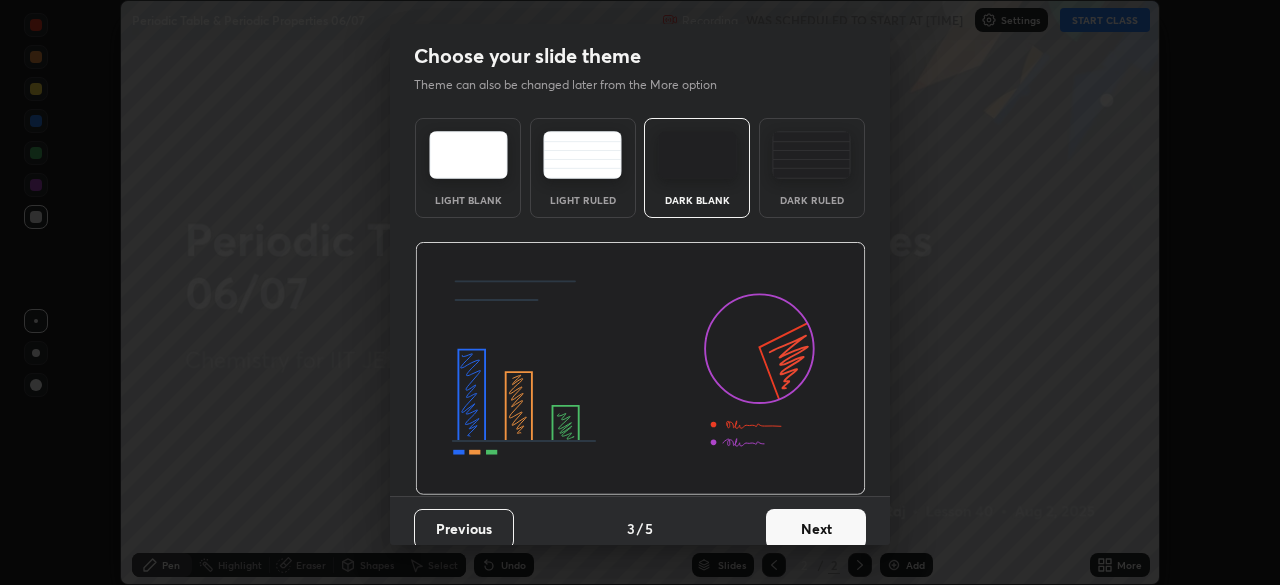 click on "Next" at bounding box center (816, 529) 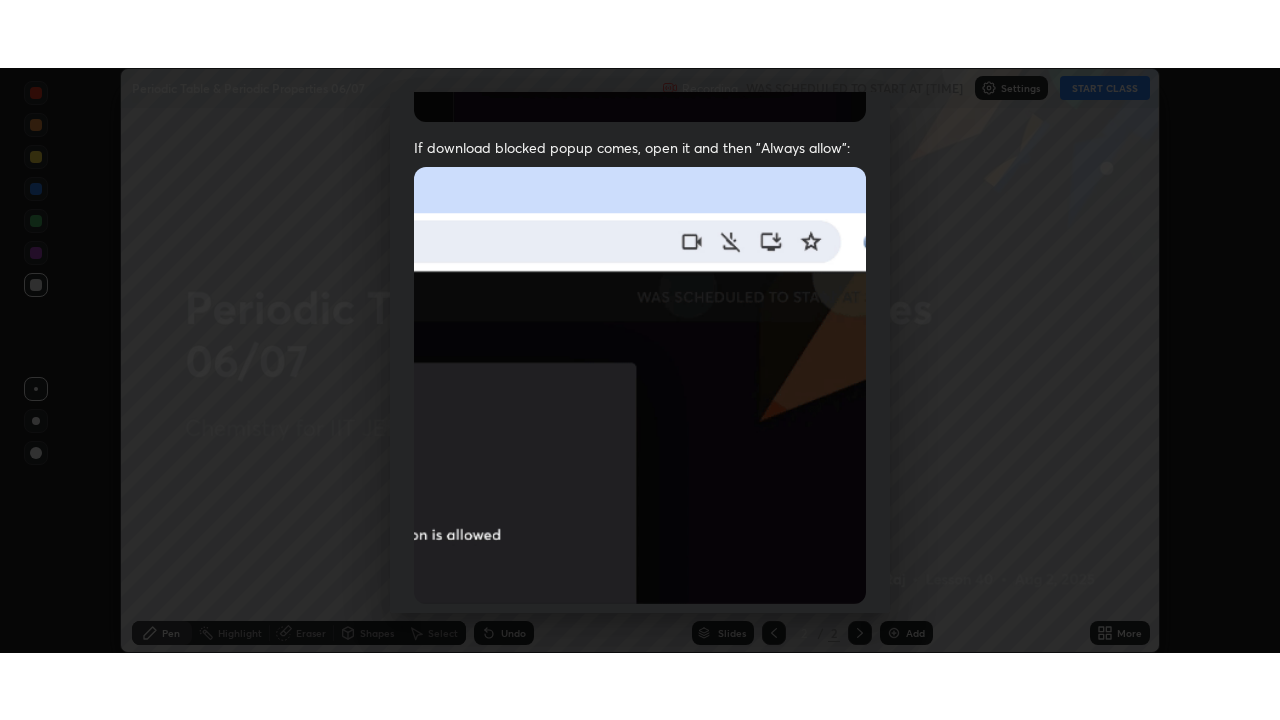 scroll, scrollTop: 479, scrollLeft: 0, axis: vertical 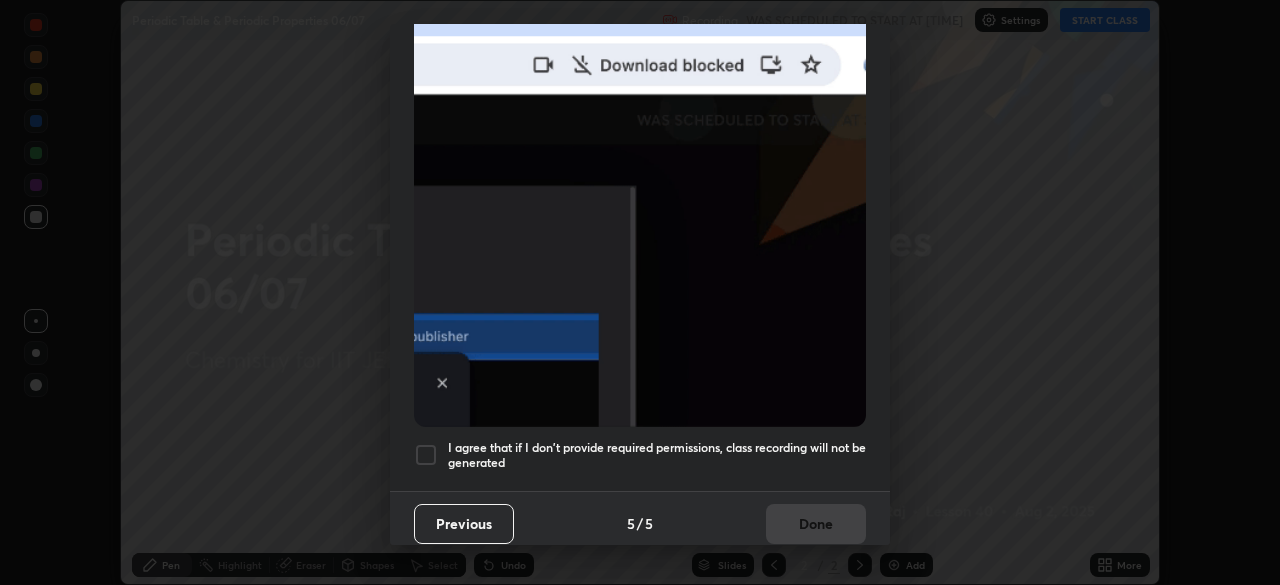 click at bounding box center (426, 455) 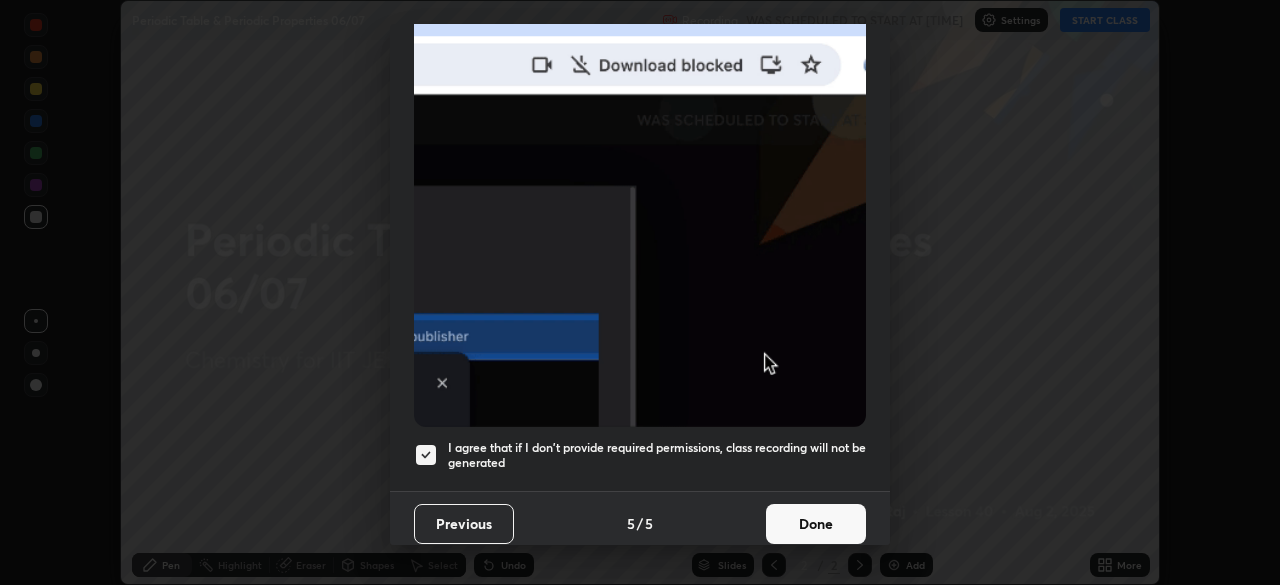 click on "Done" at bounding box center (816, 524) 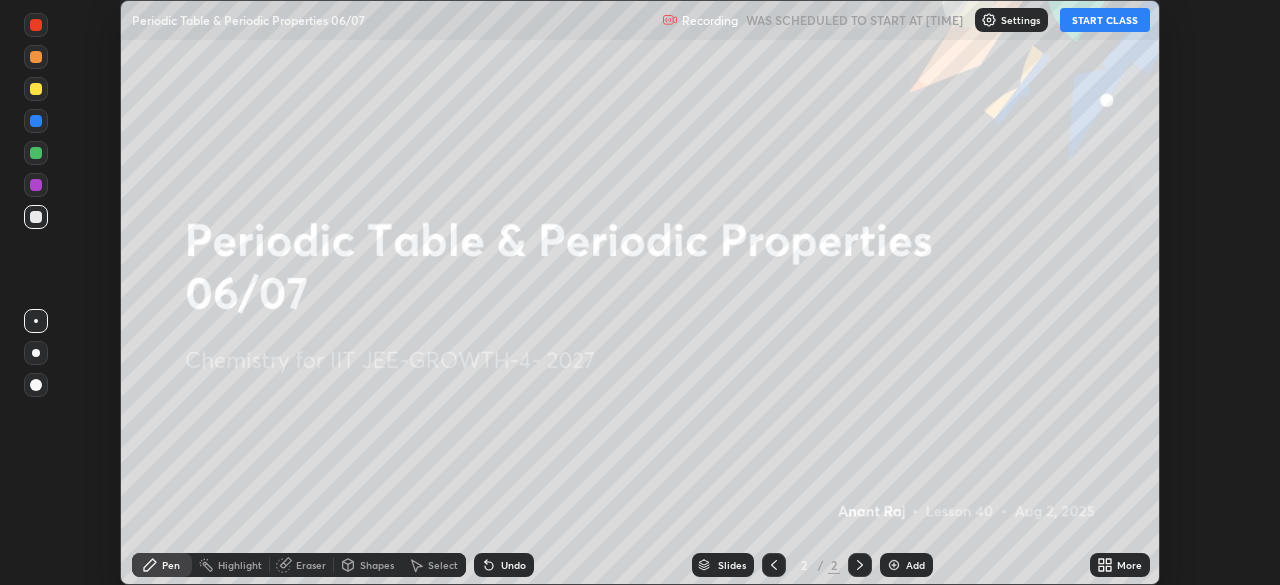 click 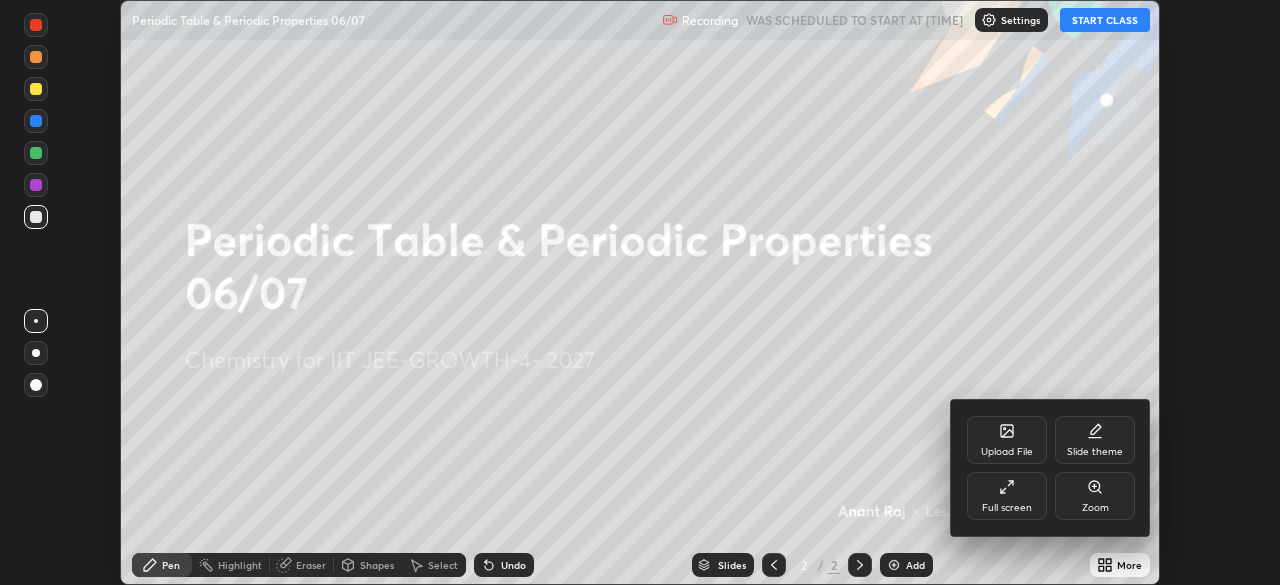 click on "Full screen" at bounding box center [1007, 508] 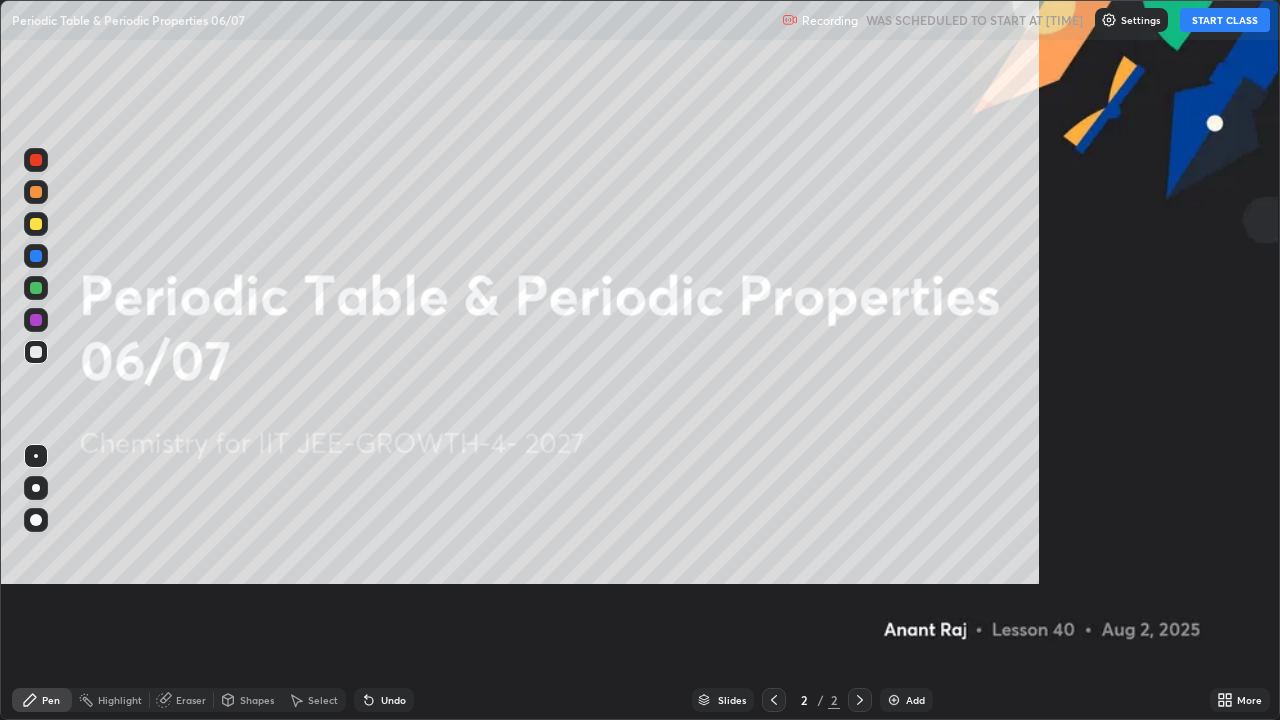 scroll, scrollTop: 99280, scrollLeft: 98720, axis: both 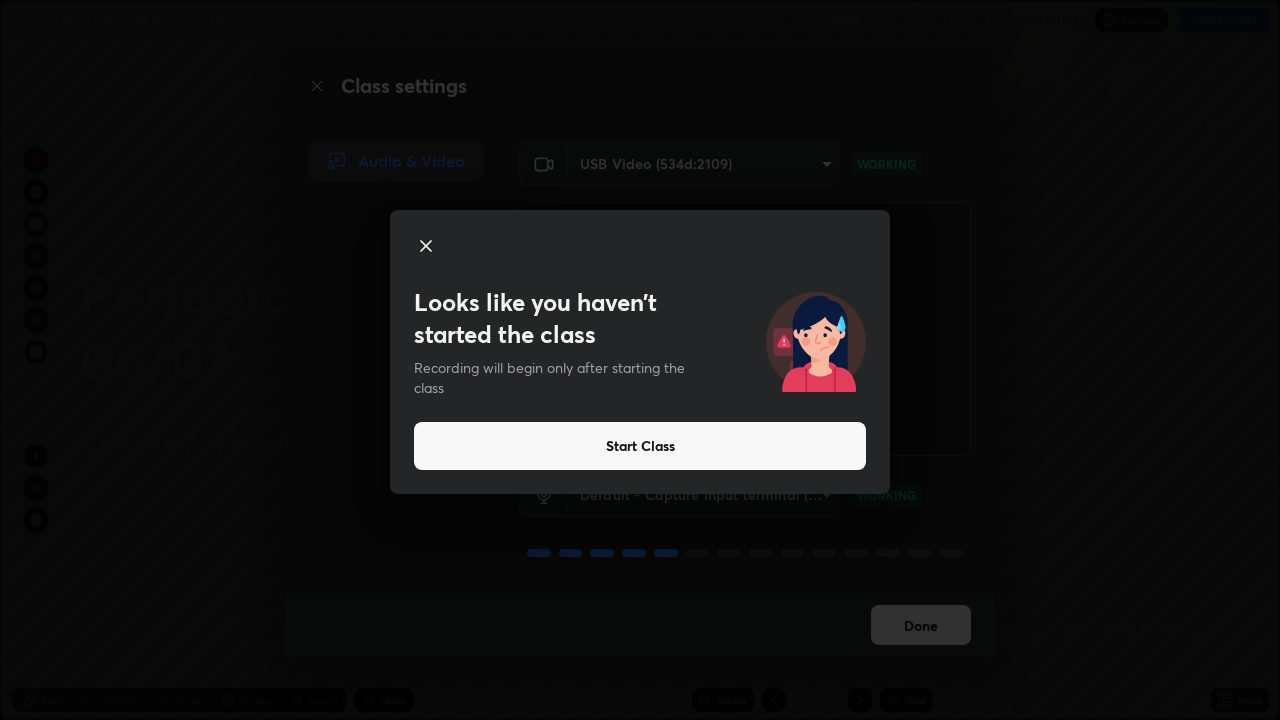 click on "Start Class" at bounding box center [640, 446] 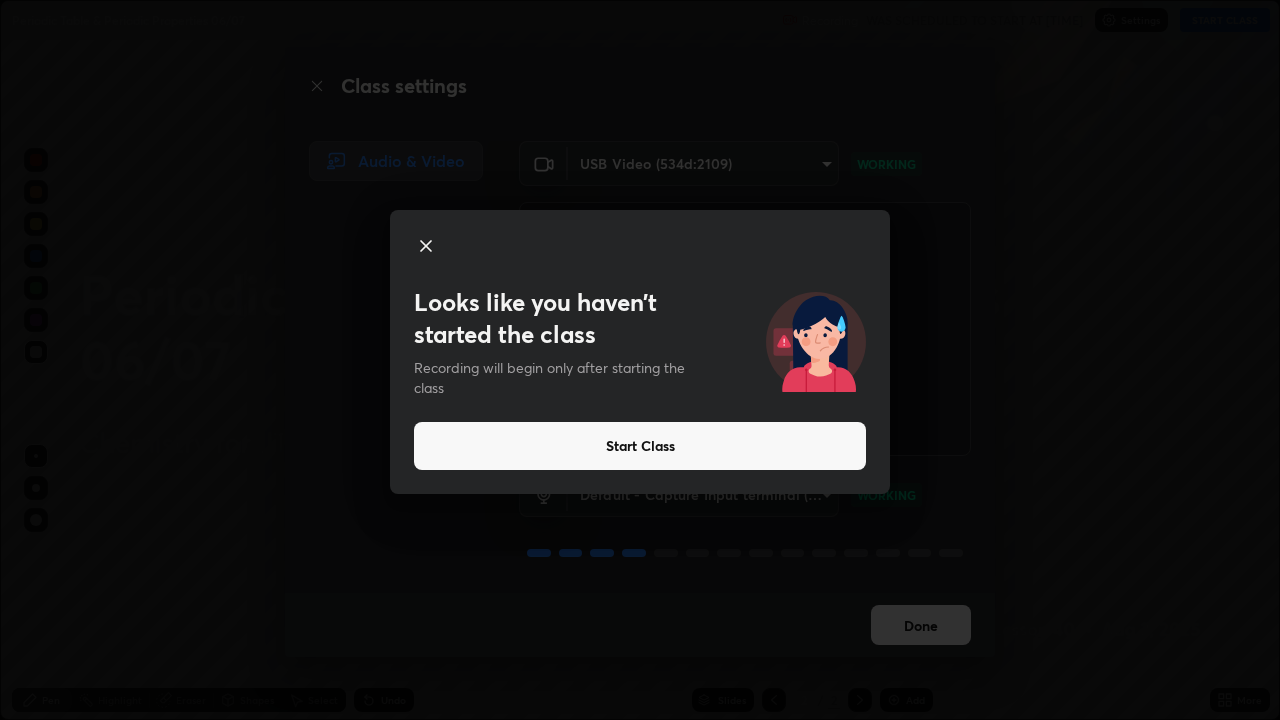 click on "Start Class" at bounding box center [640, 446] 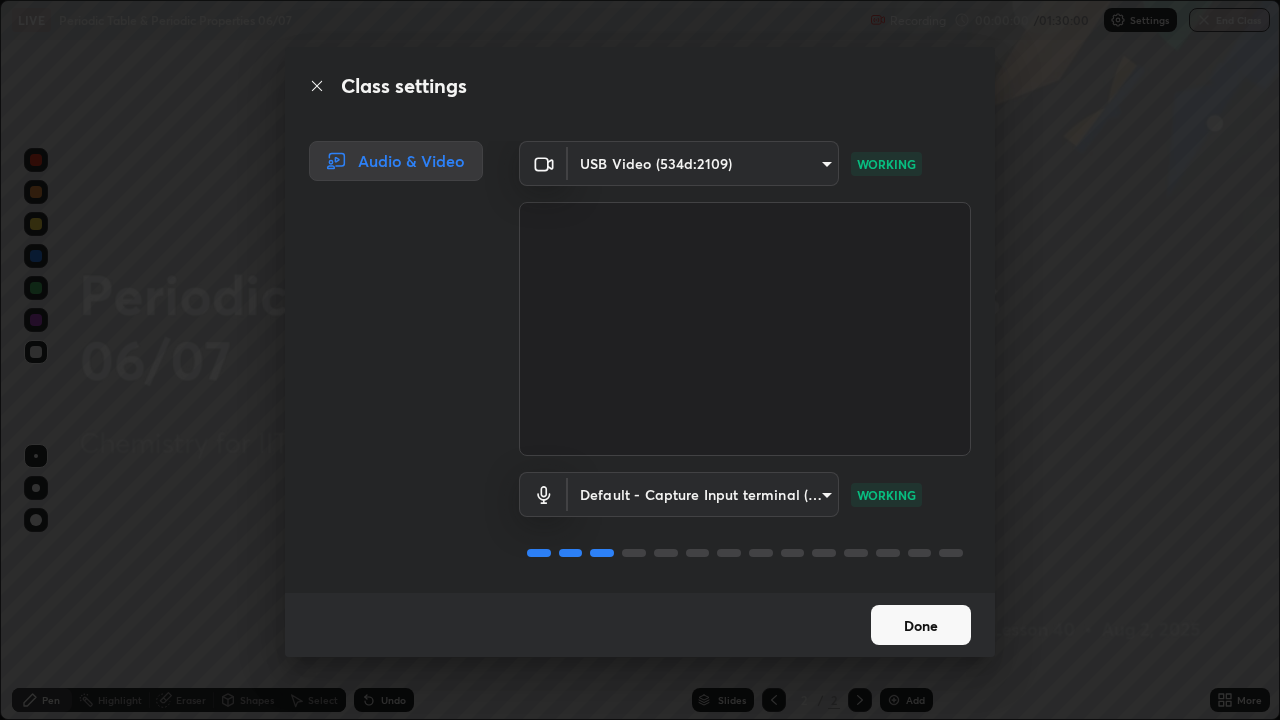 click at bounding box center (745, 329) 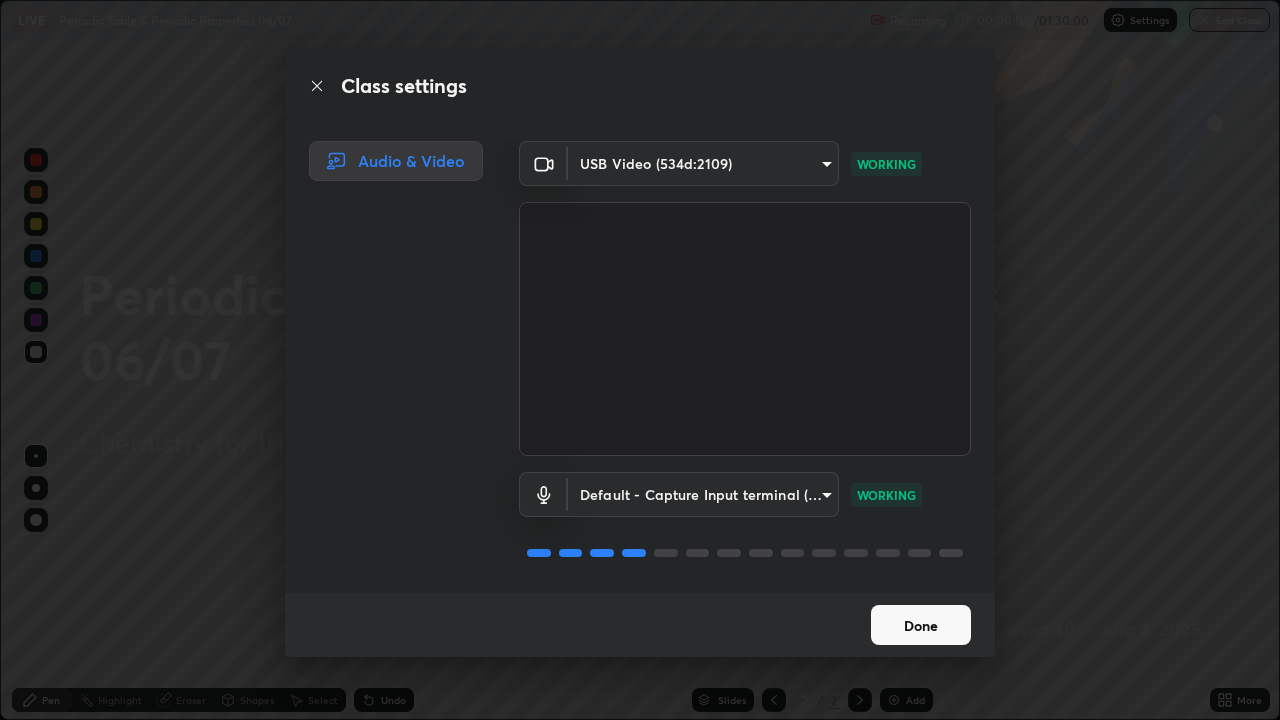 click on "Done" at bounding box center (921, 625) 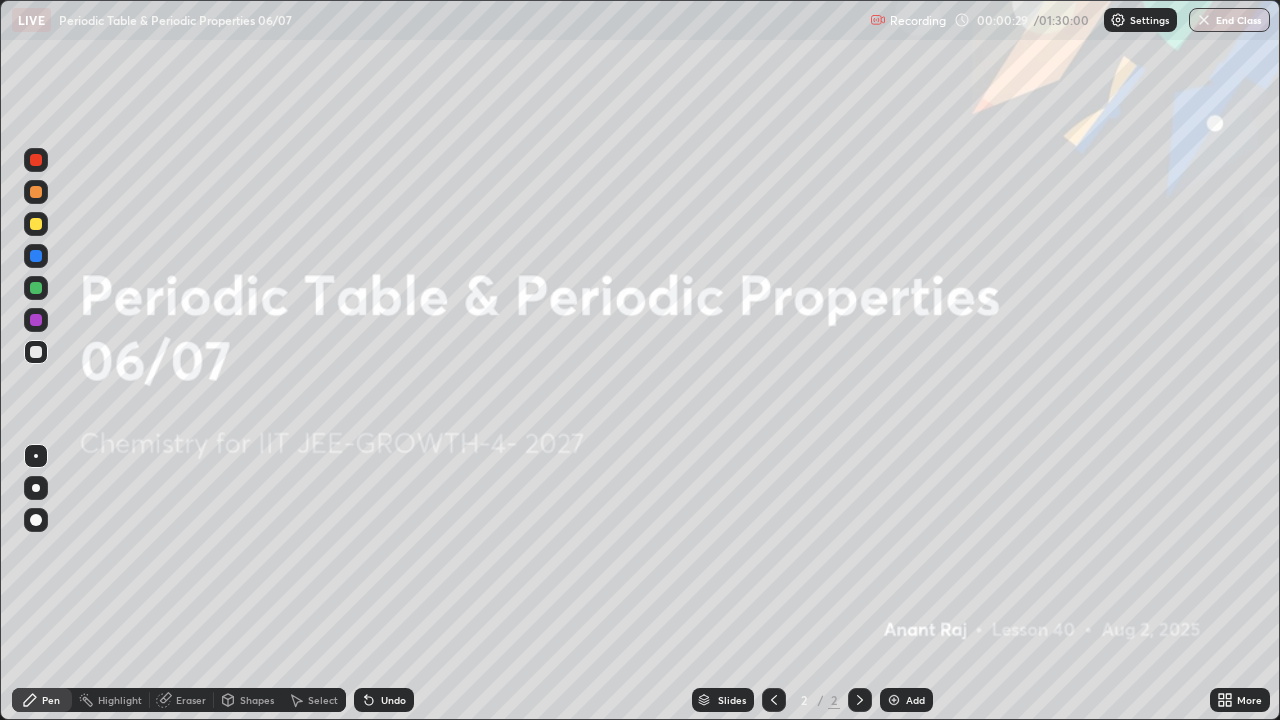 click 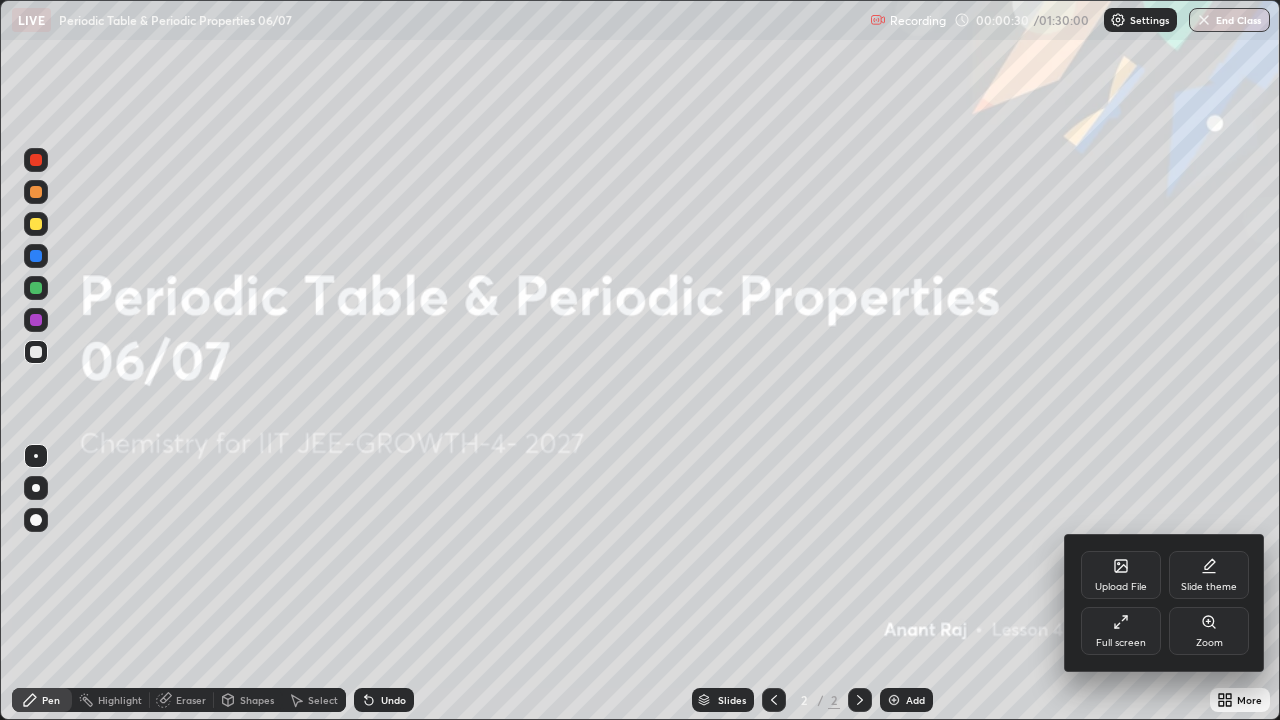 click on "Upload File" at bounding box center (1121, 587) 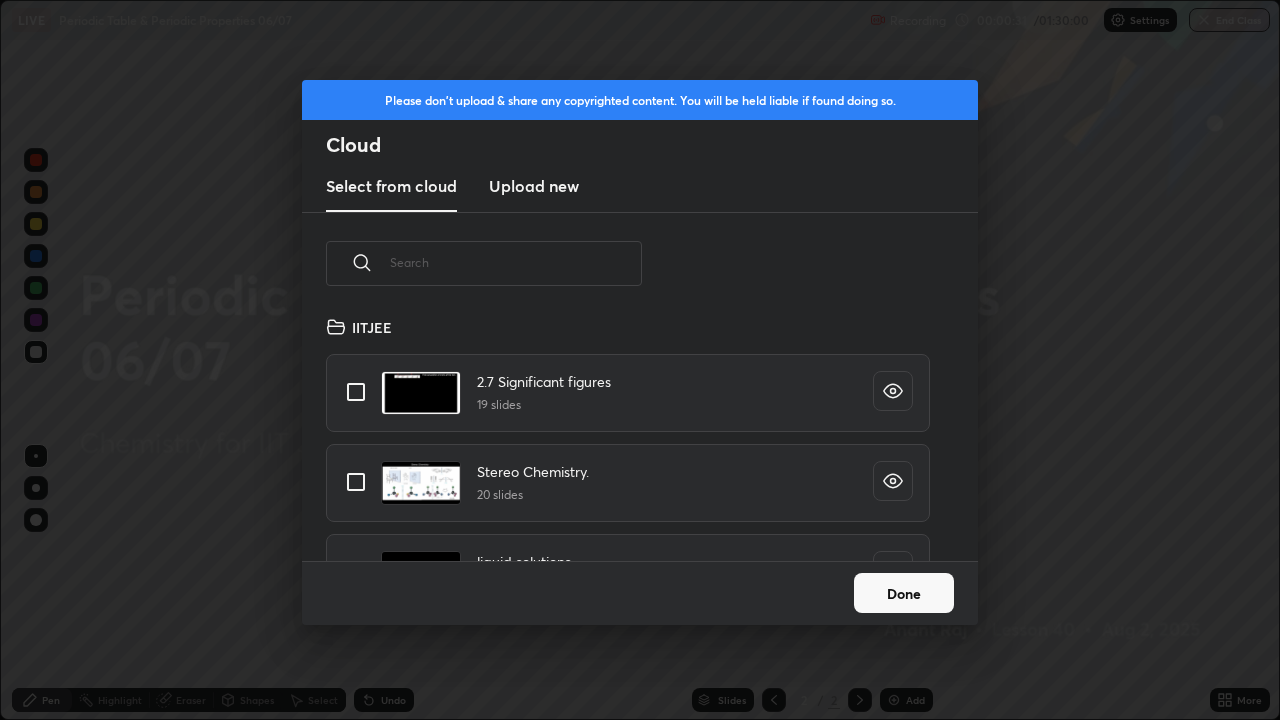 scroll, scrollTop: 7, scrollLeft: 11, axis: both 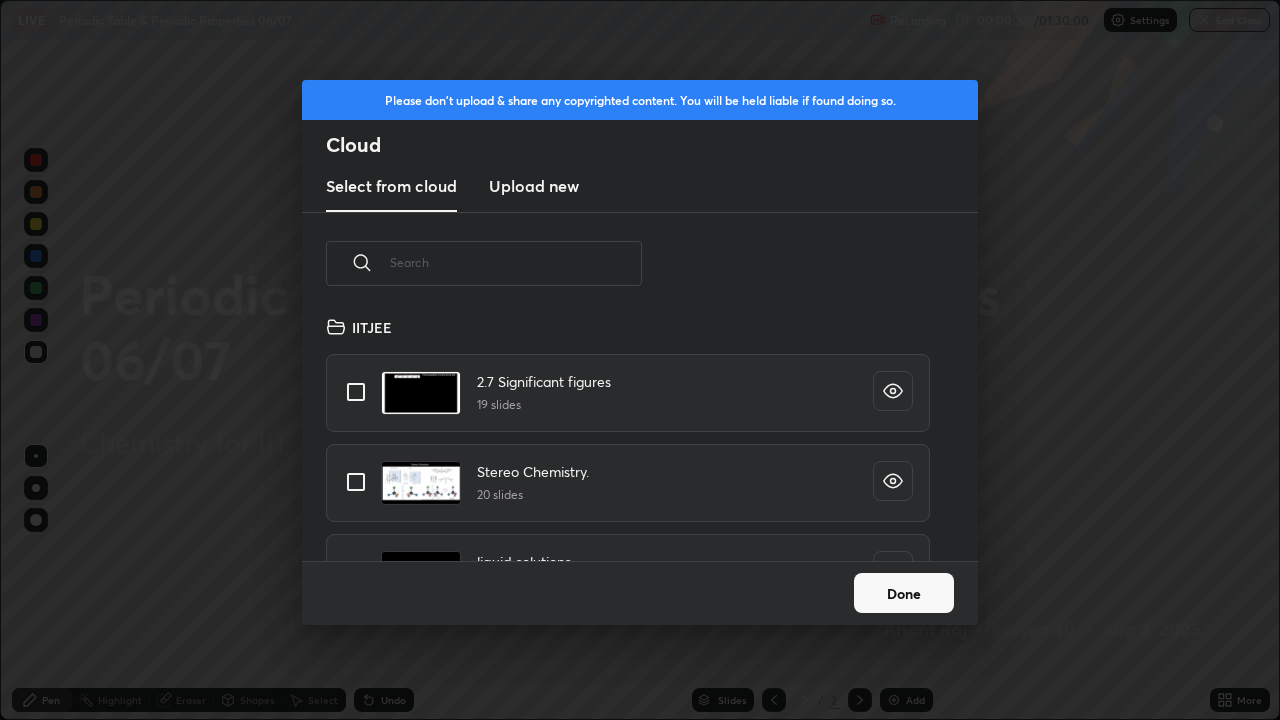 click on "Upload new" at bounding box center (534, 187) 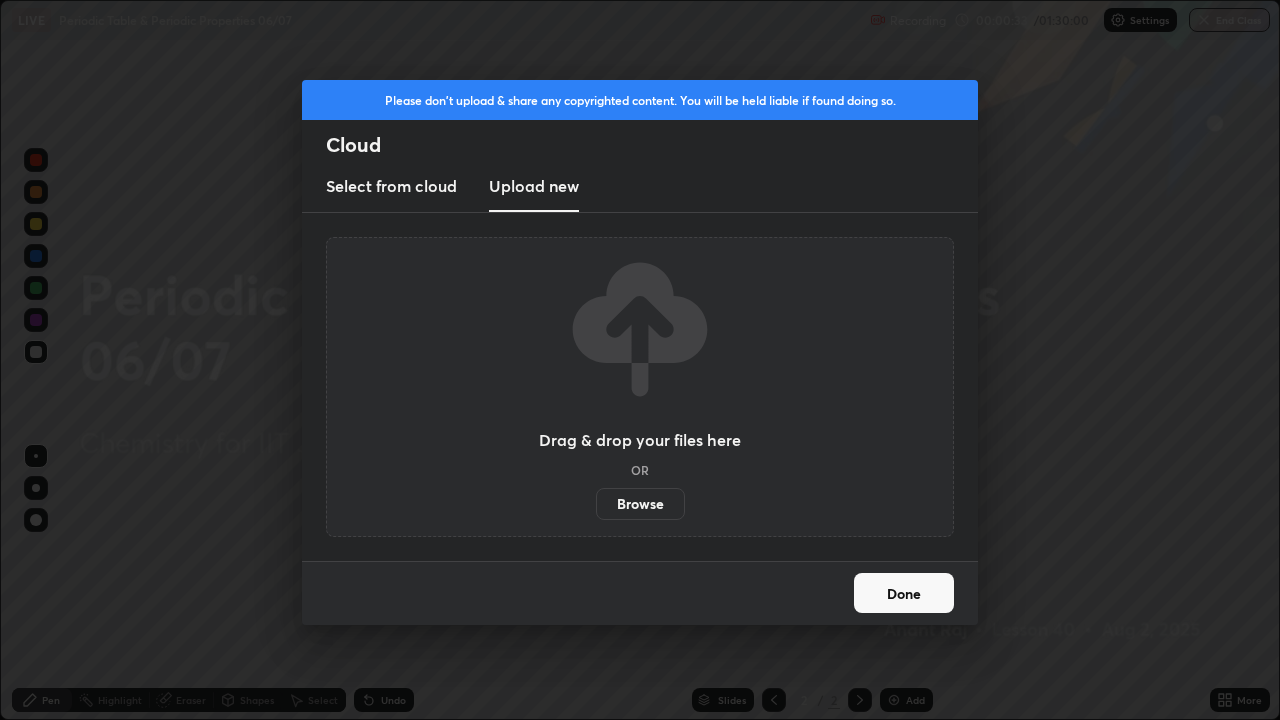 click on "Browse" at bounding box center (640, 504) 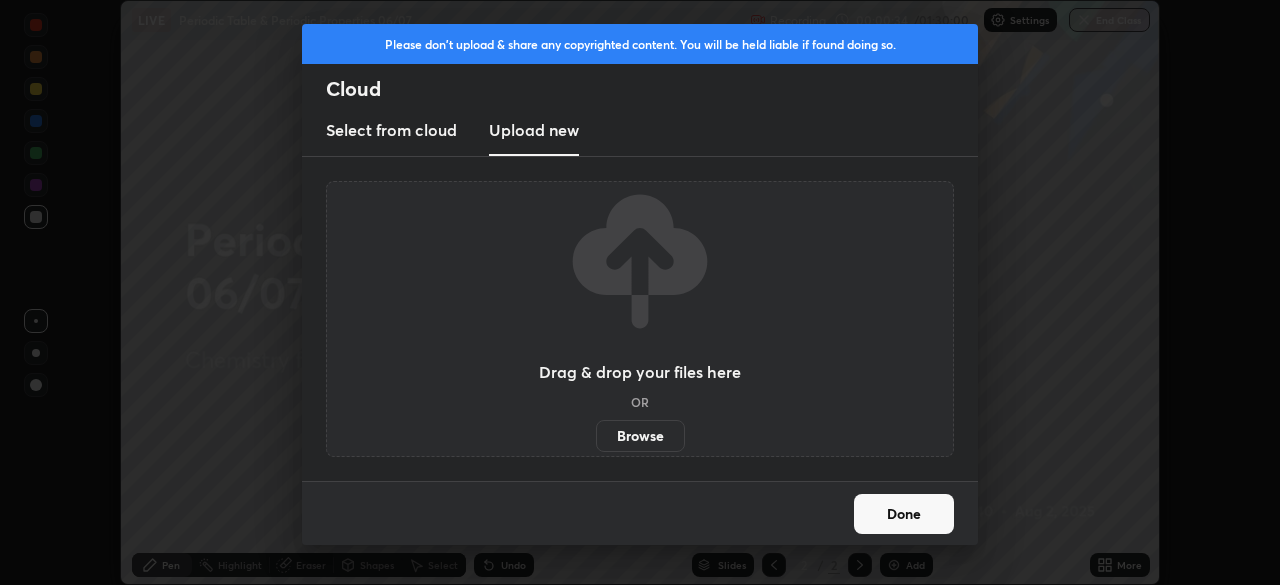 scroll, scrollTop: 585, scrollLeft: 1280, axis: both 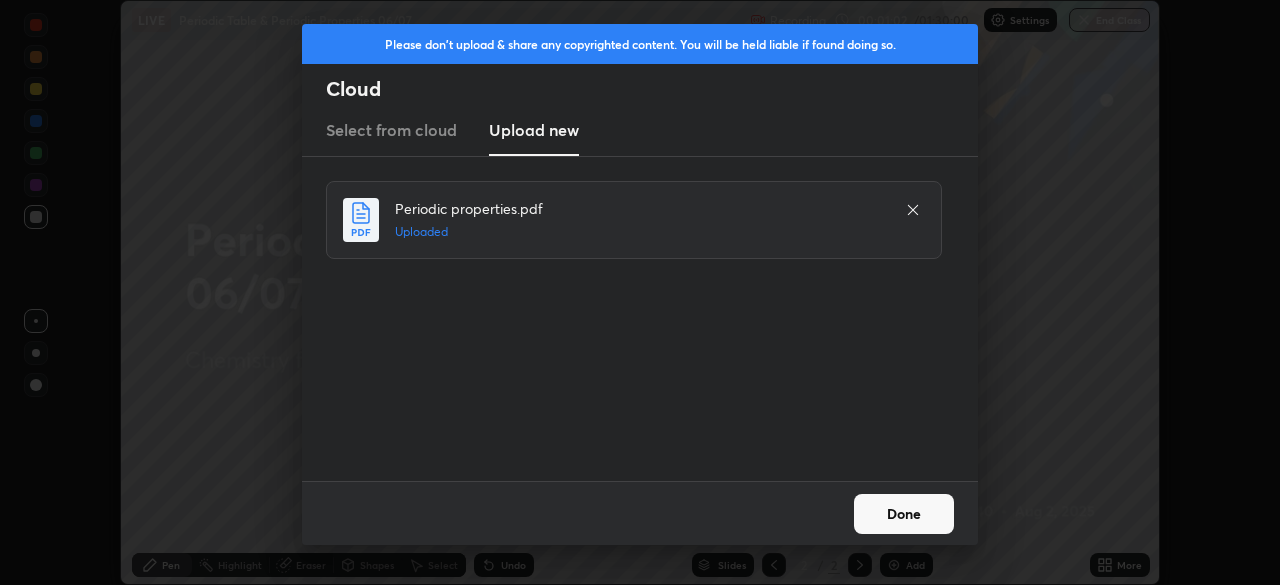 click on "Done" at bounding box center (904, 514) 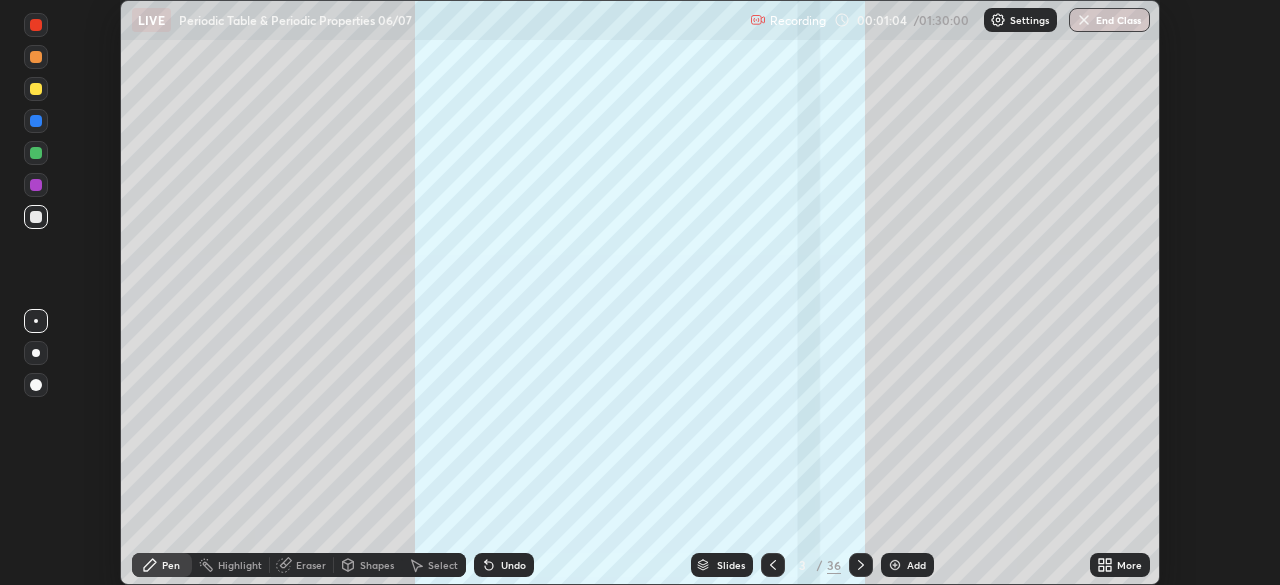 click 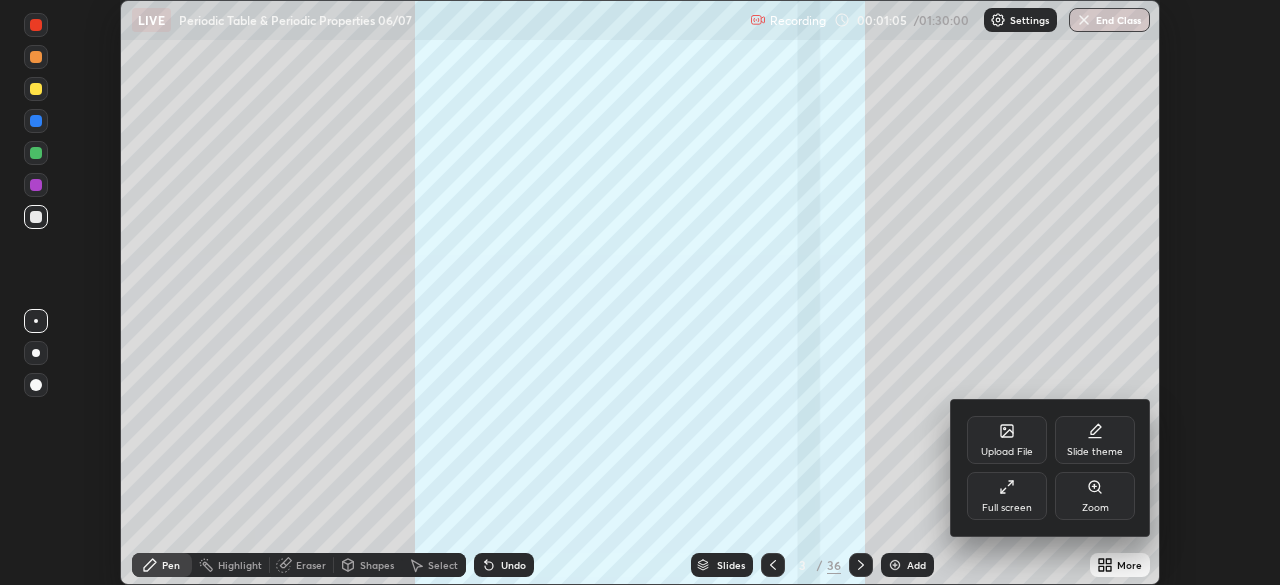 click on "Full screen" at bounding box center (1007, 496) 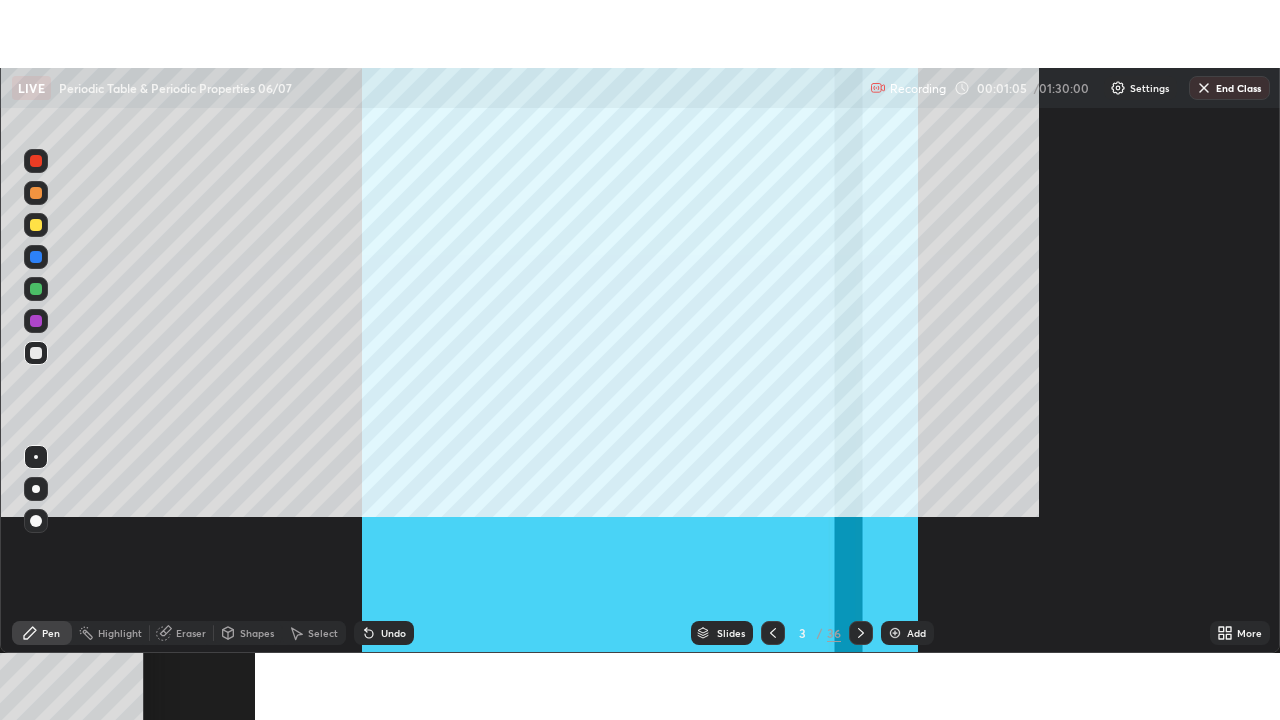 scroll, scrollTop: 99280, scrollLeft: 98720, axis: both 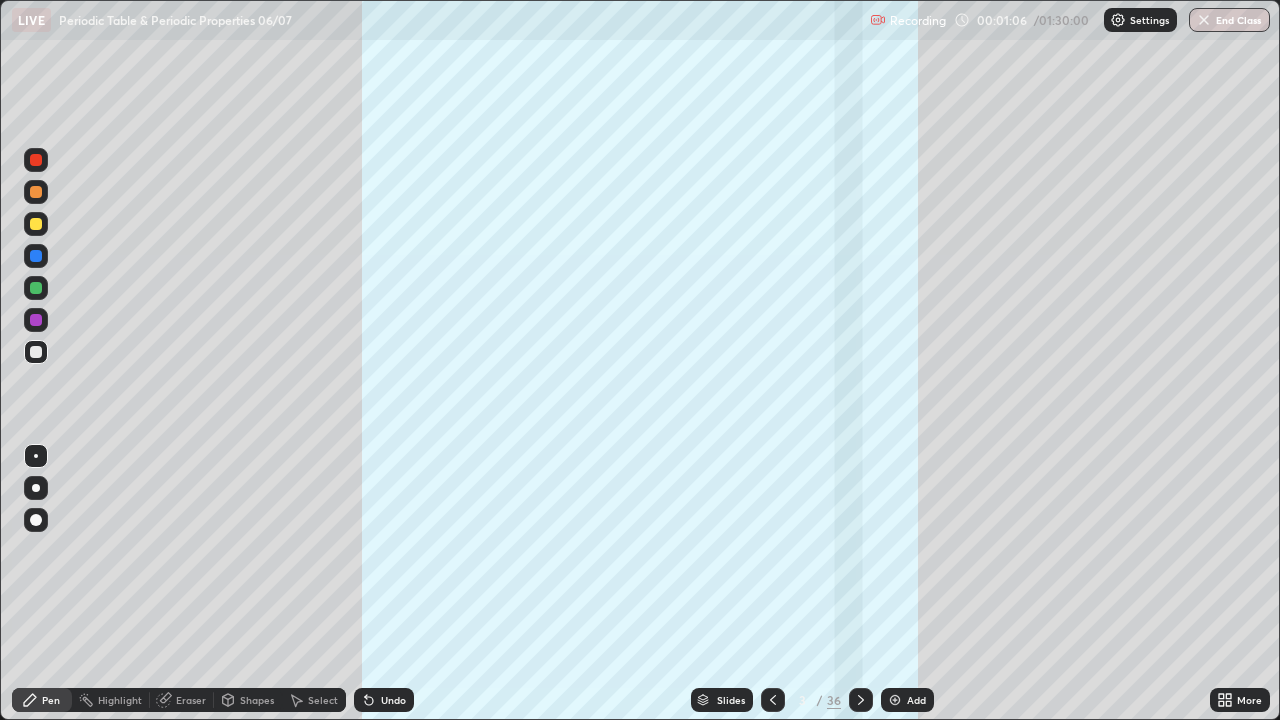 click on "36" at bounding box center [834, 700] 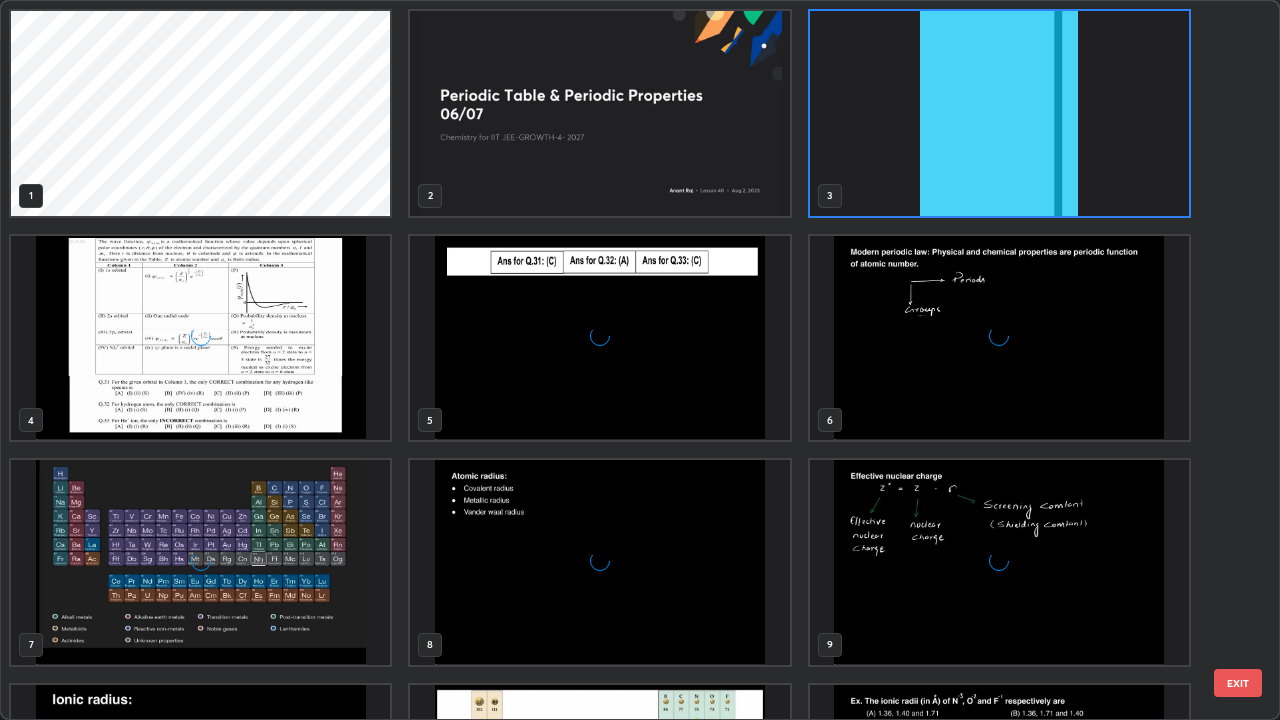 scroll, scrollTop: 7, scrollLeft: 11, axis: both 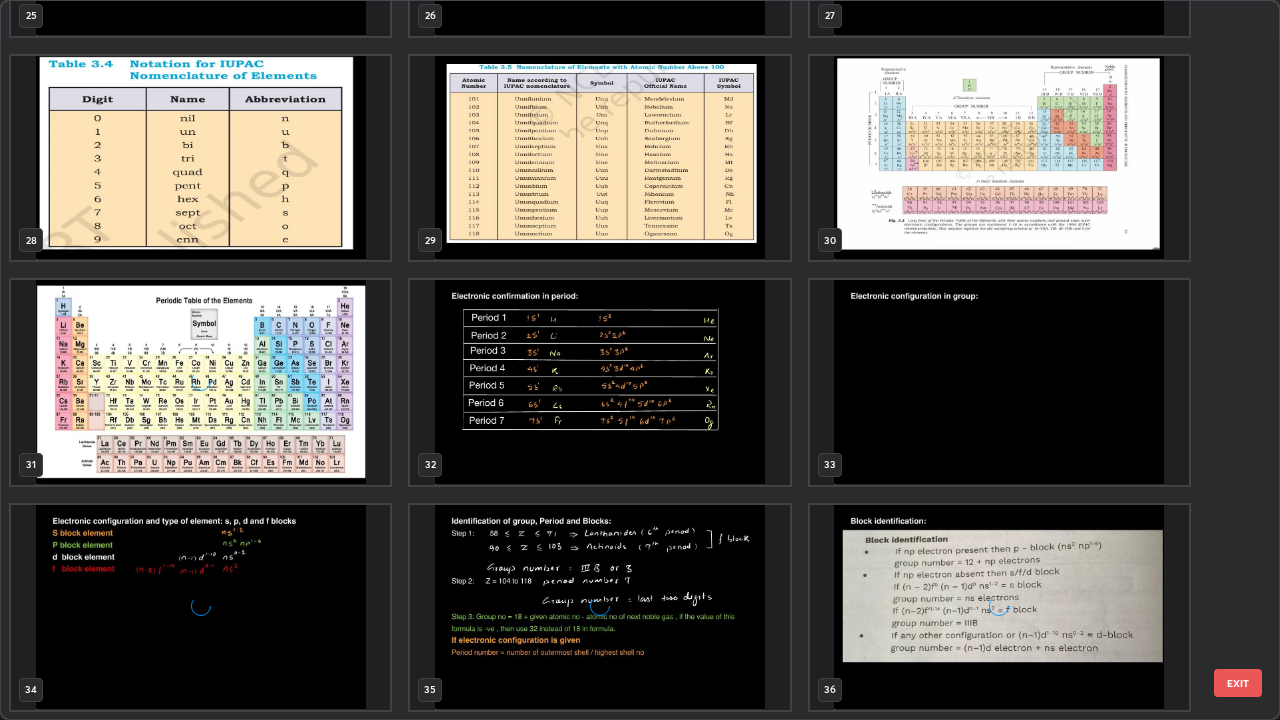 click at bounding box center (999, 607) 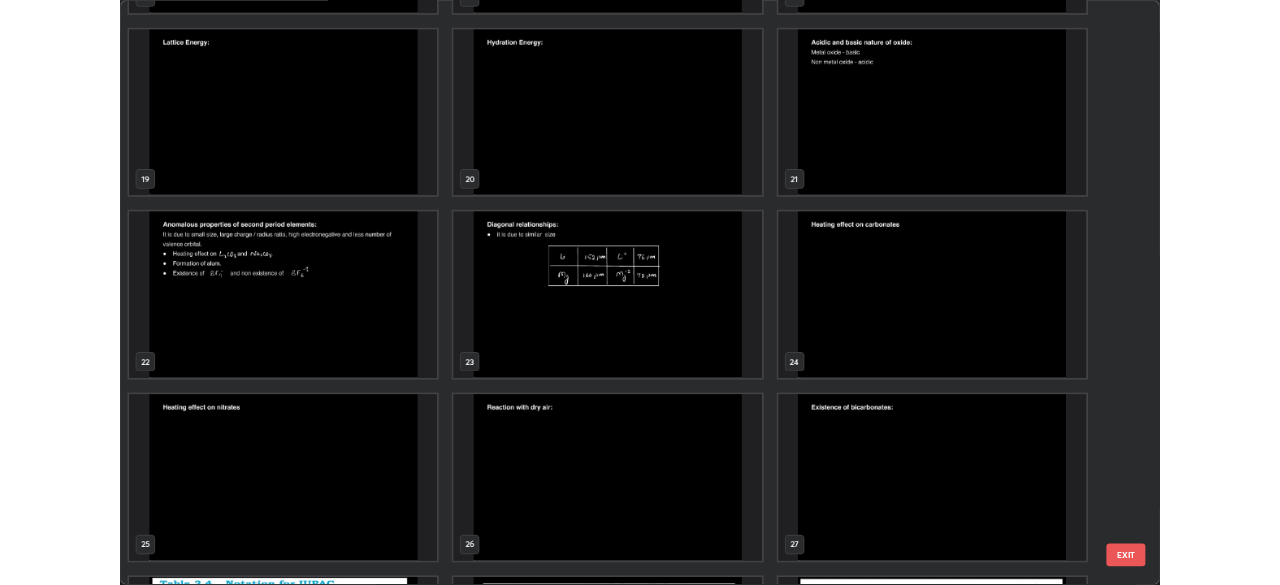 scroll, scrollTop: 1315, scrollLeft: 0, axis: vertical 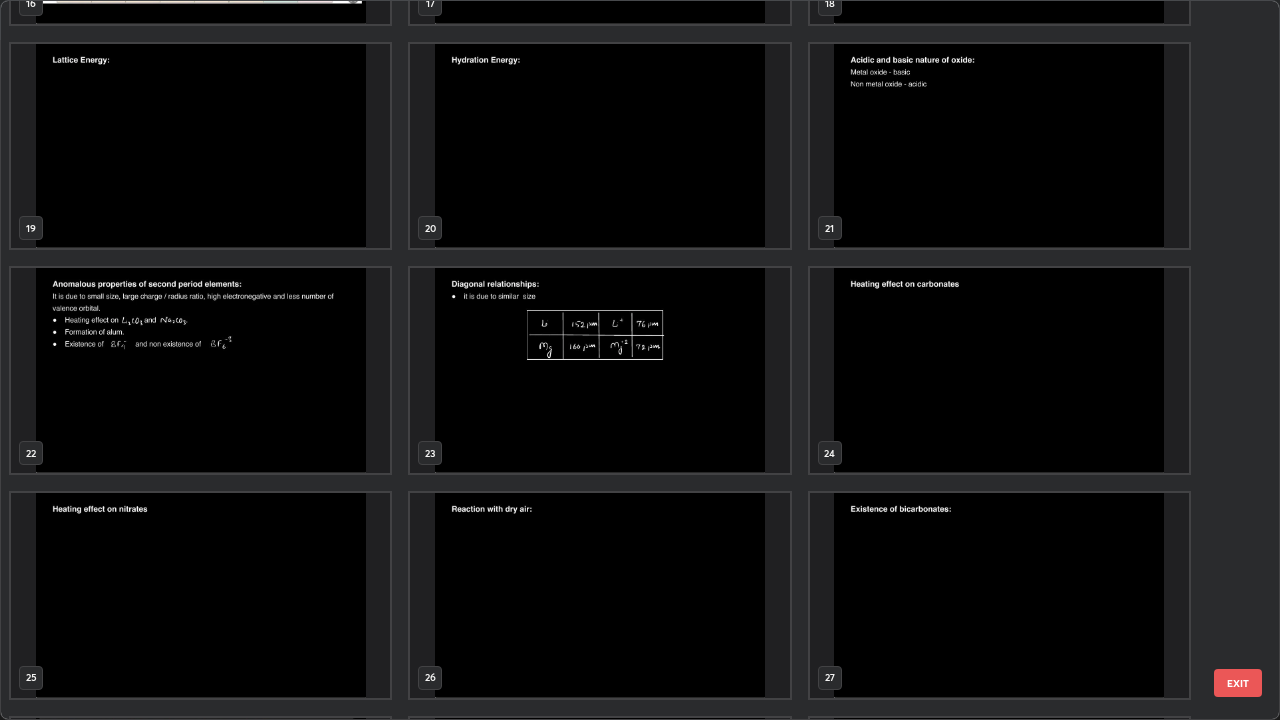 click at bounding box center [200, 370] 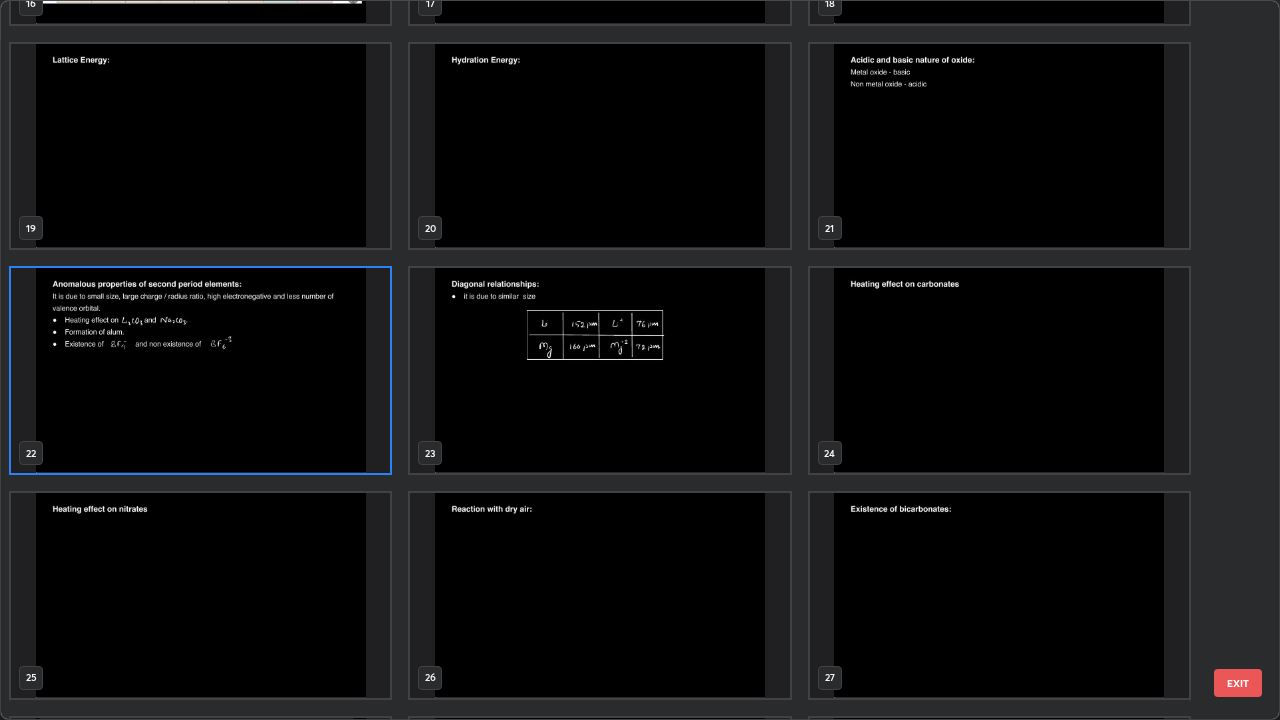 click at bounding box center [200, 370] 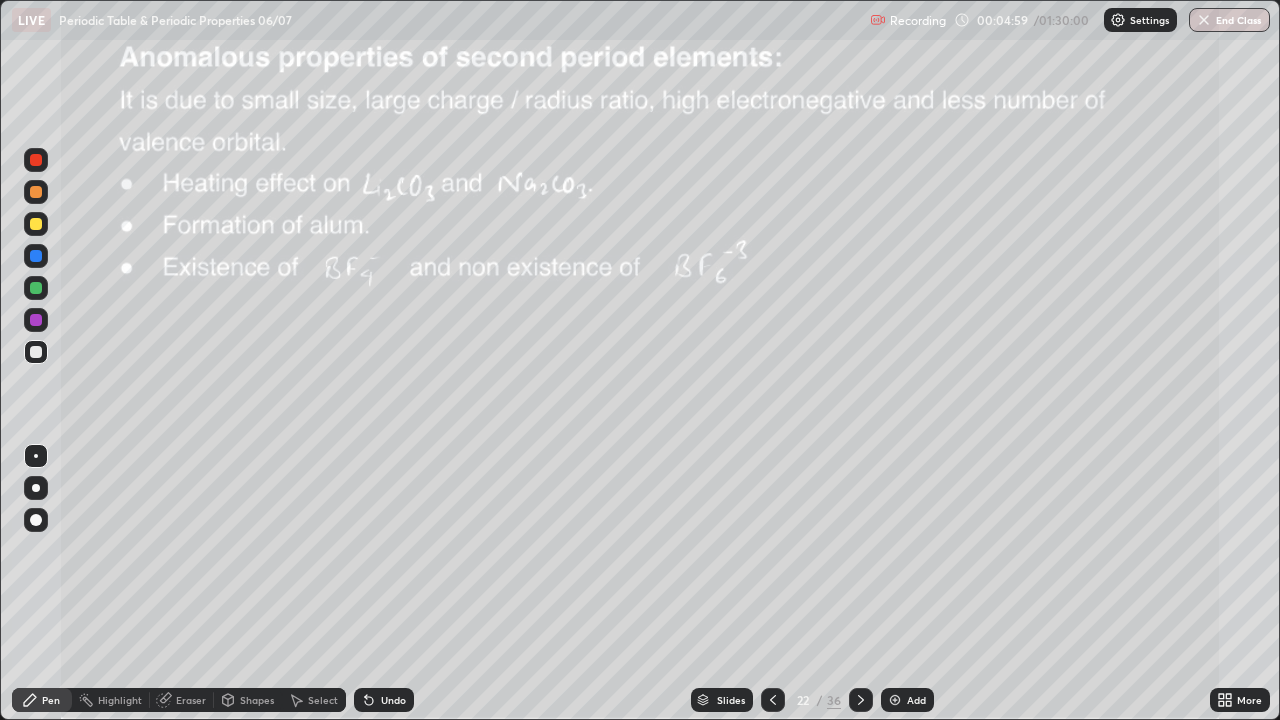 click 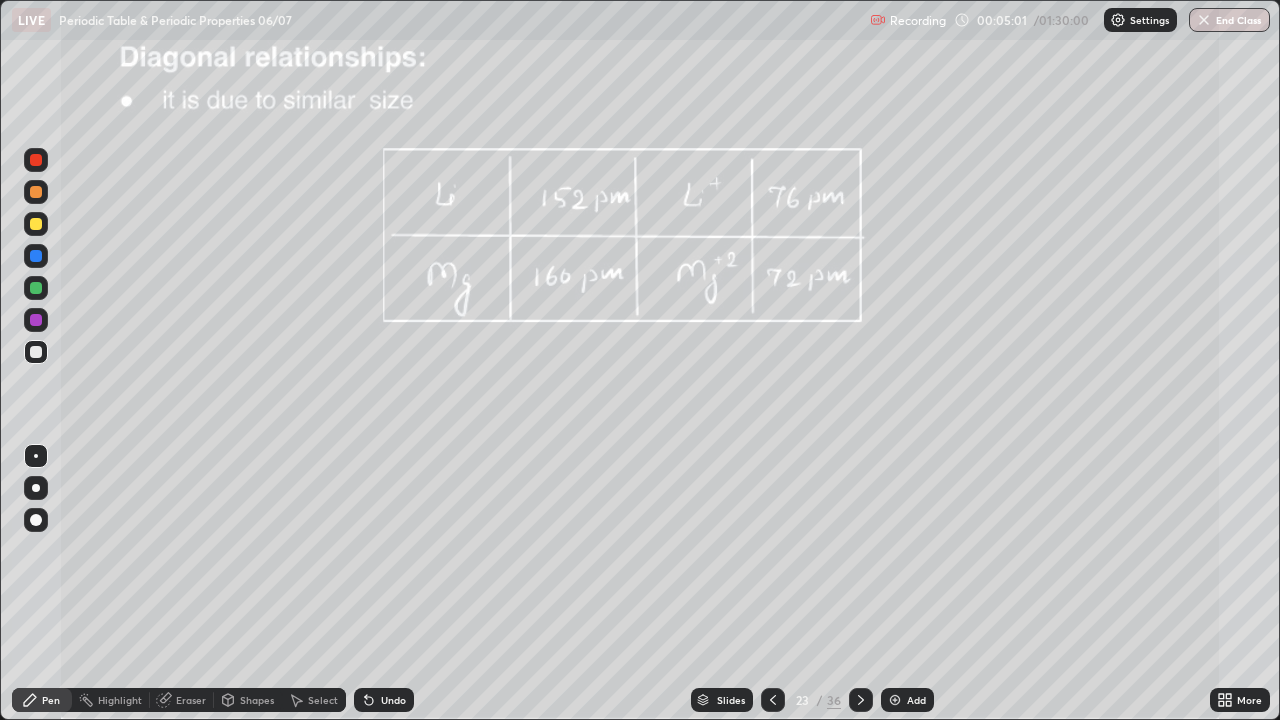 click 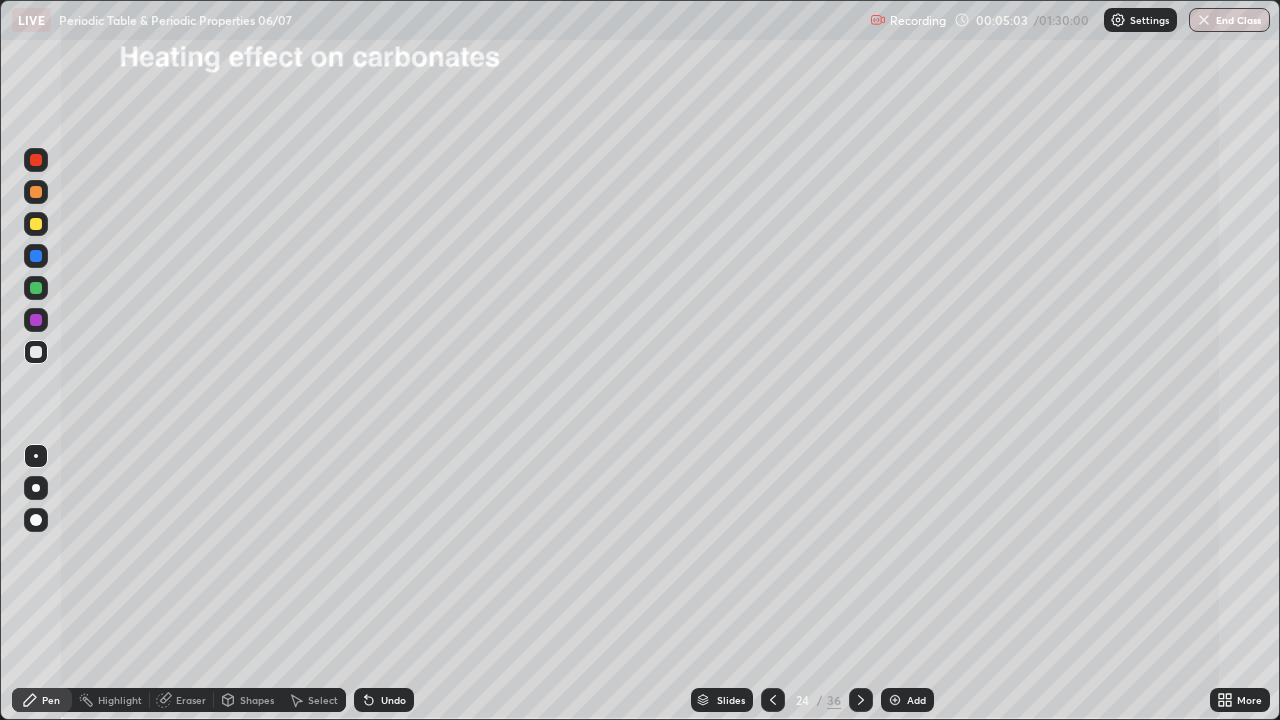 click 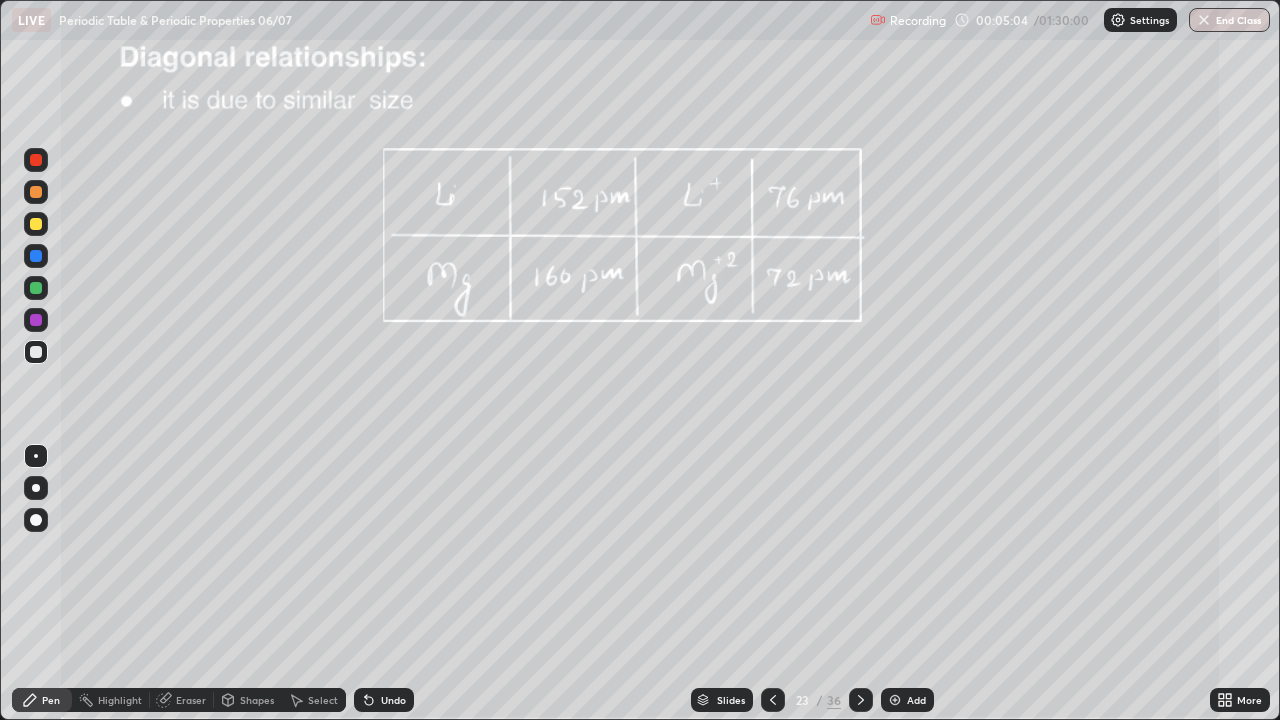 click 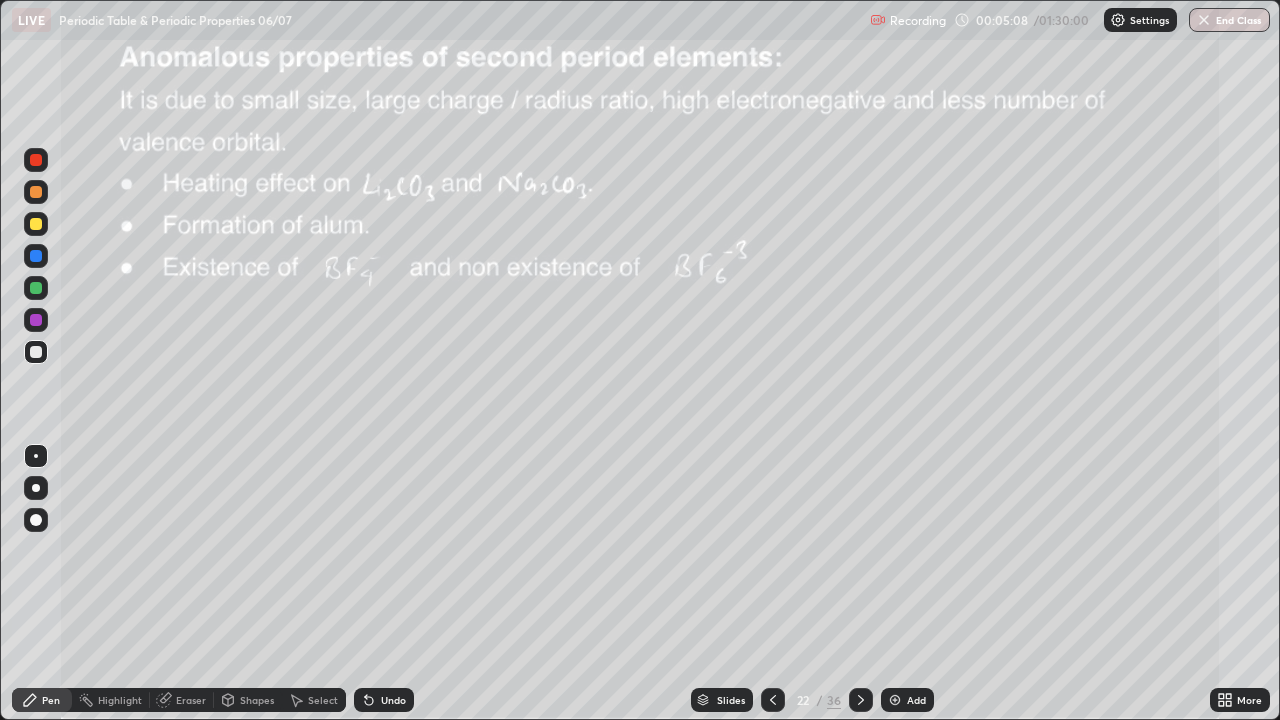 click at bounding box center (36, 224) 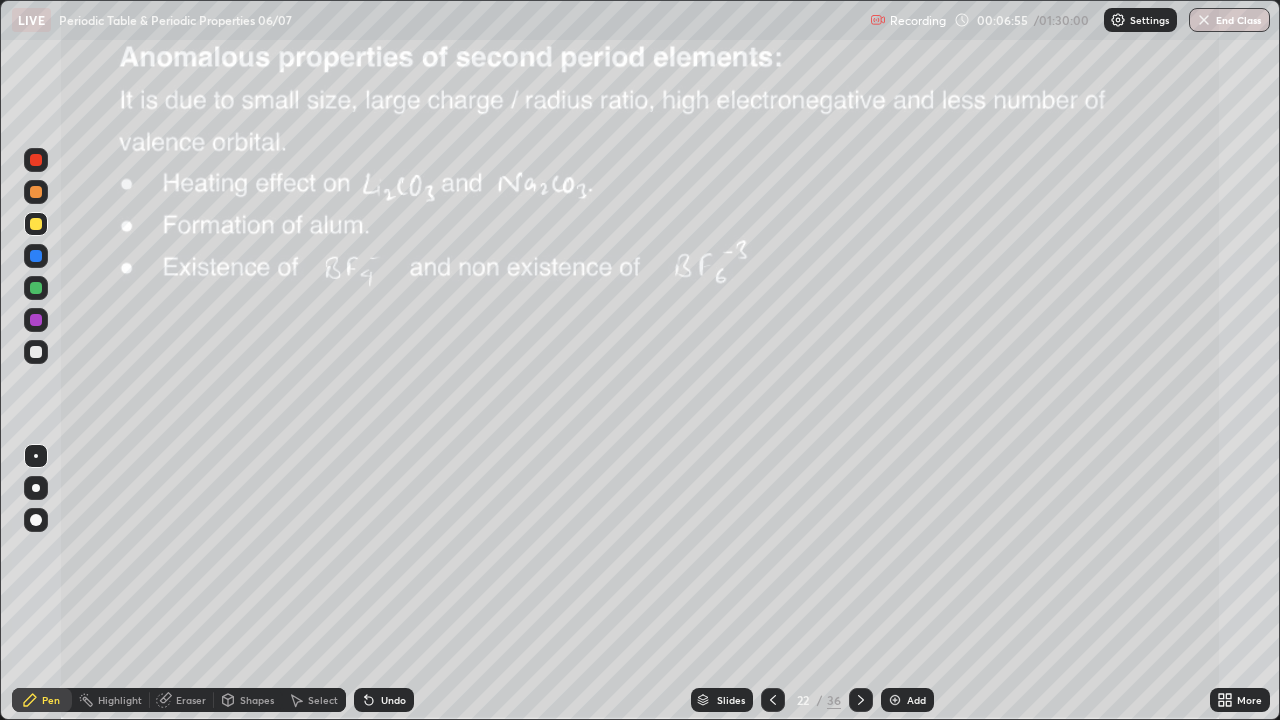 click 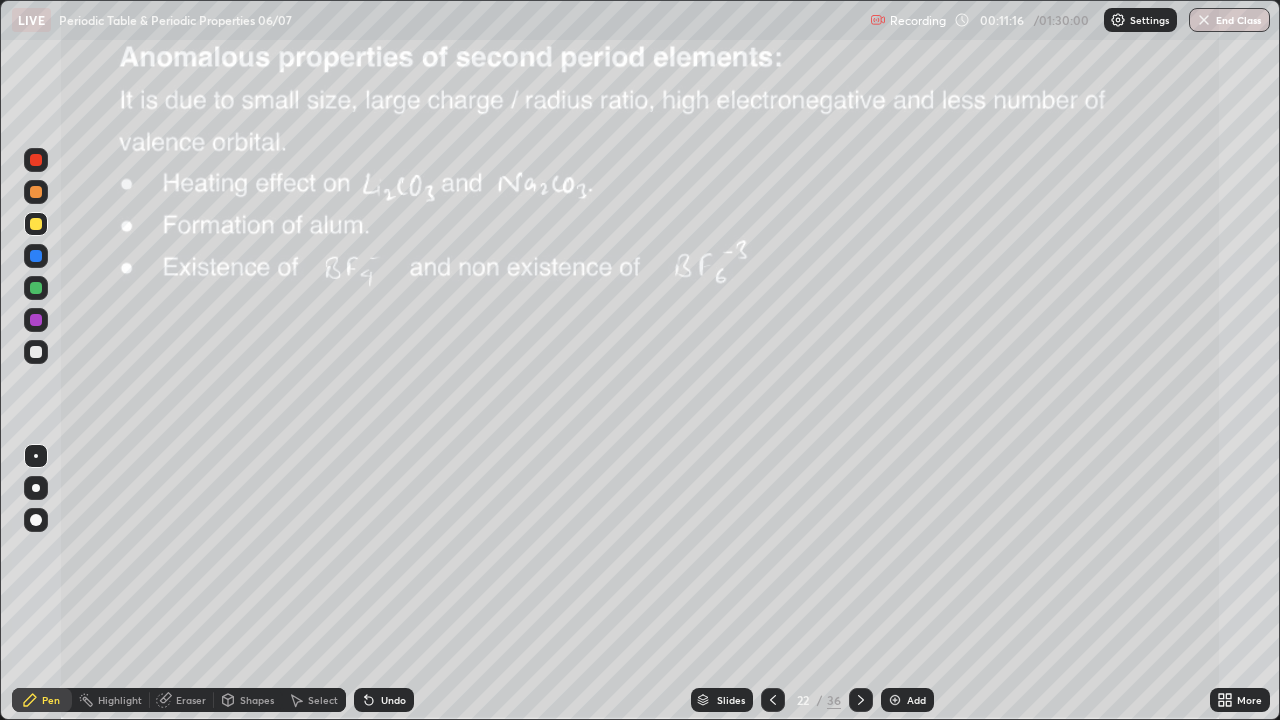 click at bounding box center [36, 256] 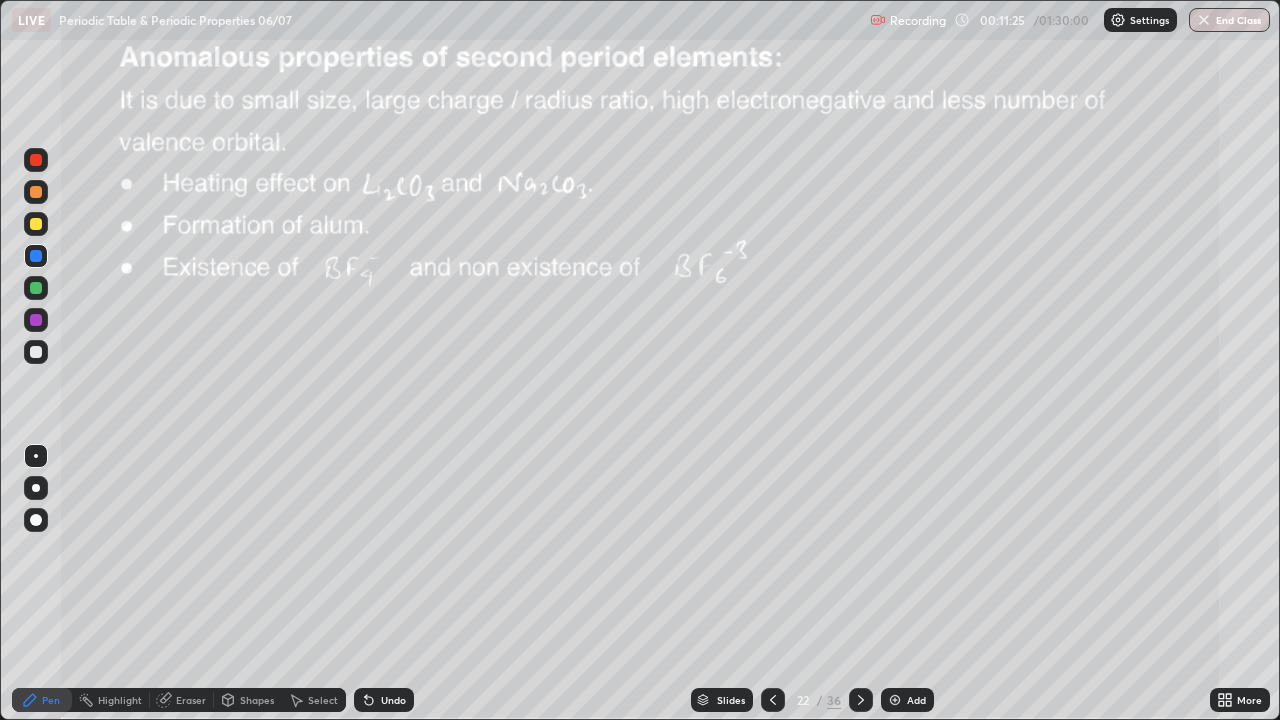 click at bounding box center [36, 352] 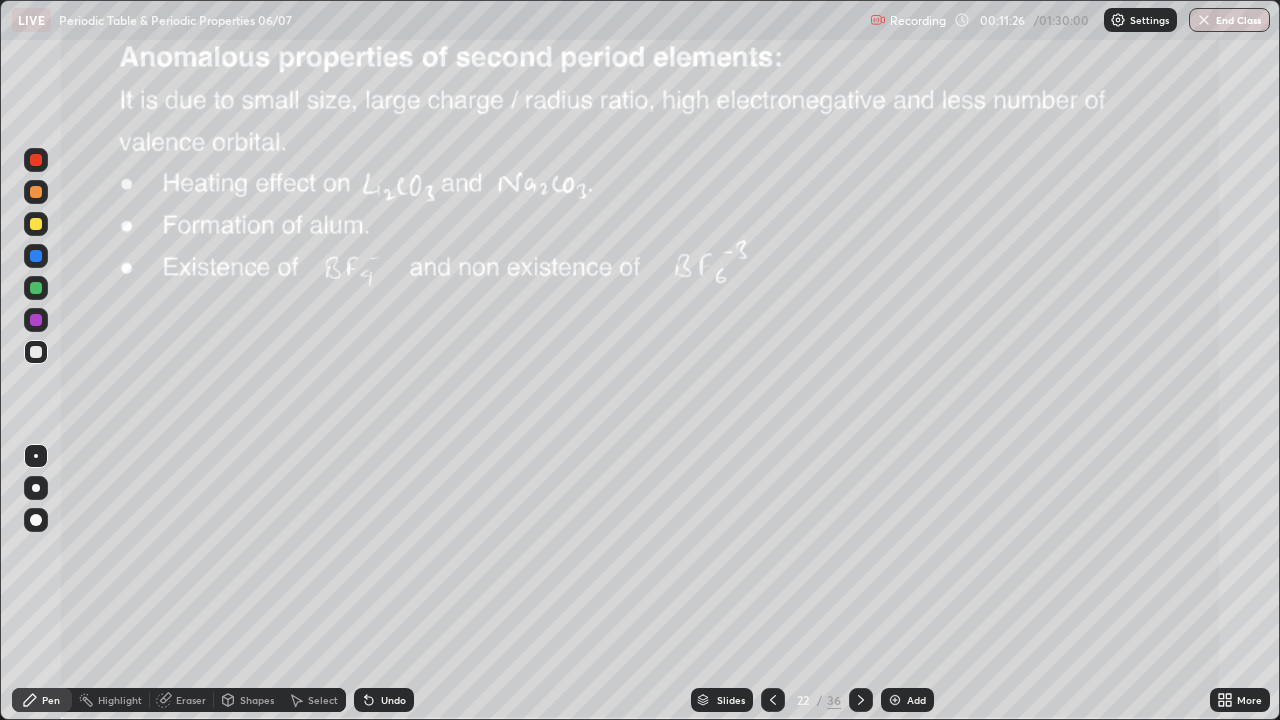 click at bounding box center (895, 700) 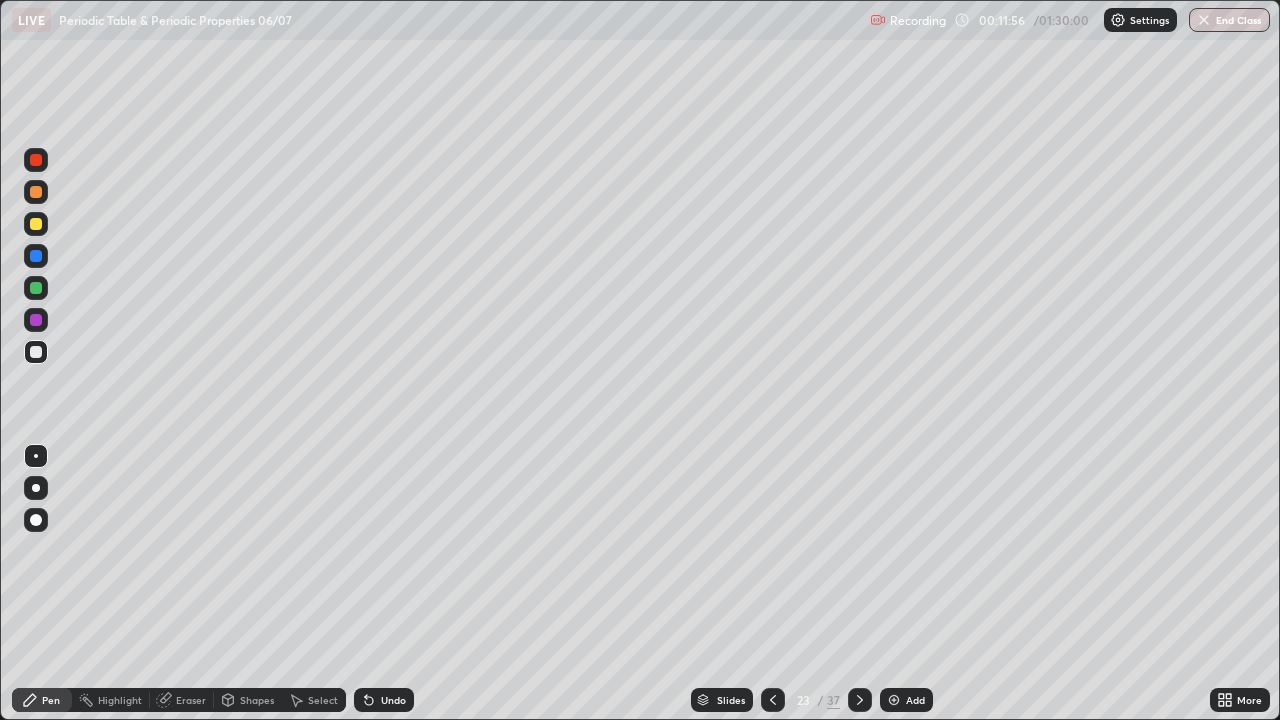 click 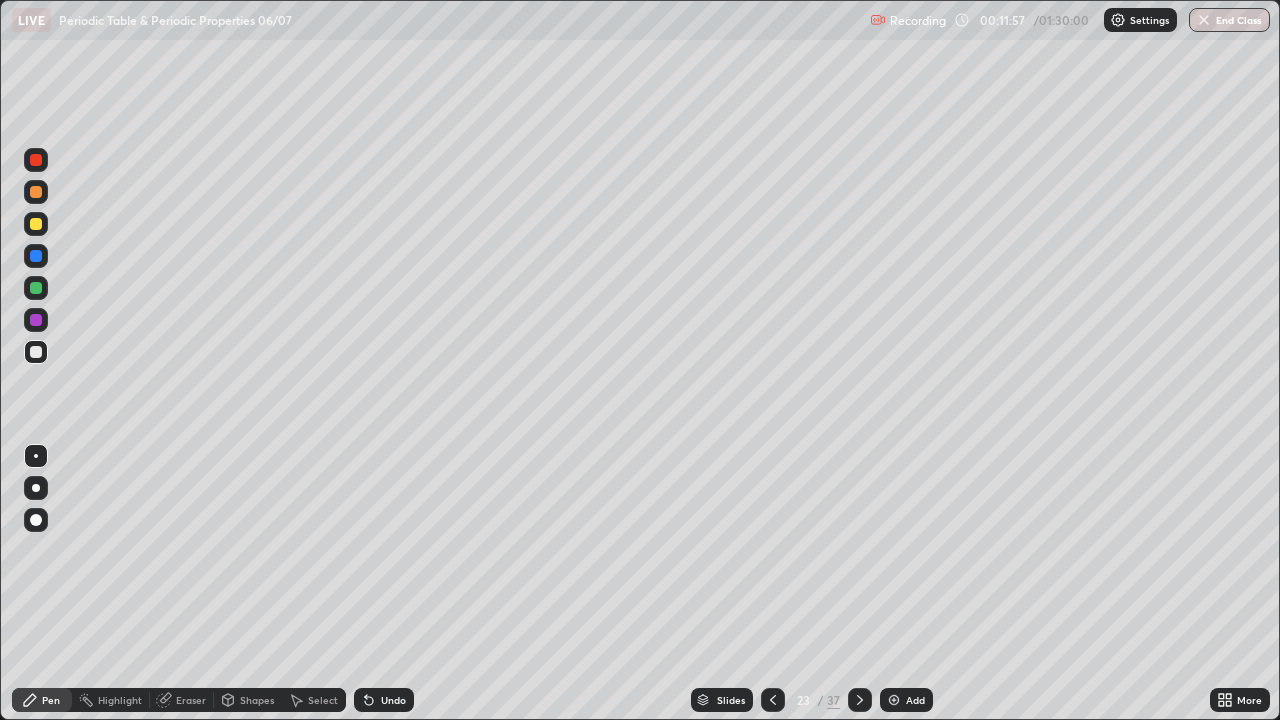 click 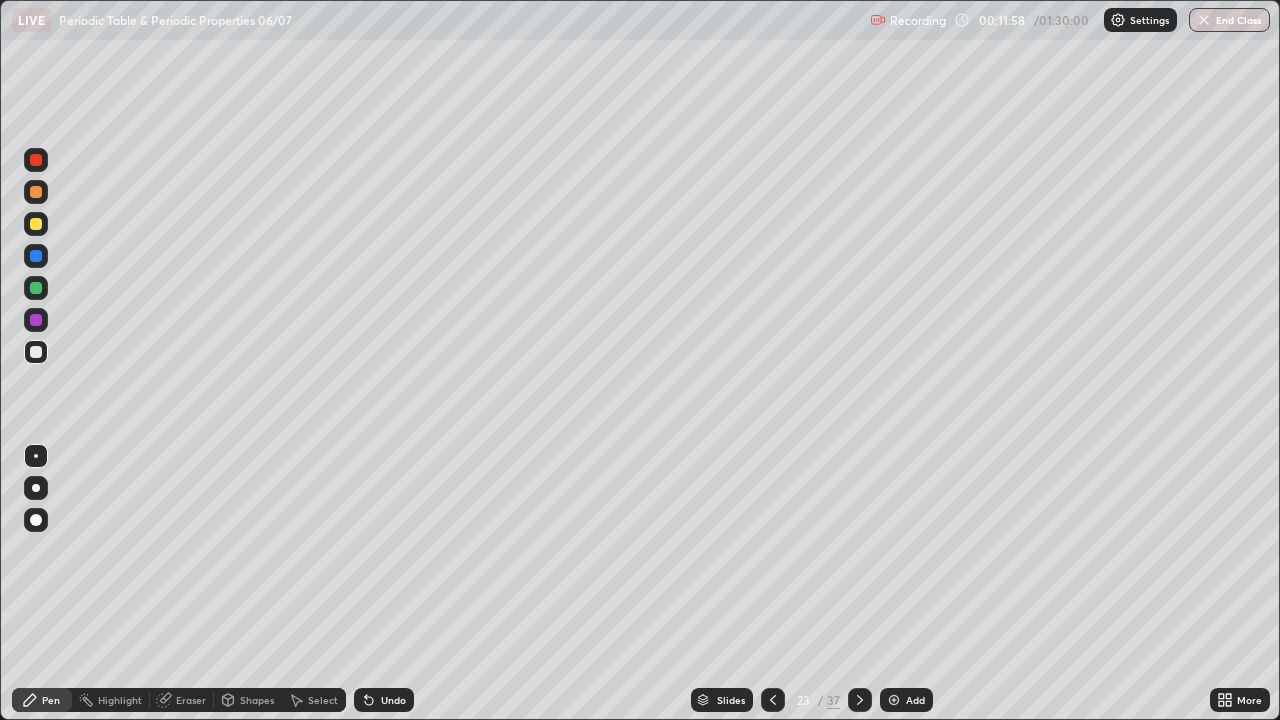 click on "Undo" at bounding box center [393, 700] 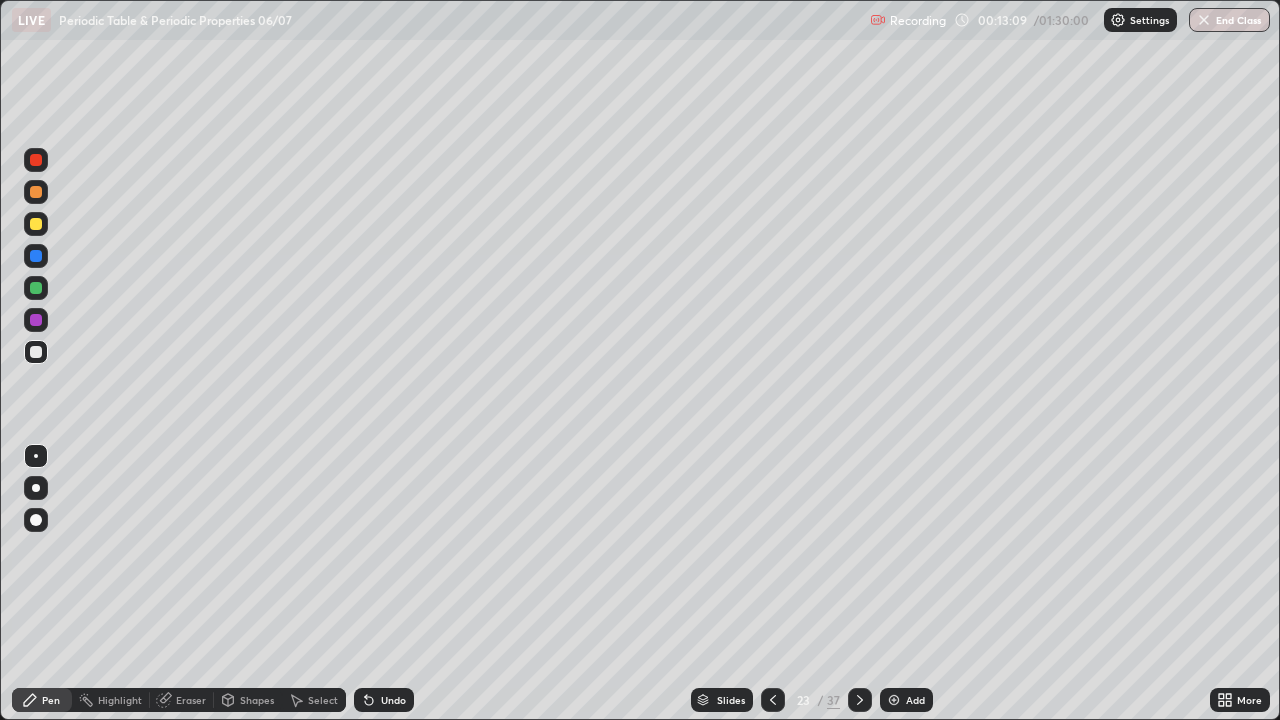 click on "Eraser" at bounding box center (191, 700) 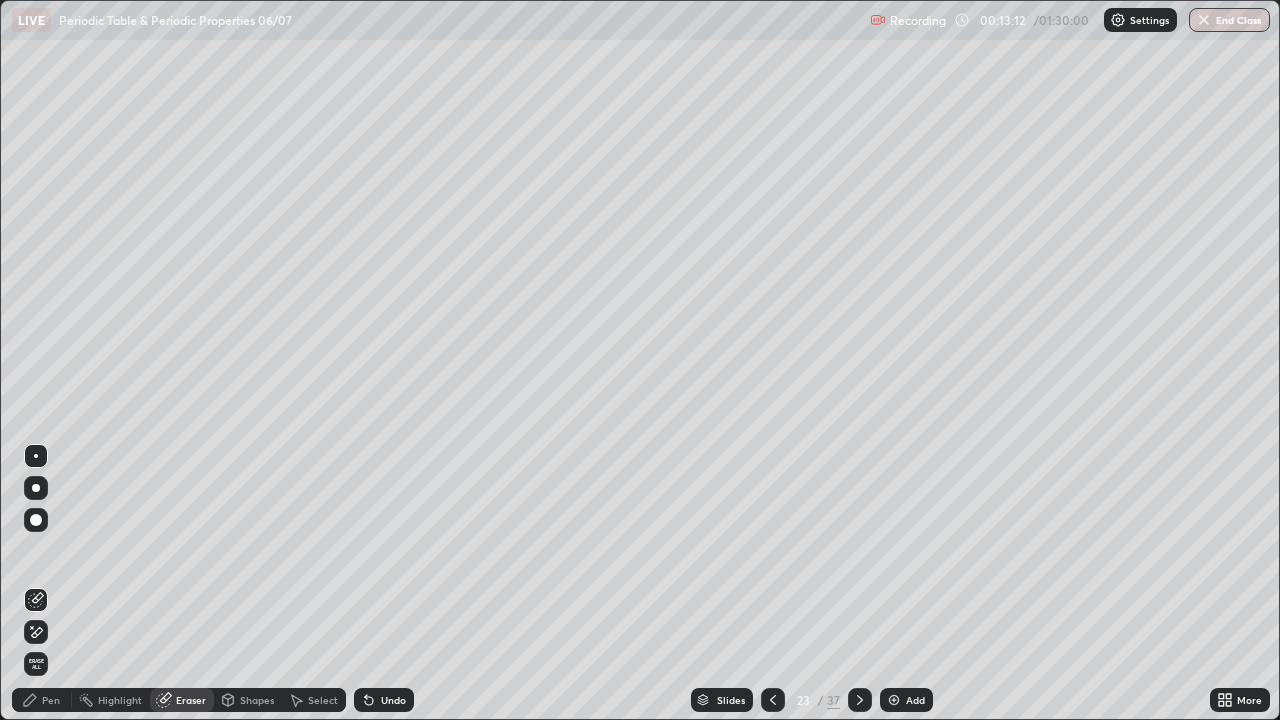click on "Pen" at bounding box center [51, 700] 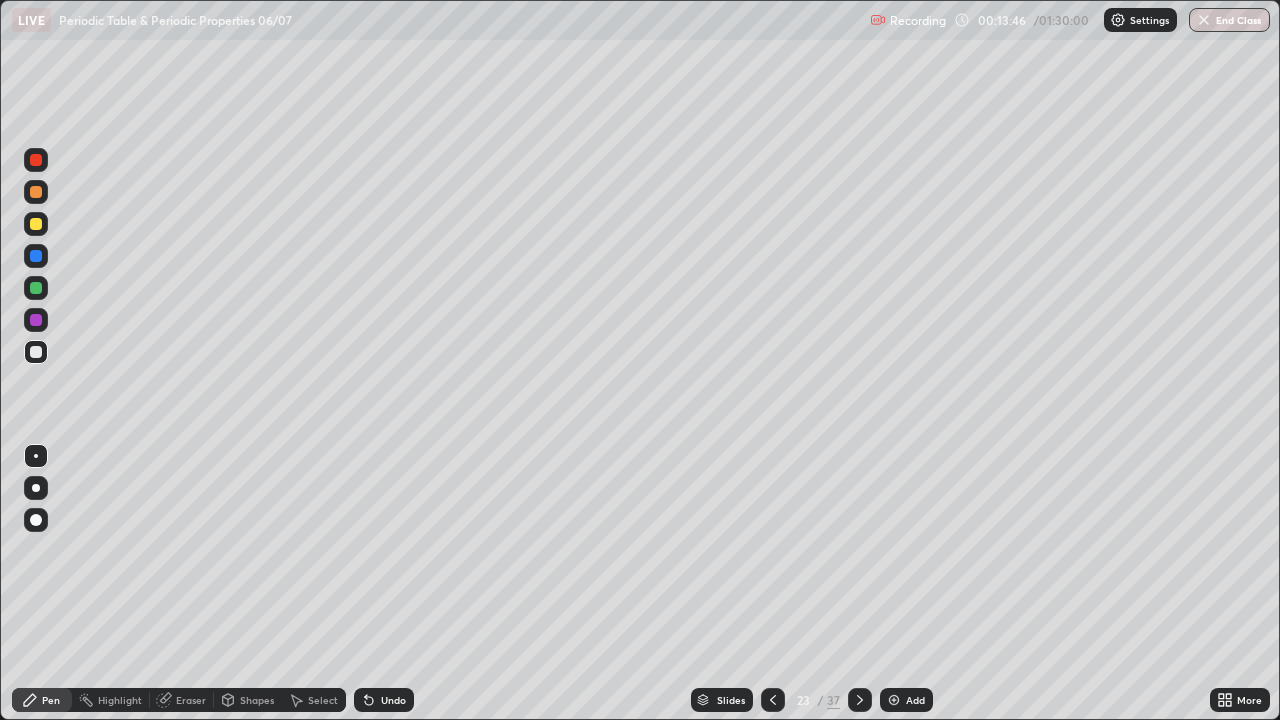 click 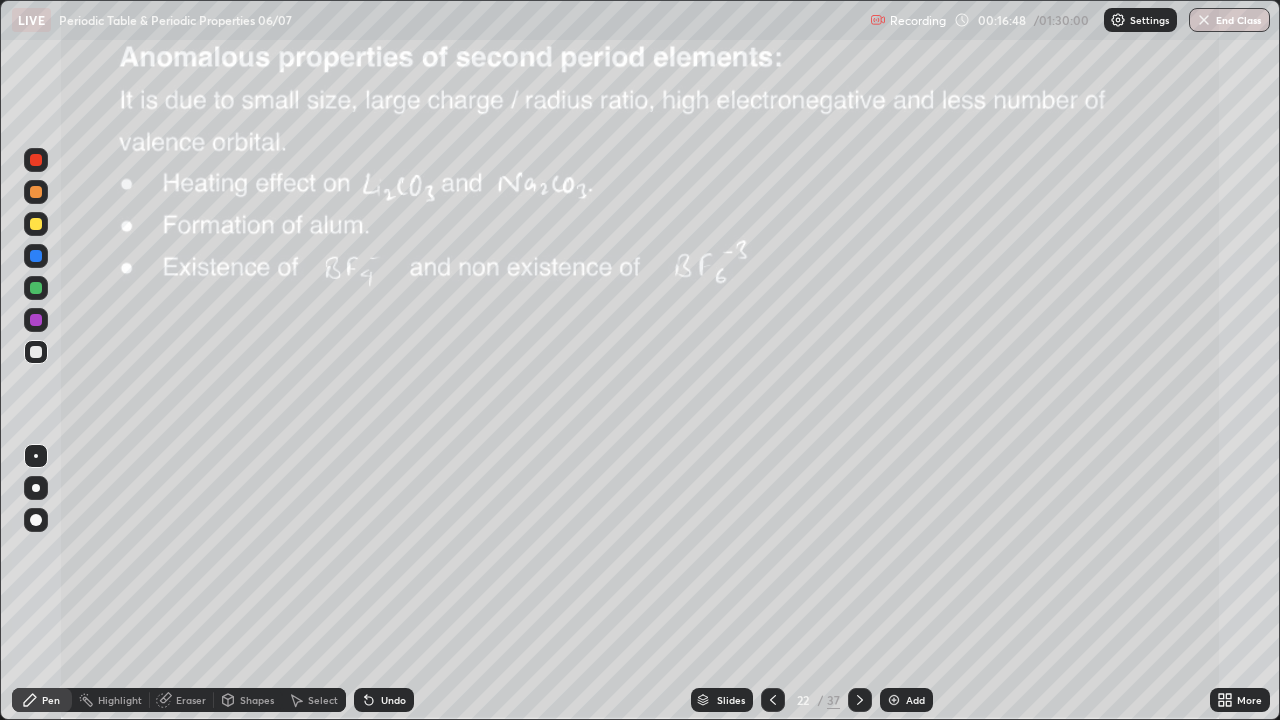 click at bounding box center (36, 352) 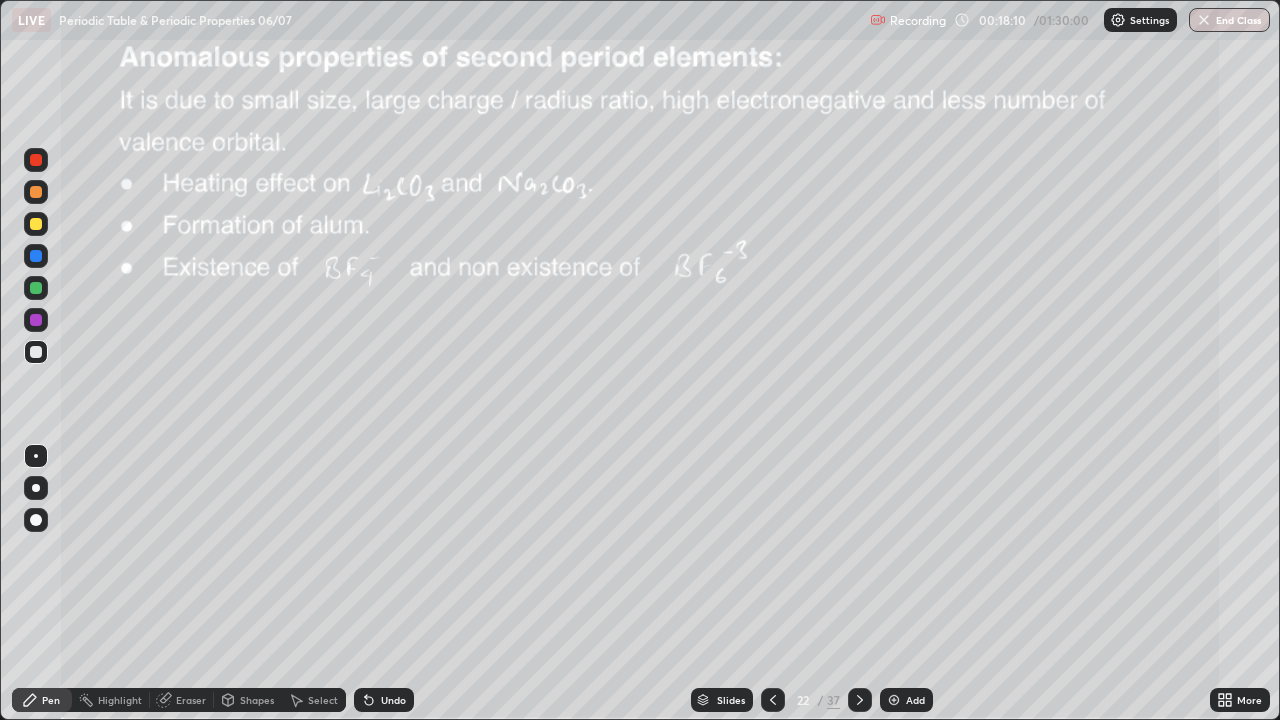 click at bounding box center (36, 352) 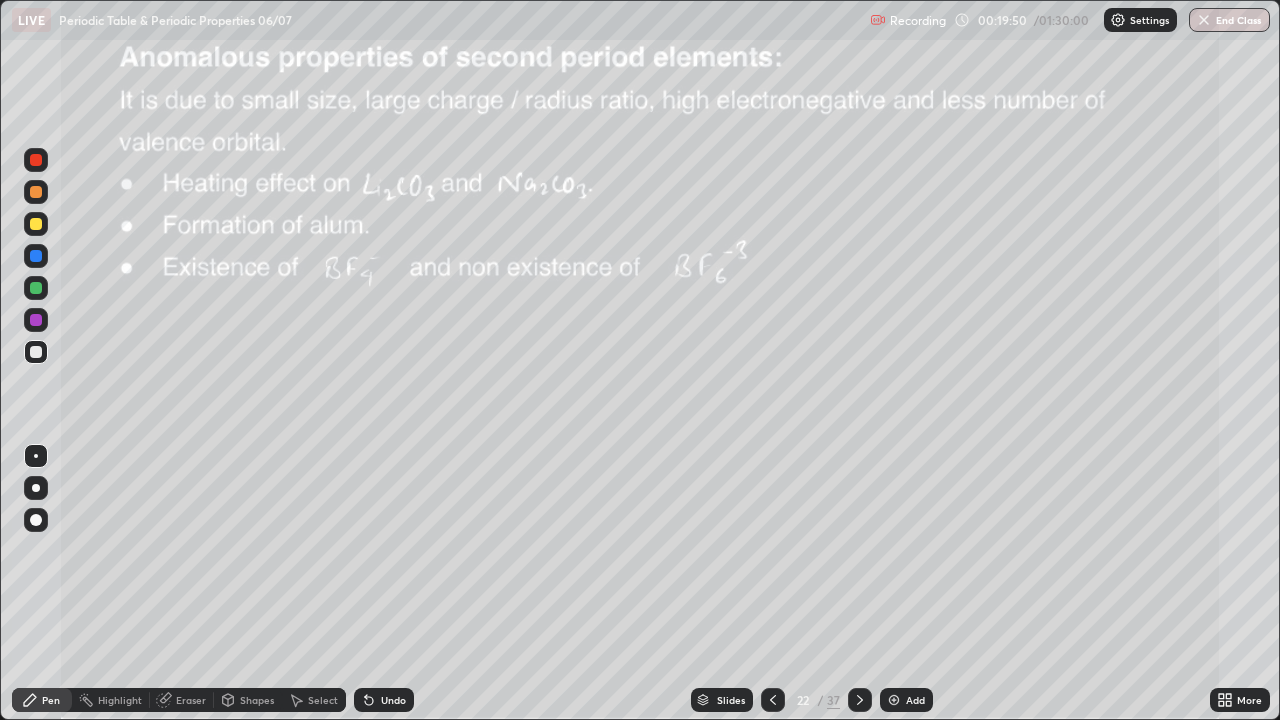 click 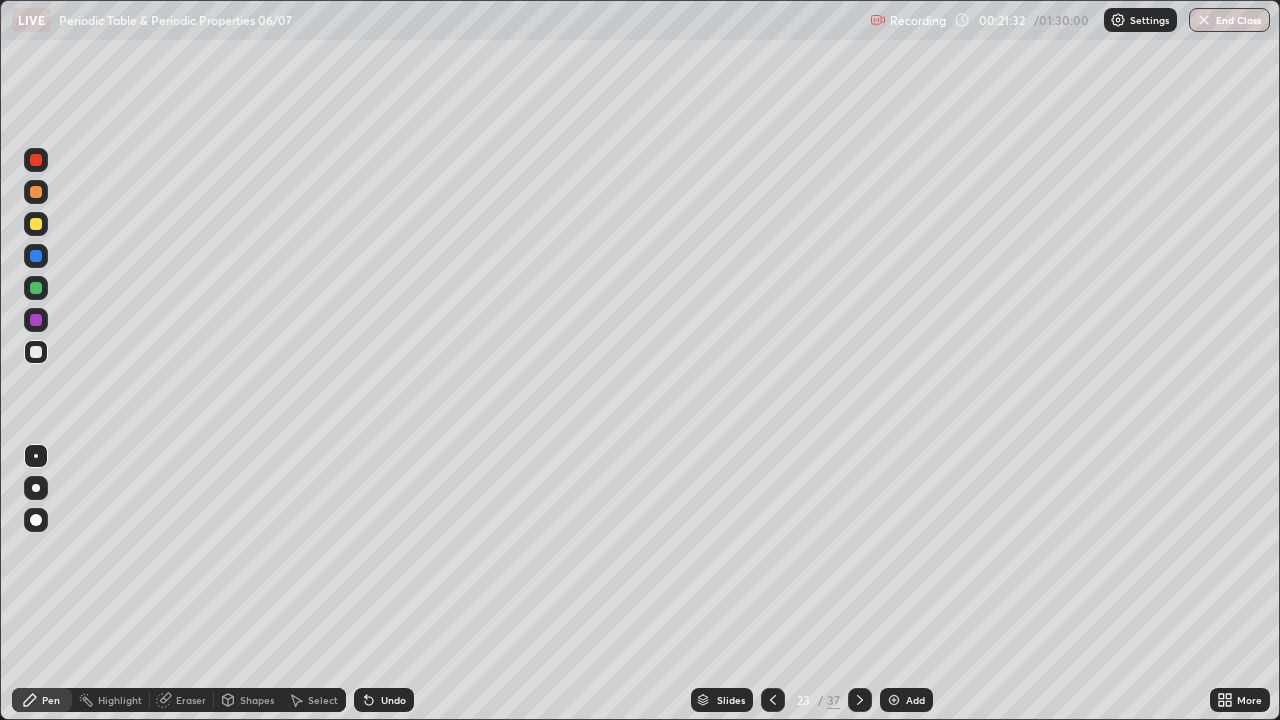 click 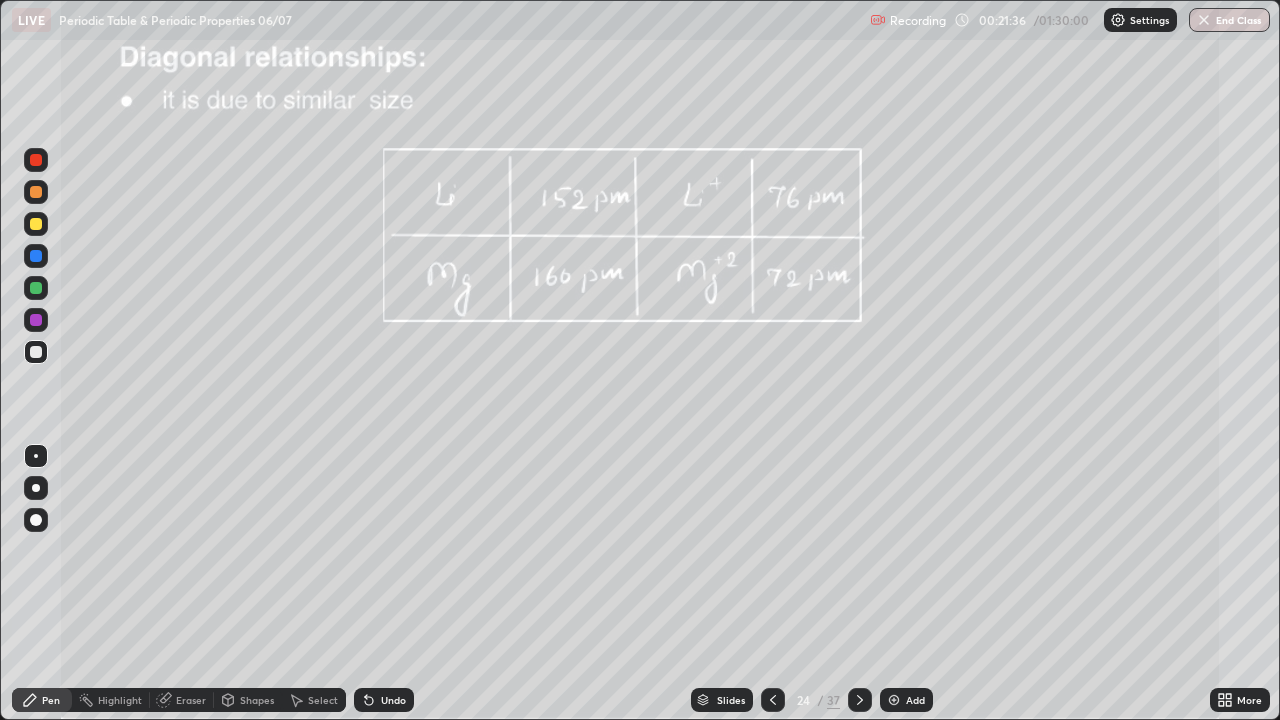 click at bounding box center [36, 224] 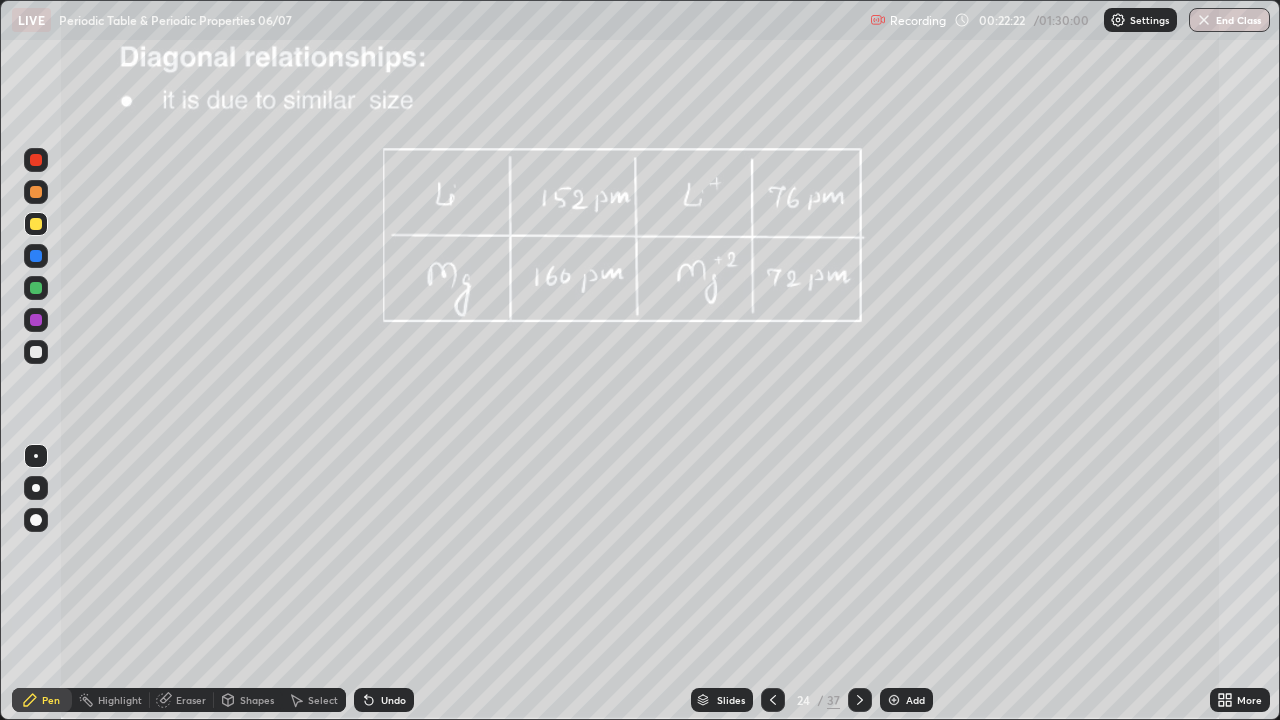 click at bounding box center [36, 352] 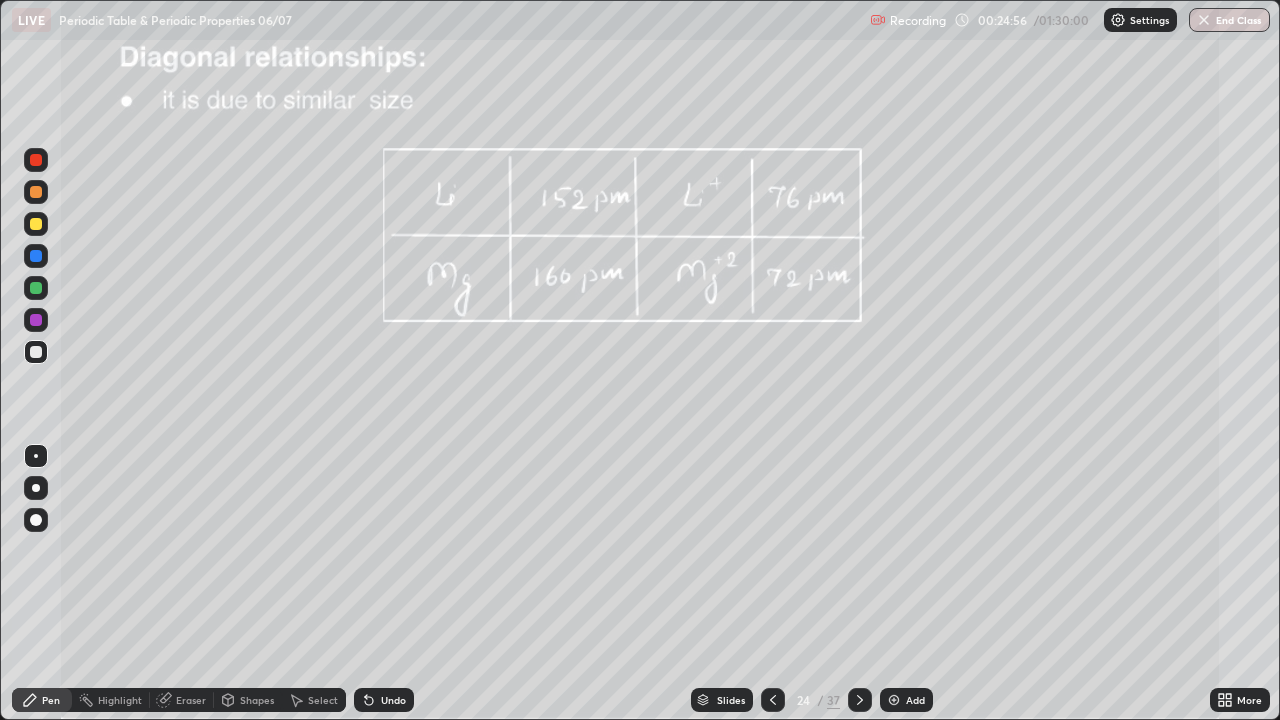 click at bounding box center (36, 352) 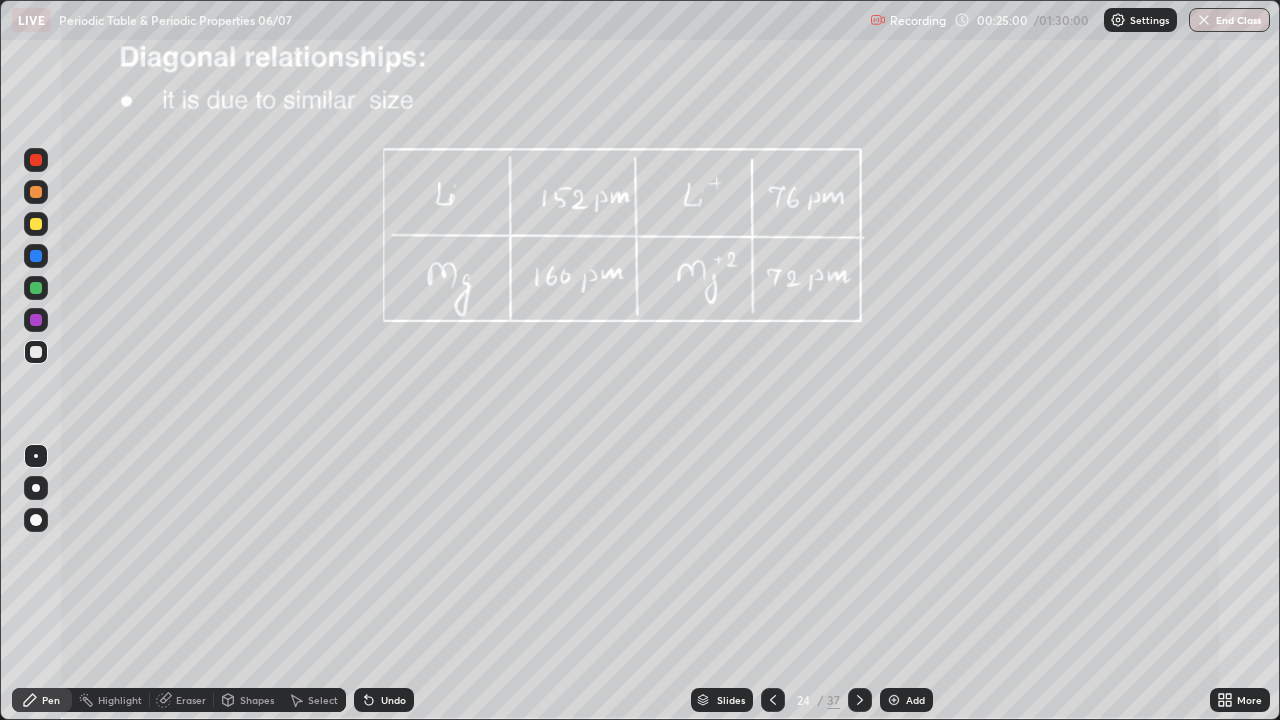 click on "Undo" at bounding box center (393, 700) 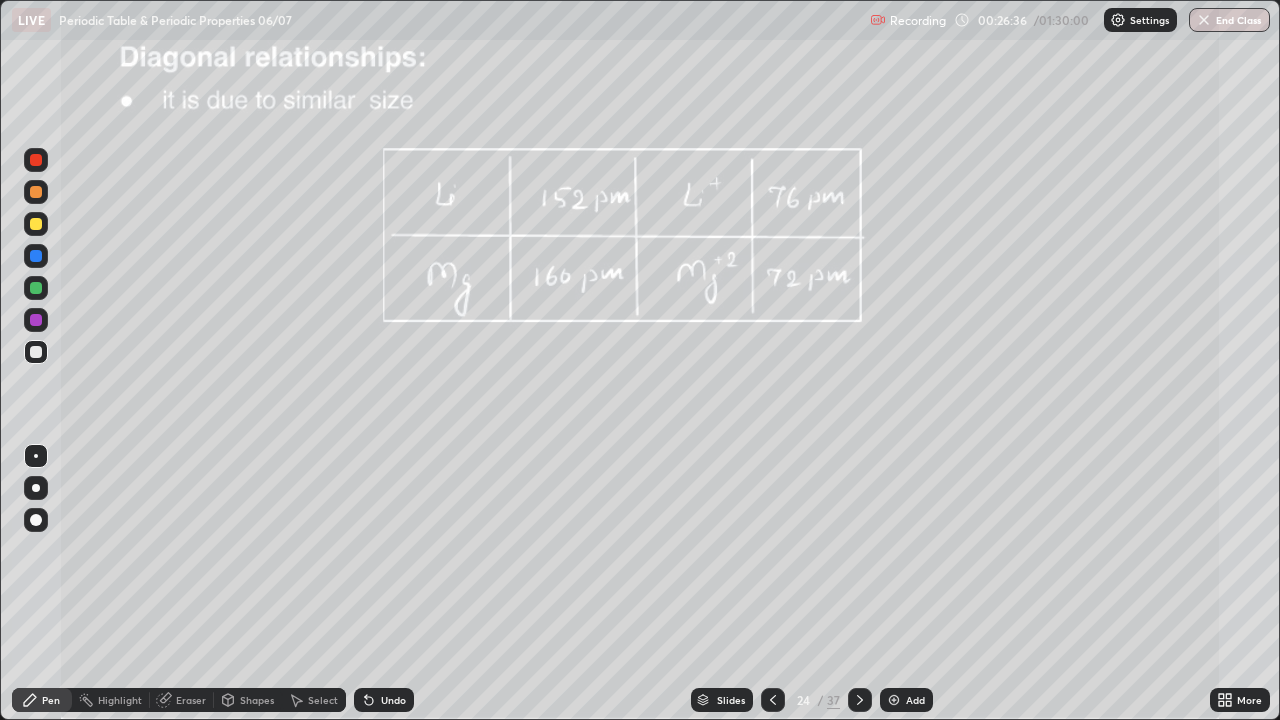 click on "Undo" at bounding box center [384, 700] 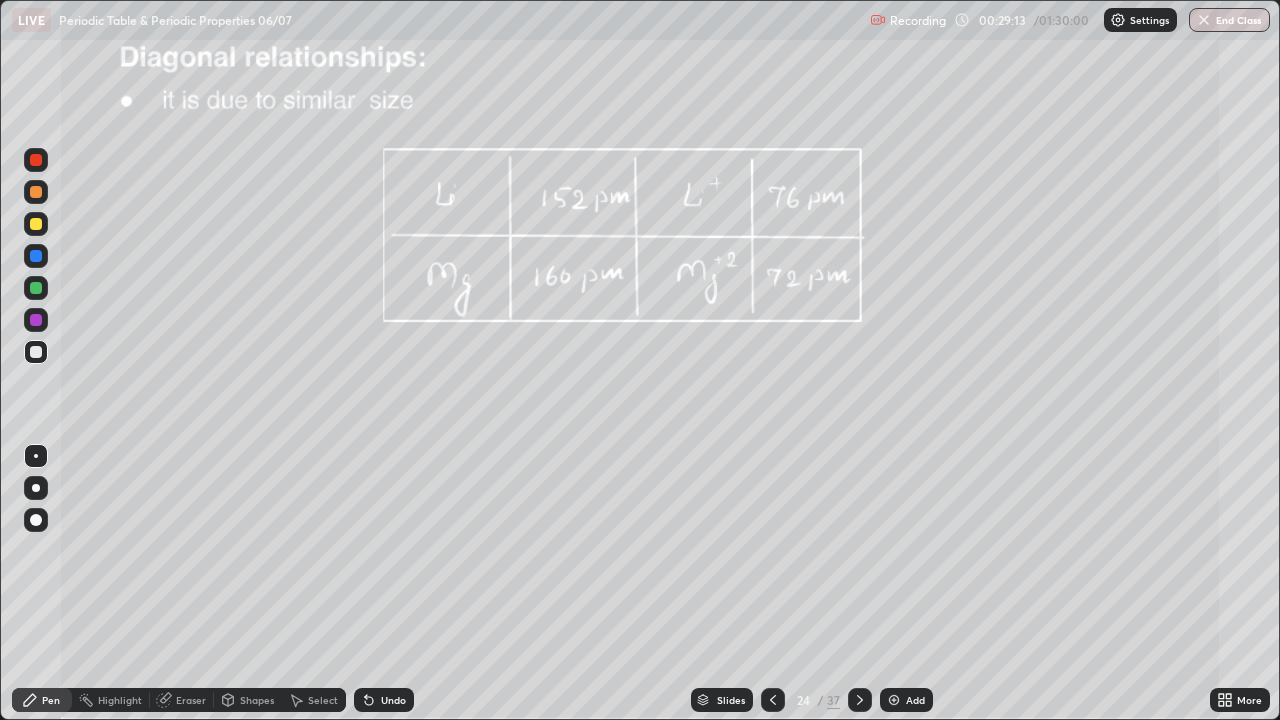 click on "Undo" at bounding box center (393, 700) 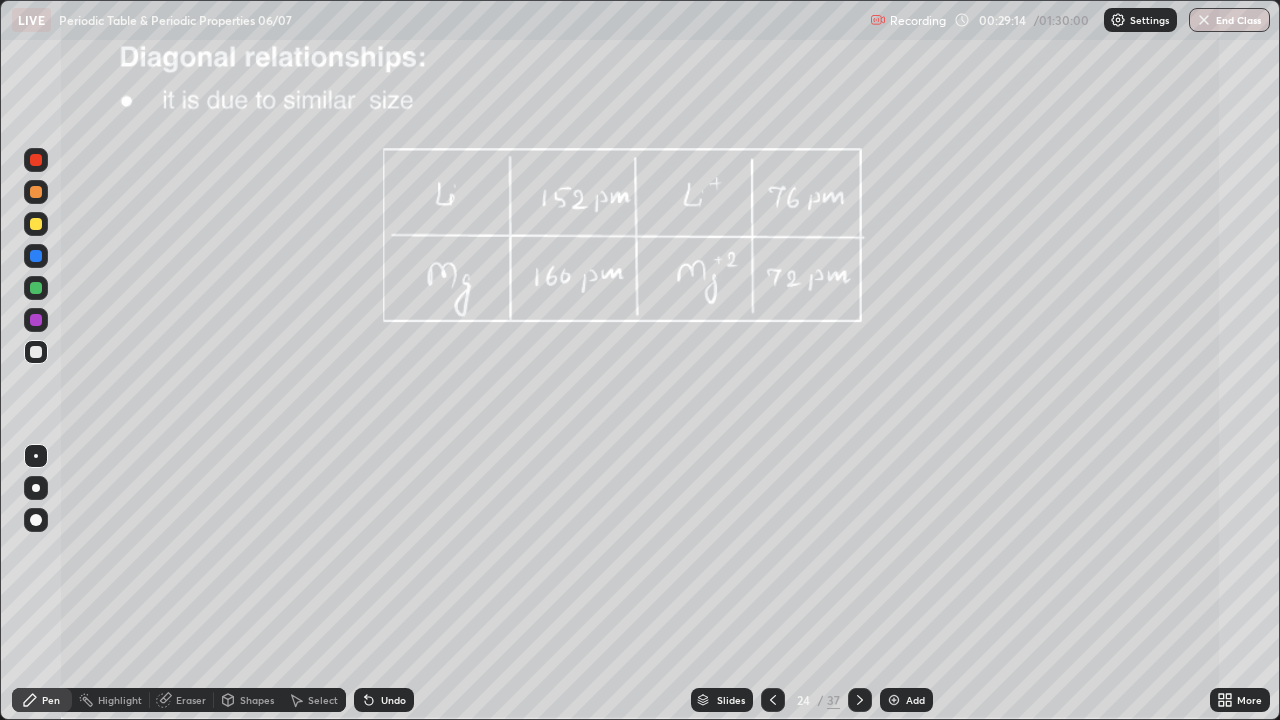 click at bounding box center [36, 224] 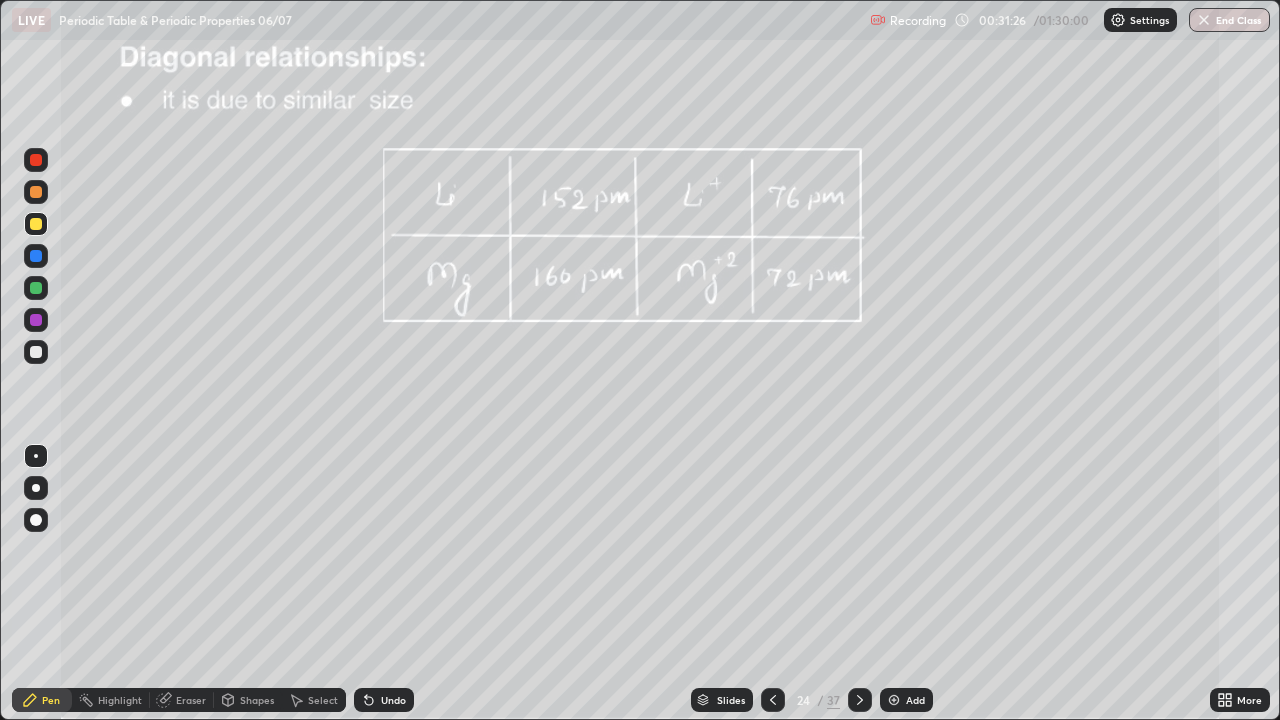 click 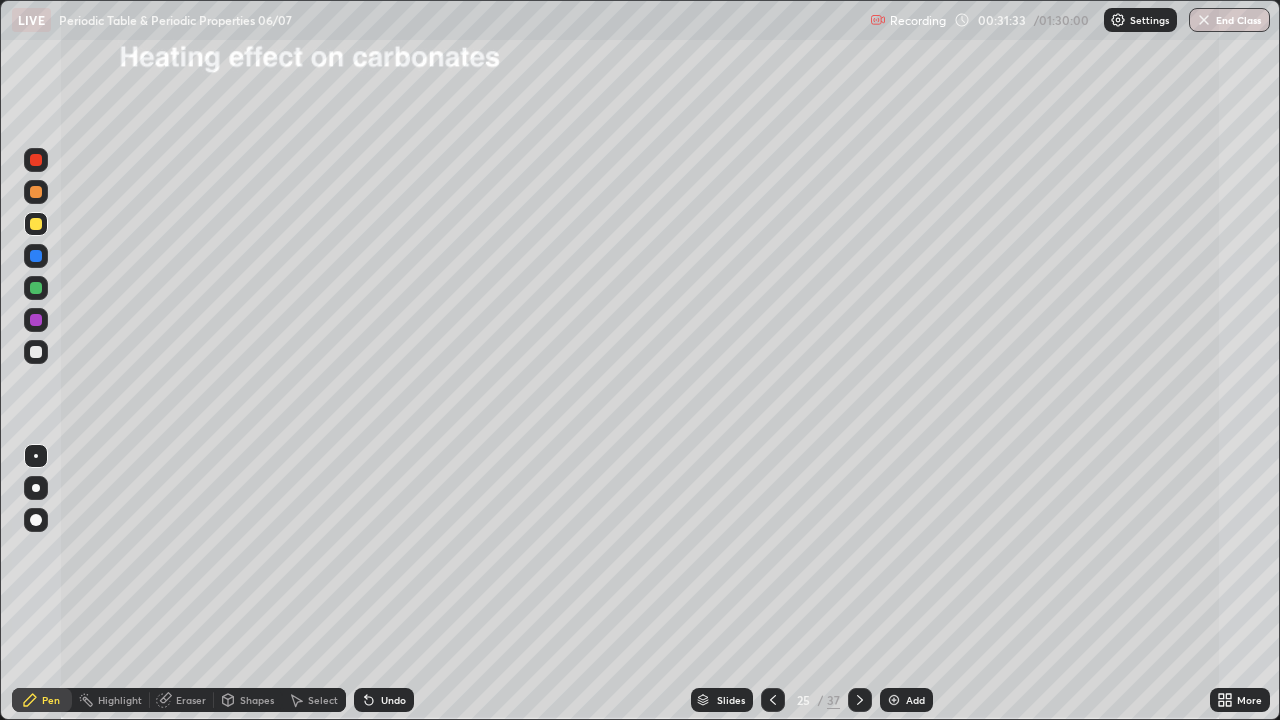 click at bounding box center [36, 352] 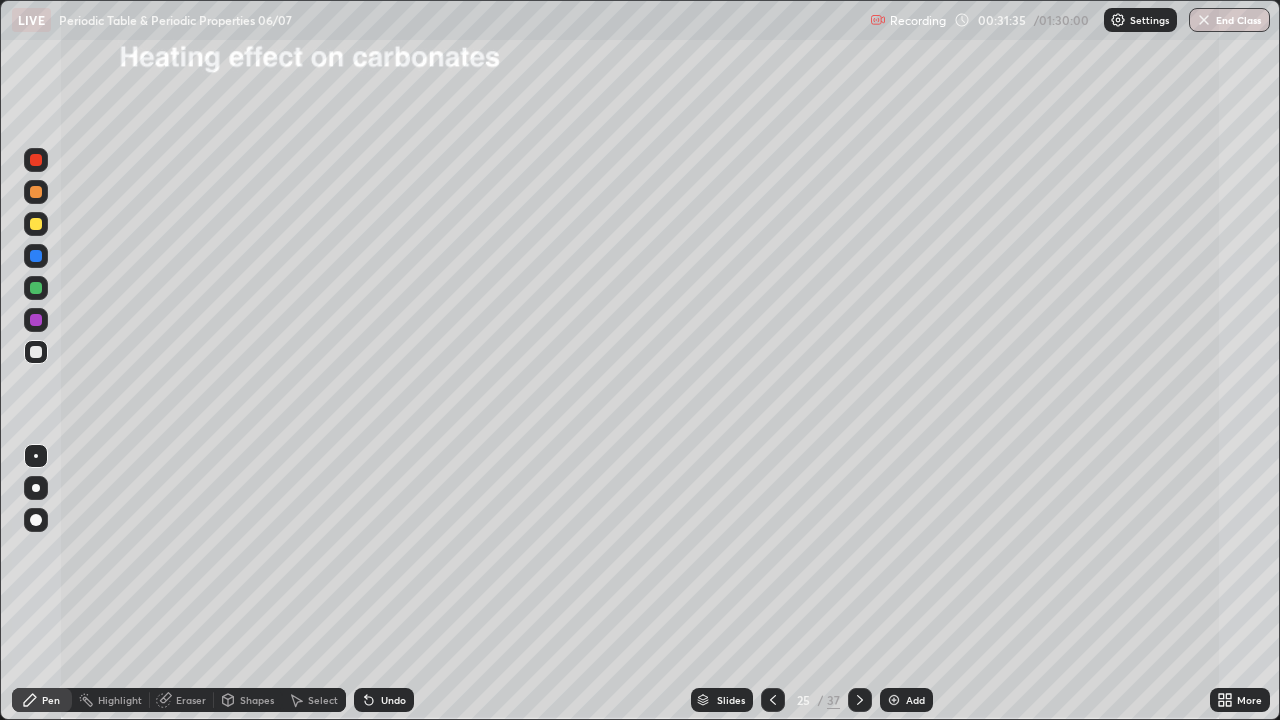 click at bounding box center (36, 224) 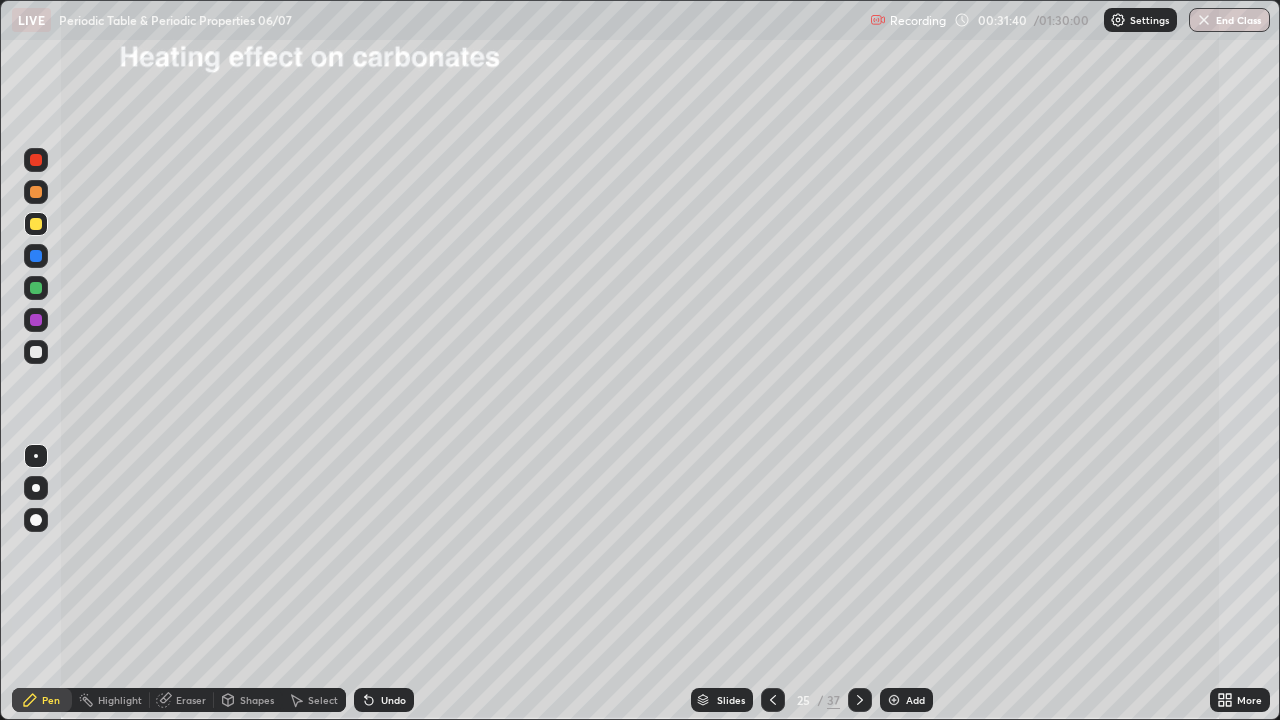 click on "Undo" at bounding box center [384, 700] 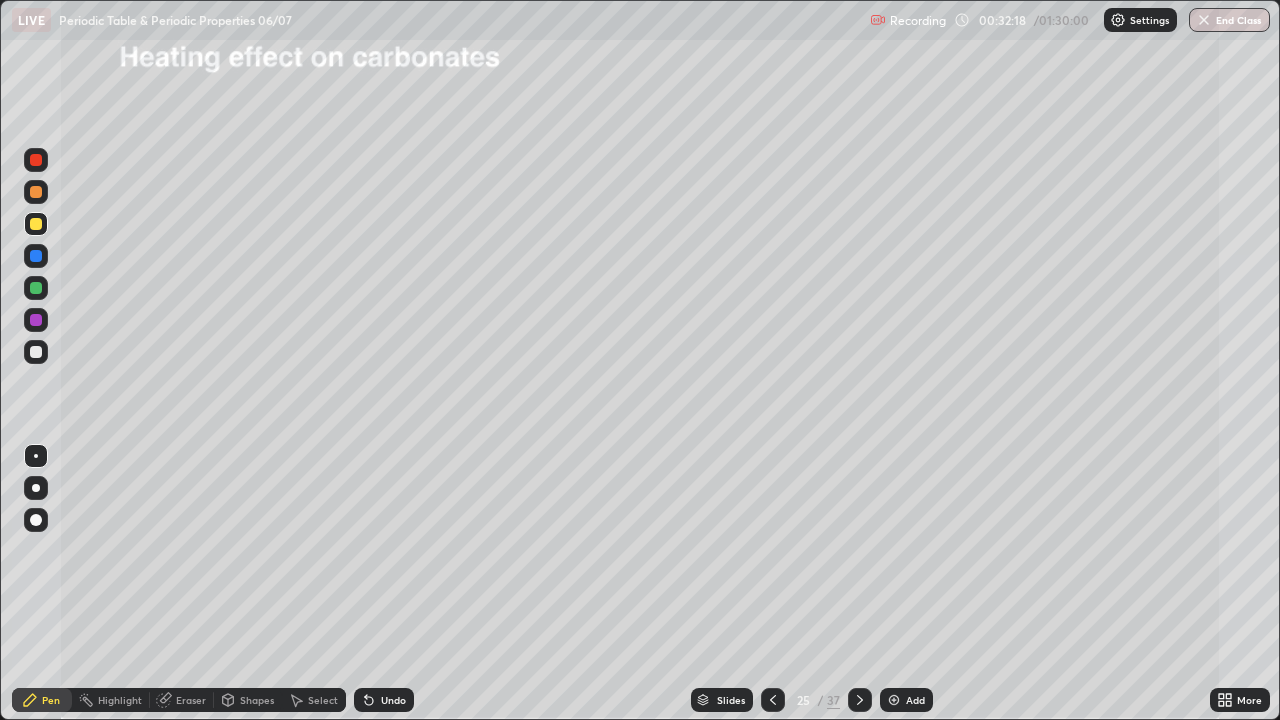 click at bounding box center (36, 352) 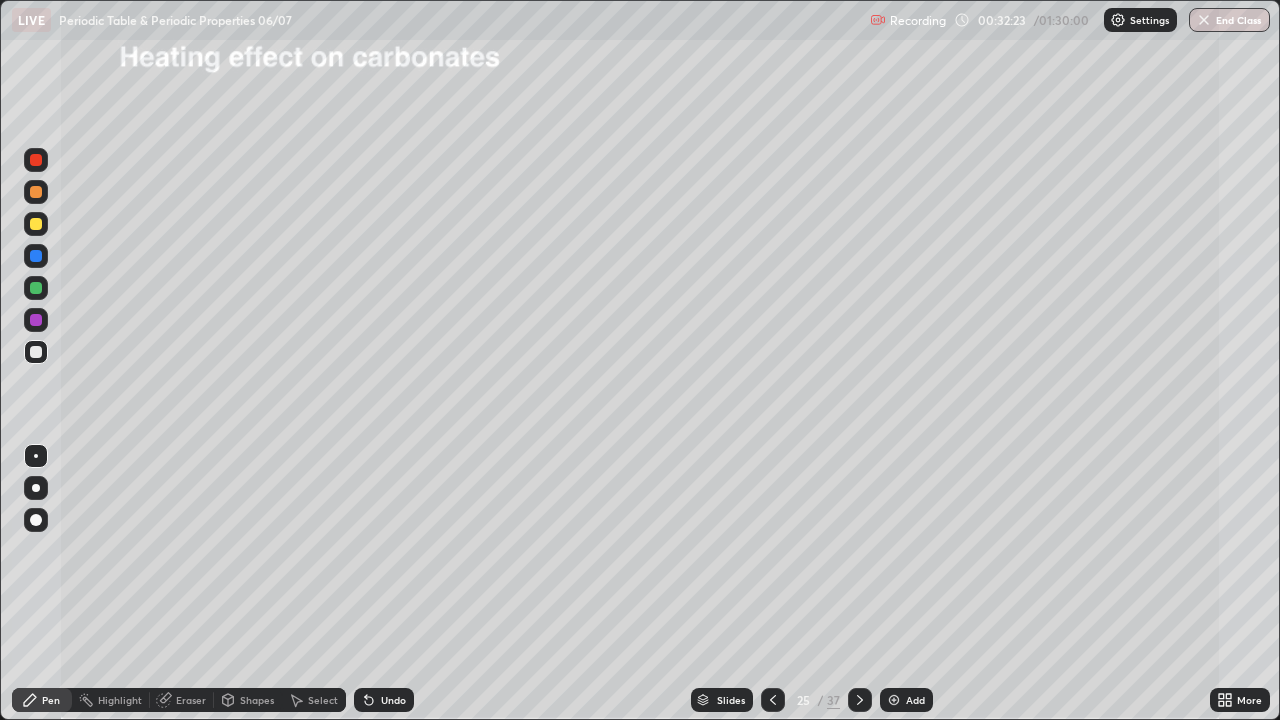 click at bounding box center (36, 224) 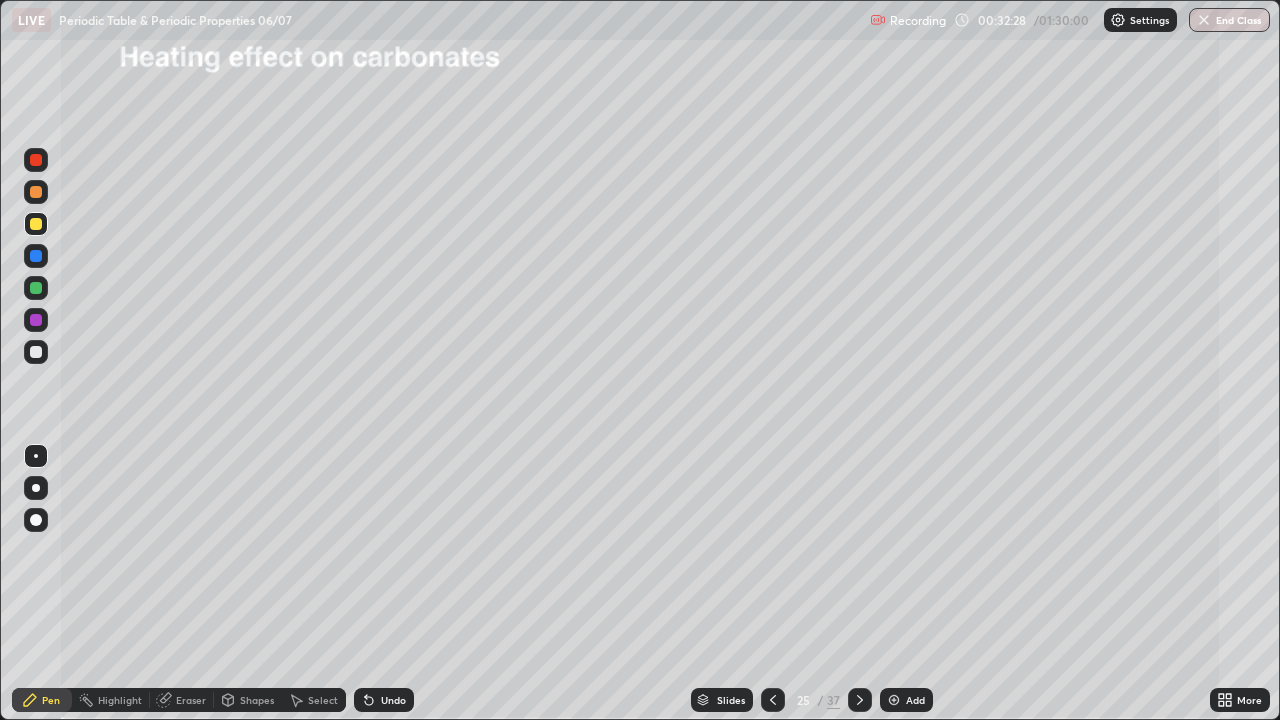 click on "Pen" at bounding box center (51, 700) 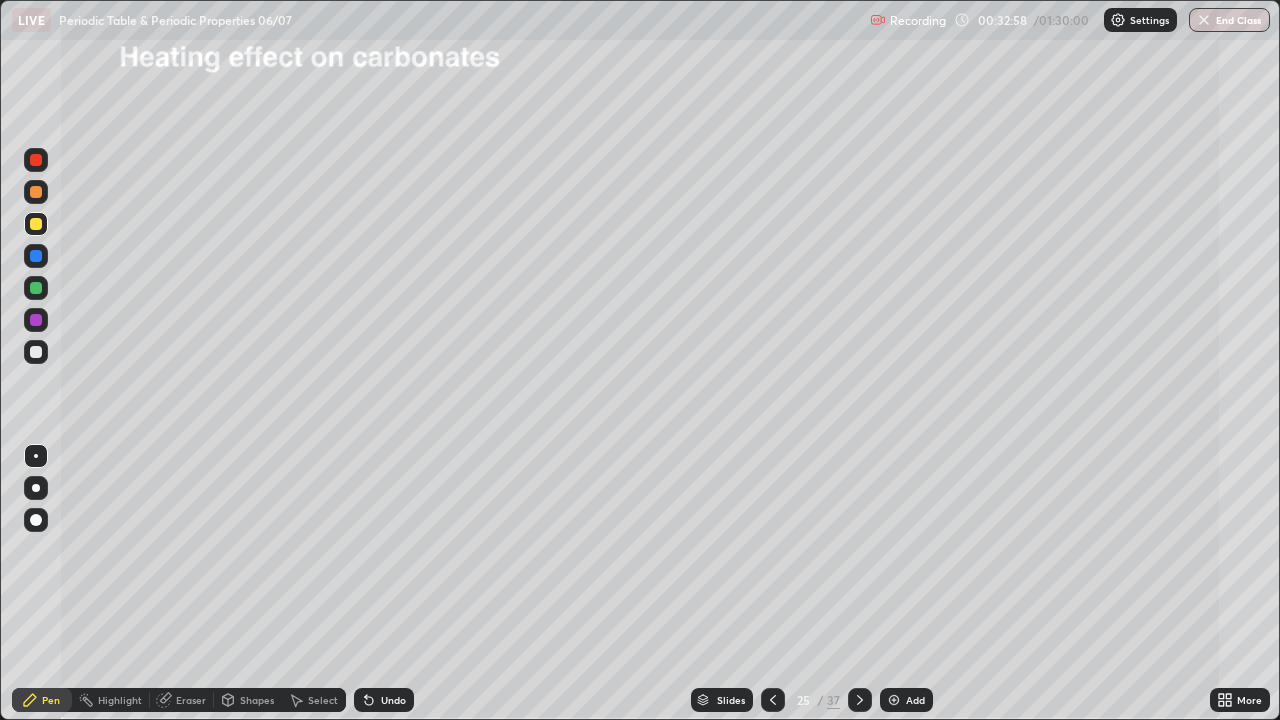 click at bounding box center [860, 700] 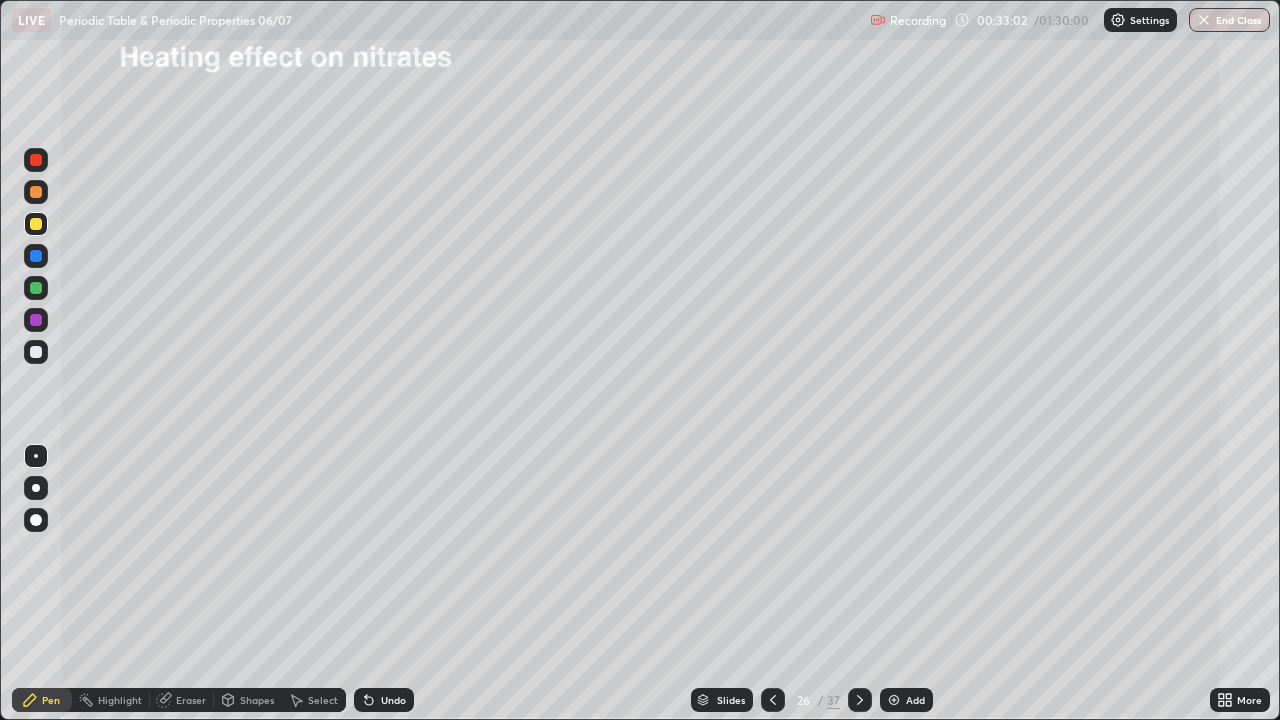 click at bounding box center [36, 352] 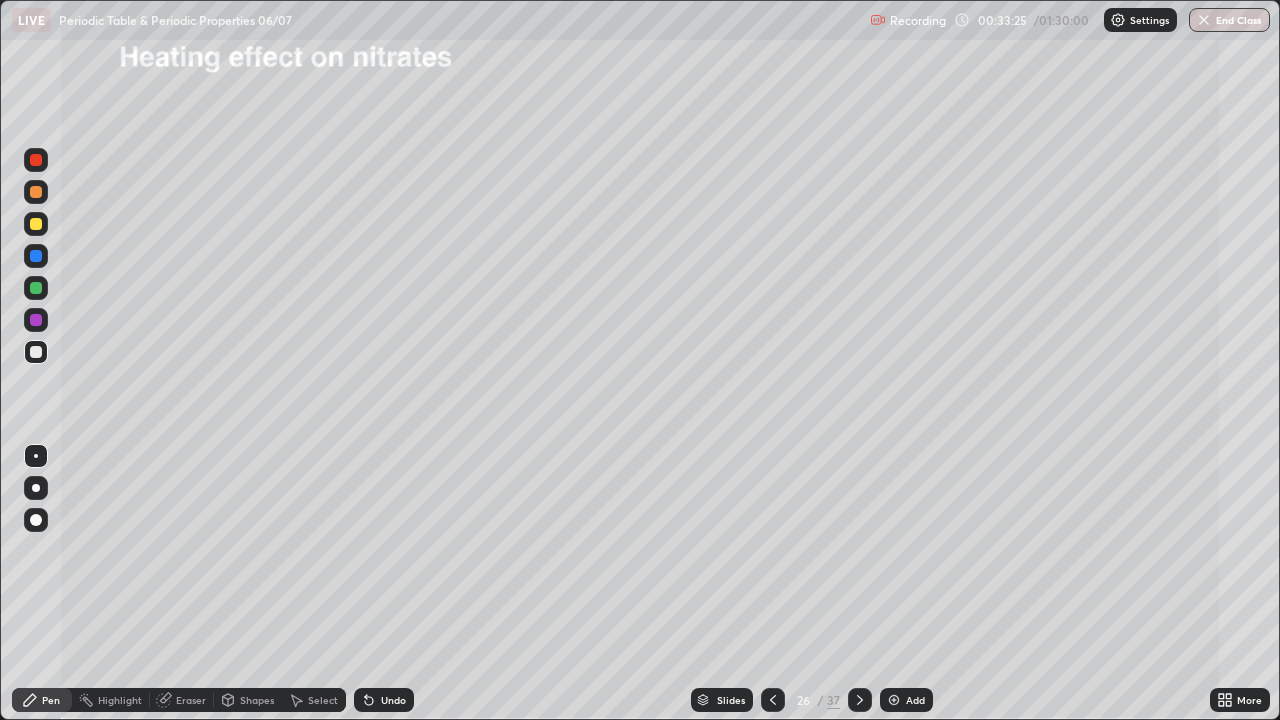 click at bounding box center [36, 352] 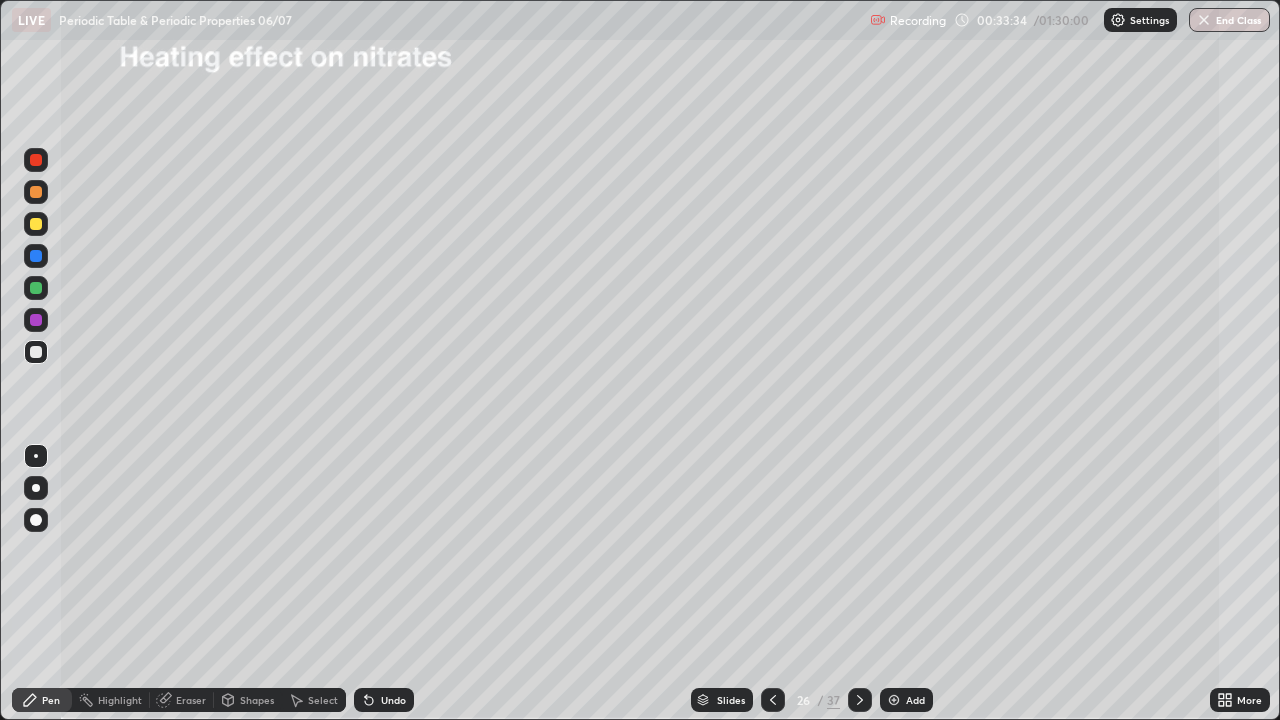 click on "Undo" at bounding box center [393, 700] 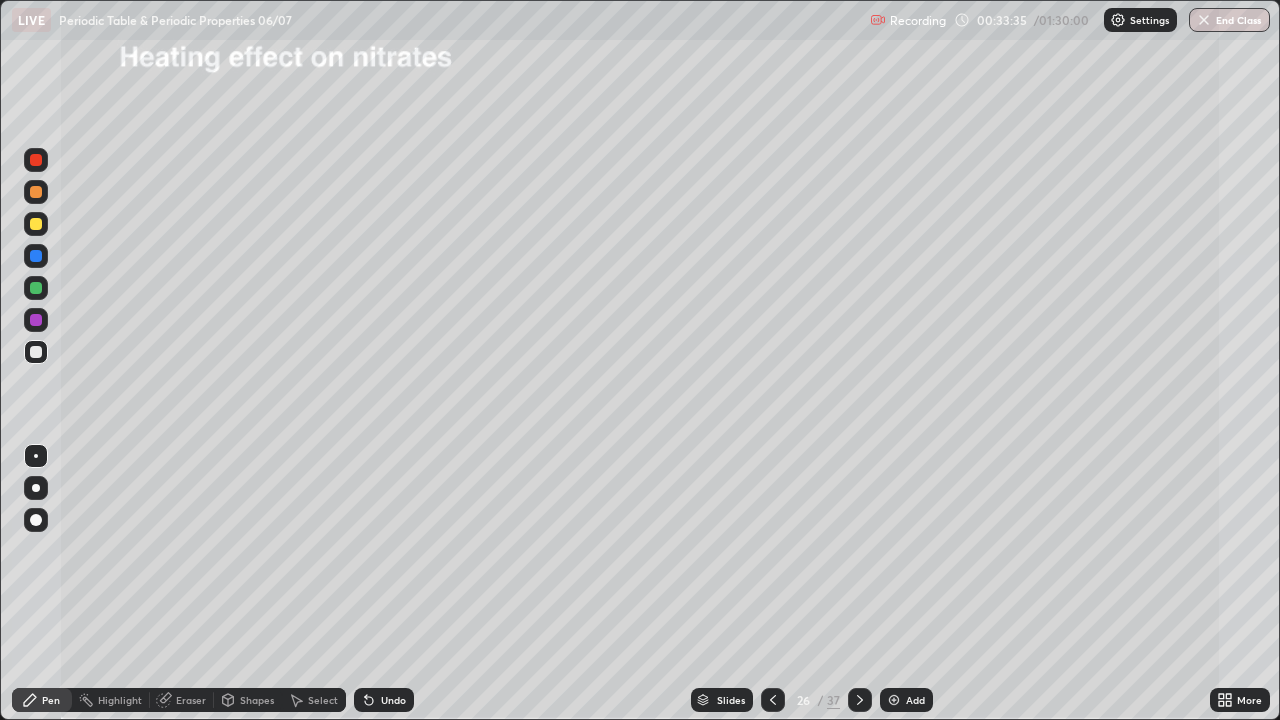 click on "Undo" at bounding box center (384, 700) 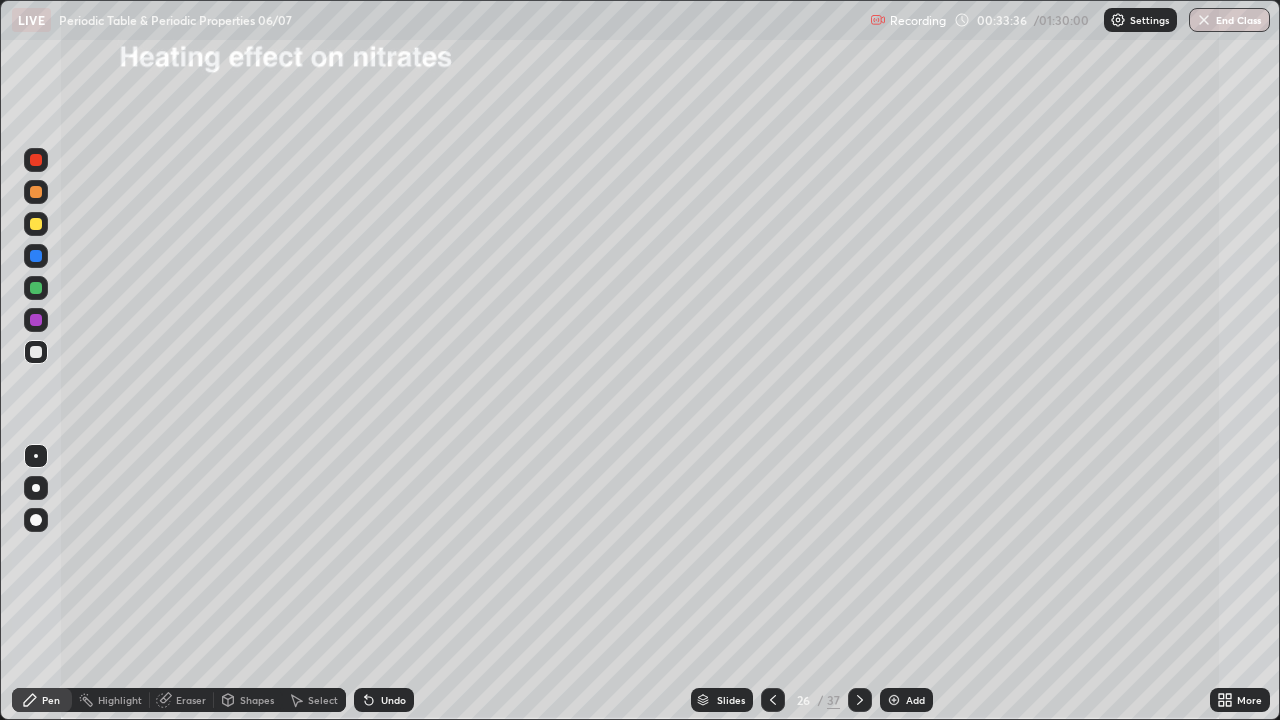 click on "Undo" at bounding box center [384, 700] 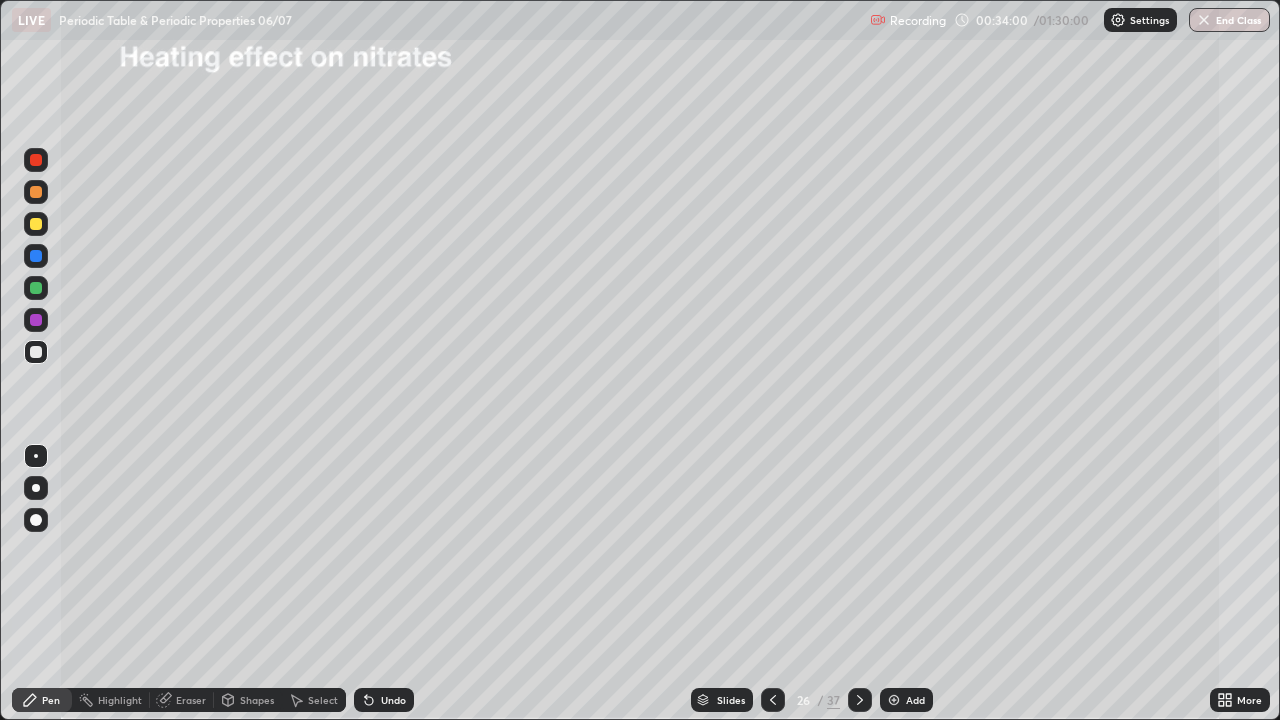 click 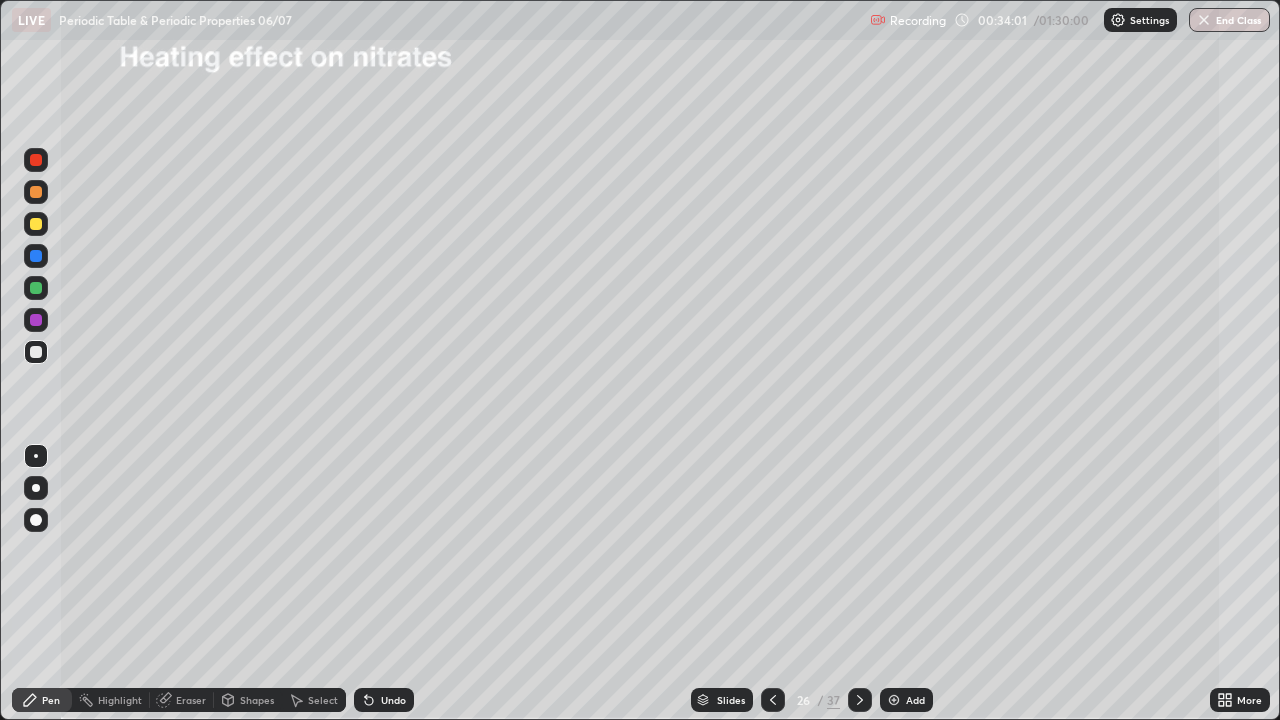 click 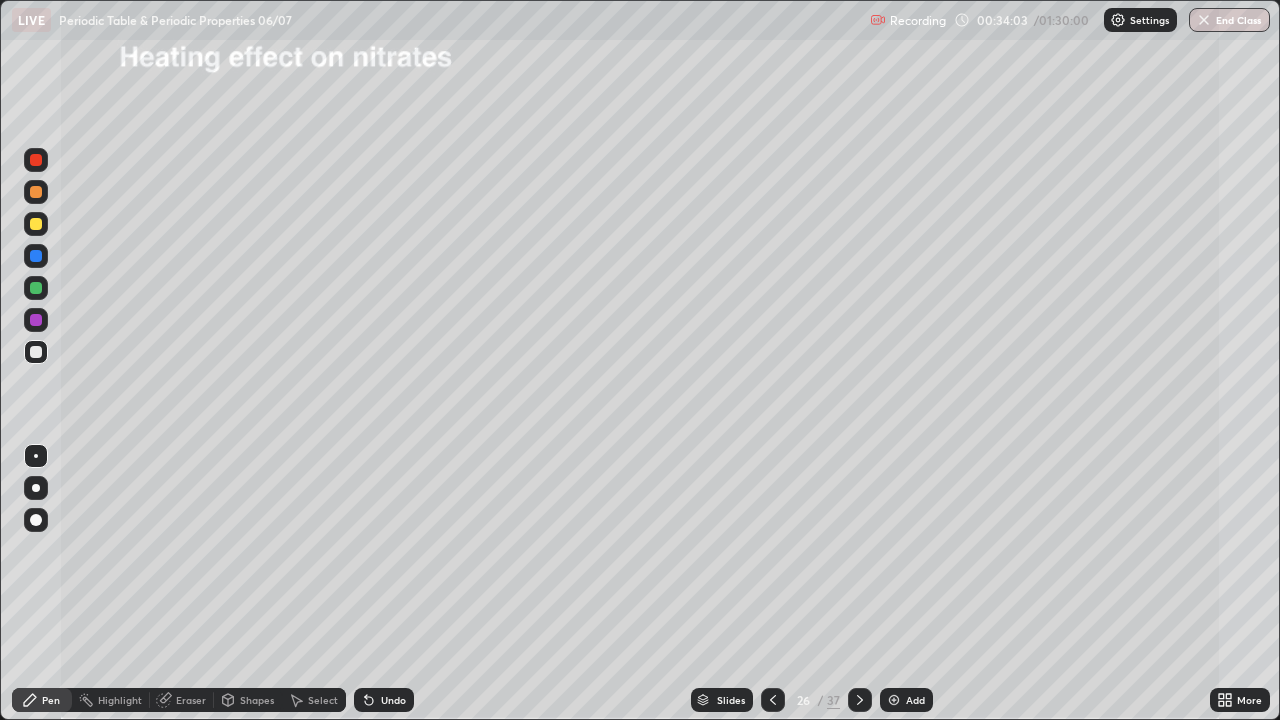 click on "Eraser" at bounding box center (191, 700) 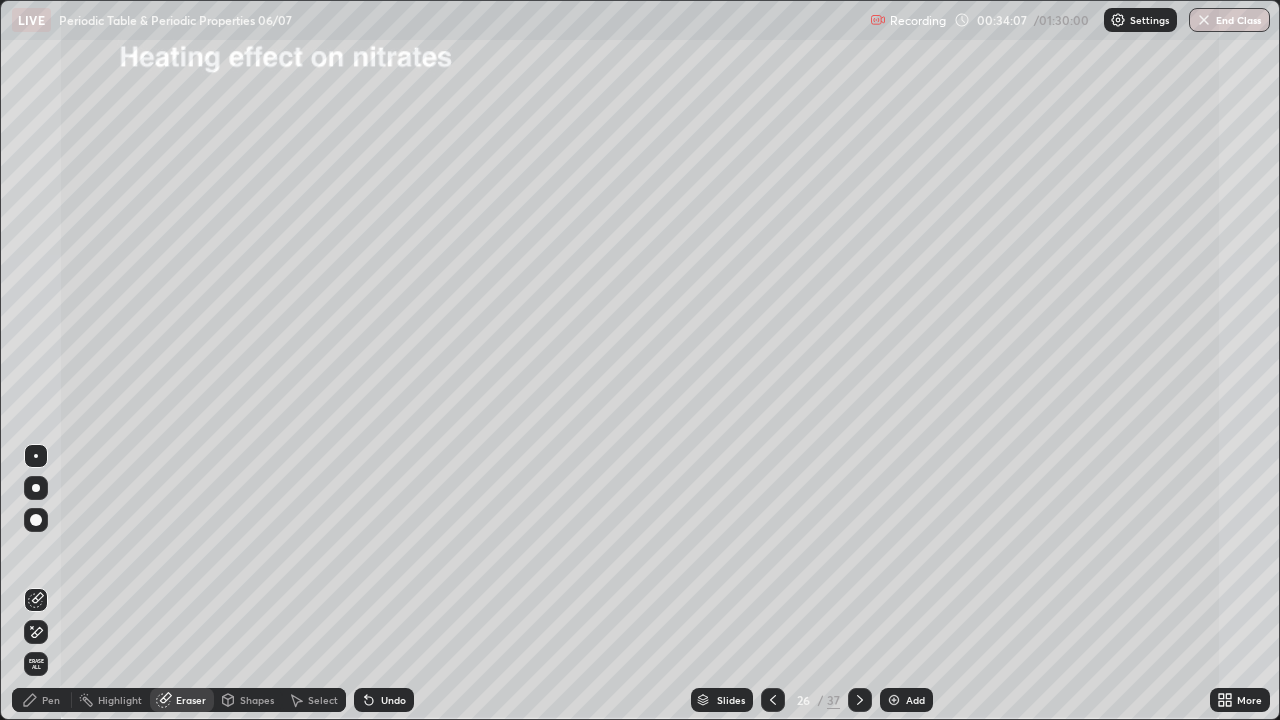 click on "Pen" at bounding box center [51, 700] 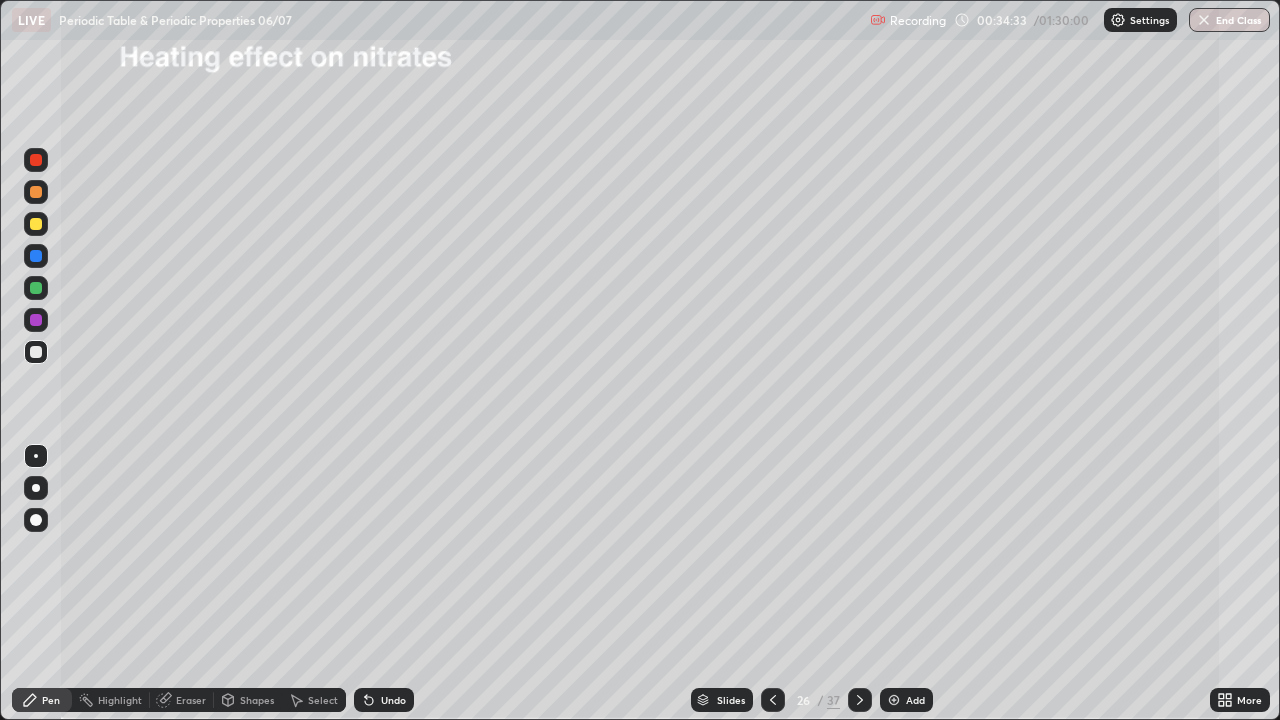 click on "Eraser" at bounding box center (191, 700) 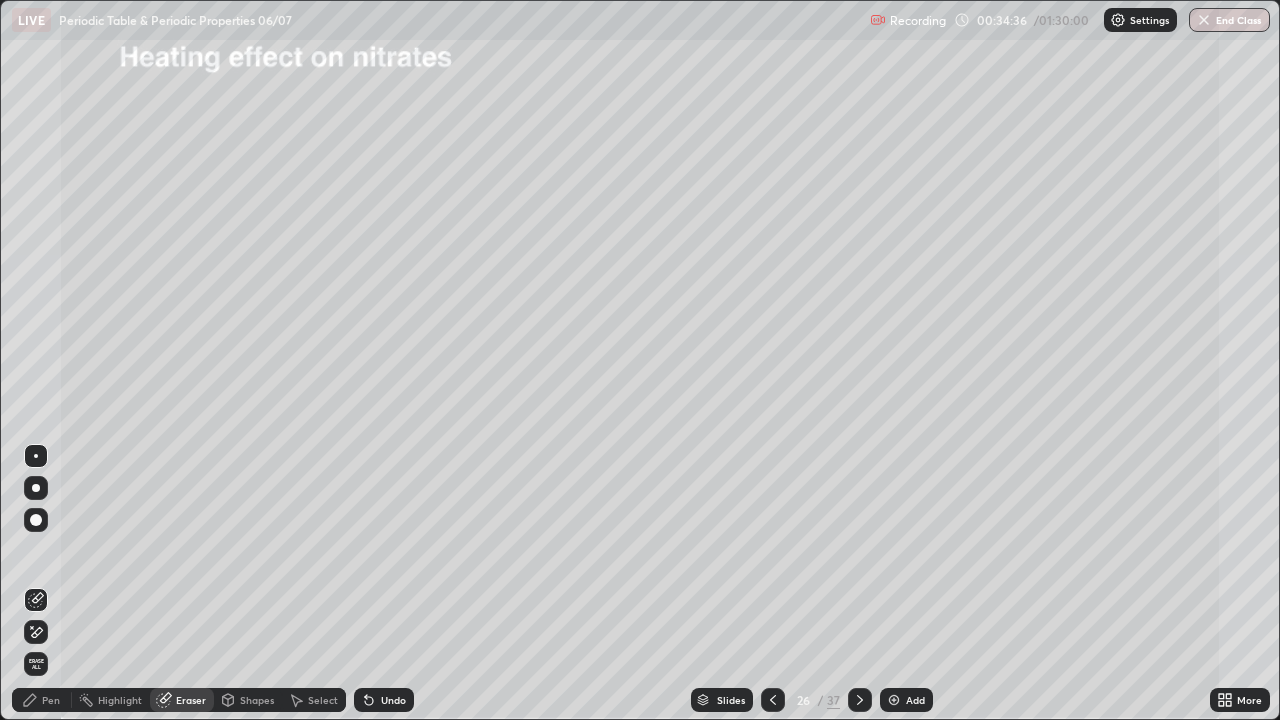 click on "Pen" at bounding box center (51, 700) 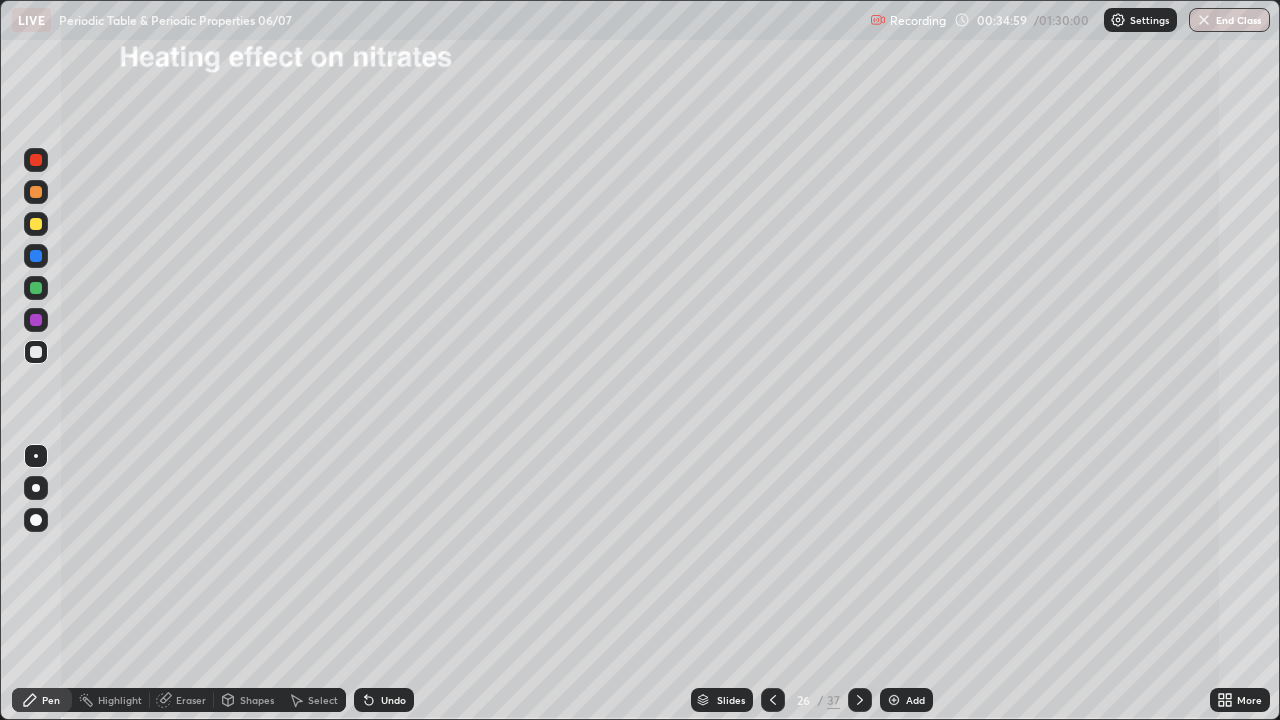 click at bounding box center [36, 224] 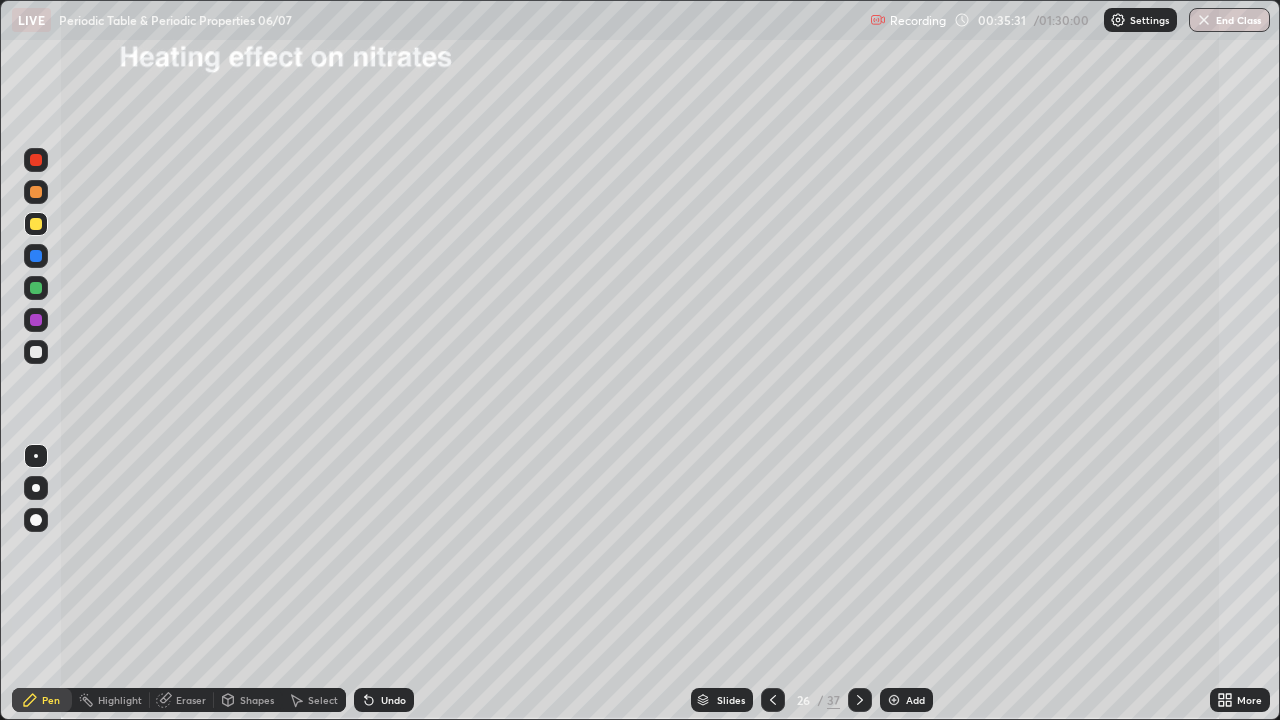 click 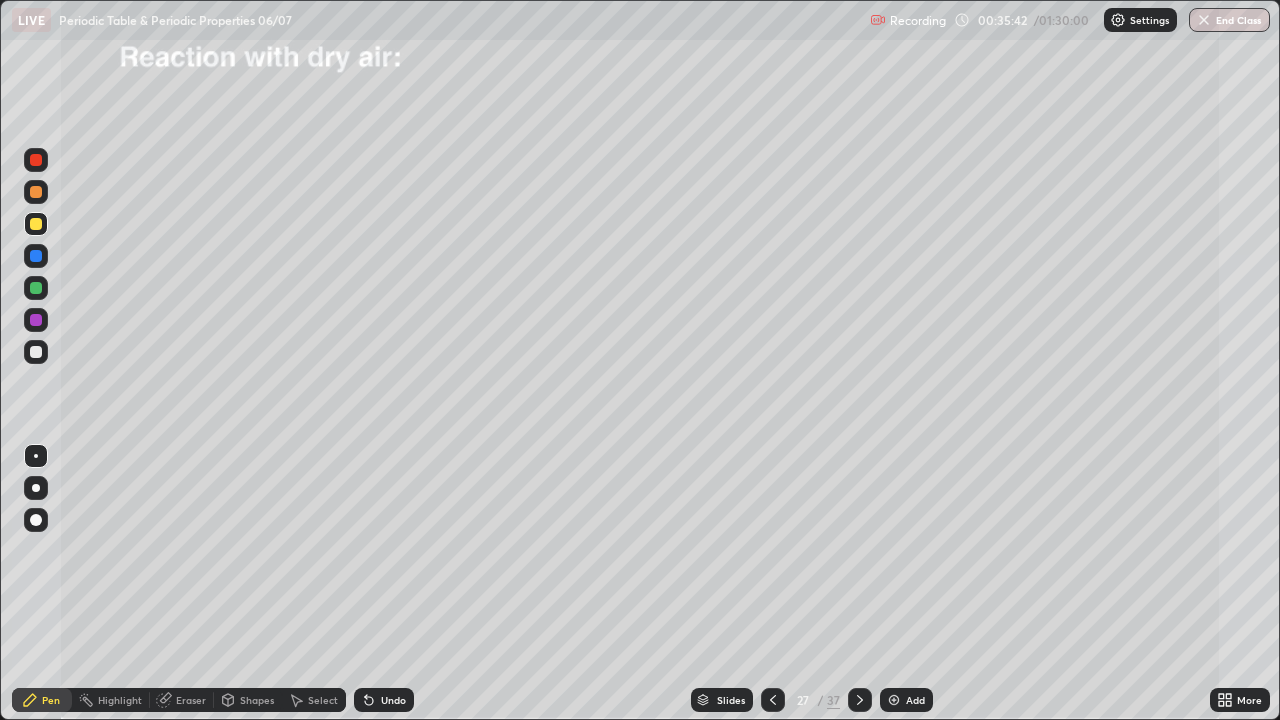 click at bounding box center (36, 352) 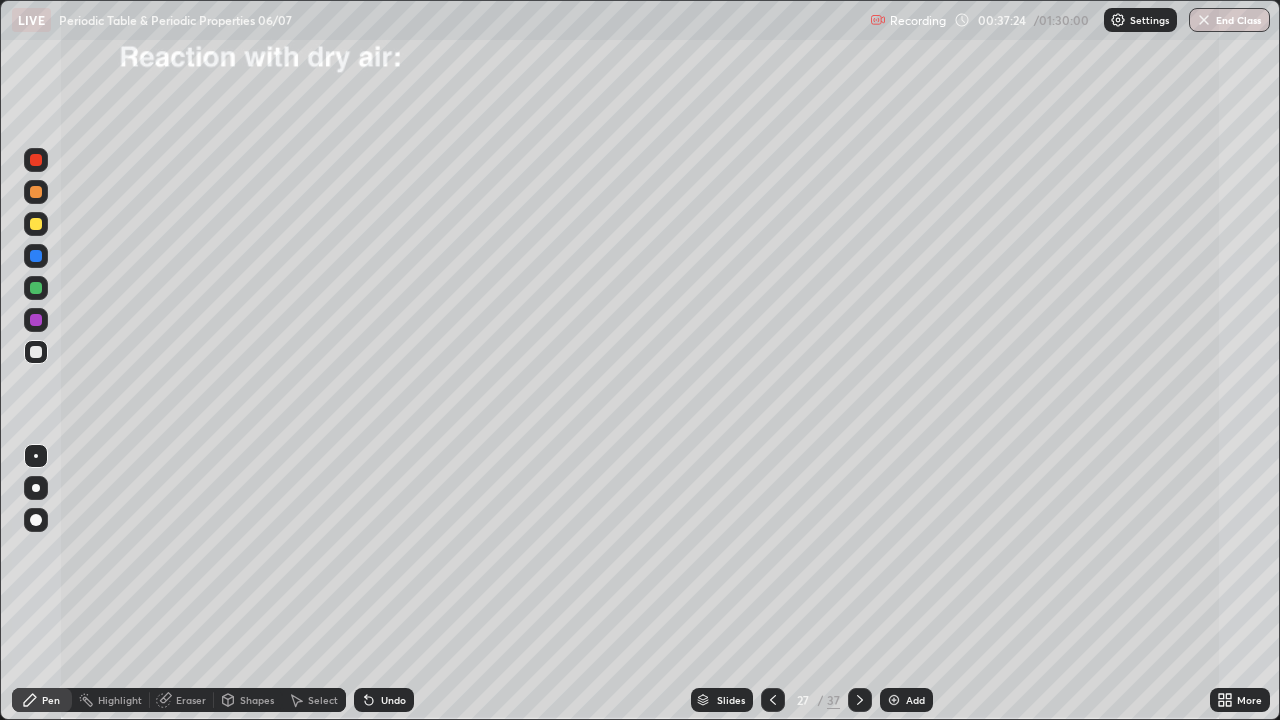 click on "Select" at bounding box center (323, 700) 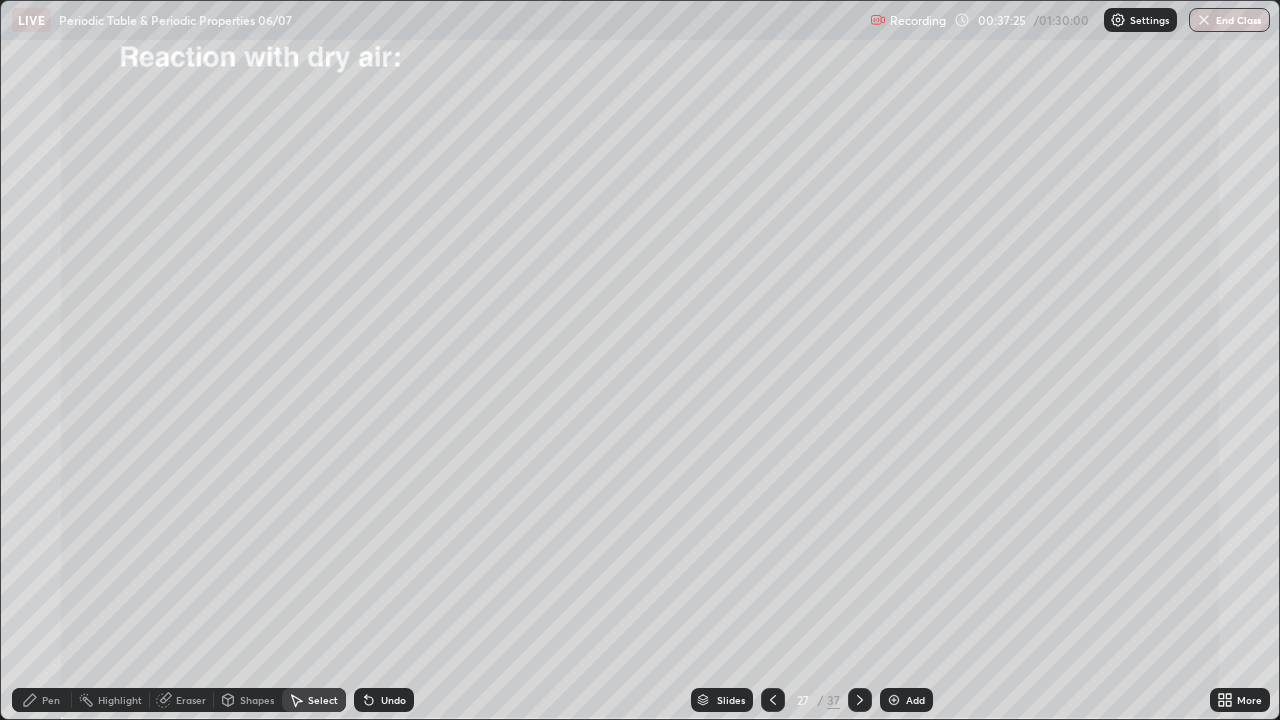 click on "Select" at bounding box center [323, 700] 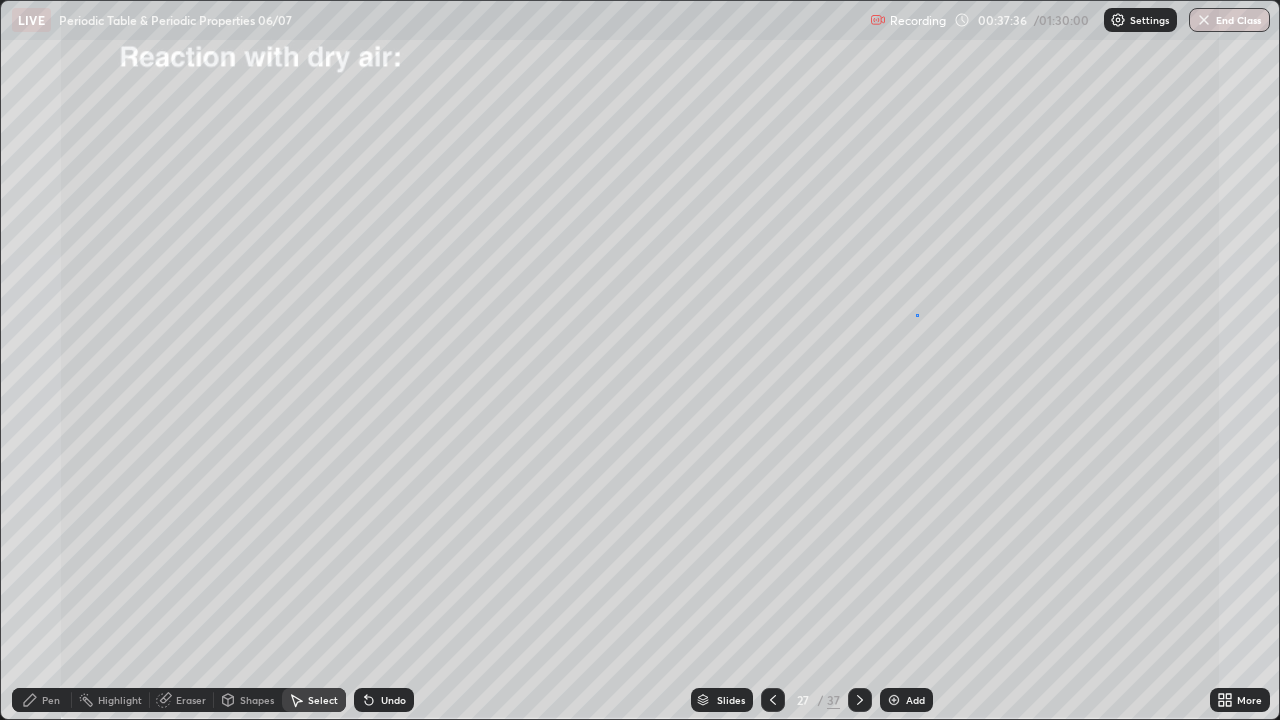 click on "0 ° Undo Copy Duplicate Duplicate to new slide Delete" at bounding box center [640, 360] 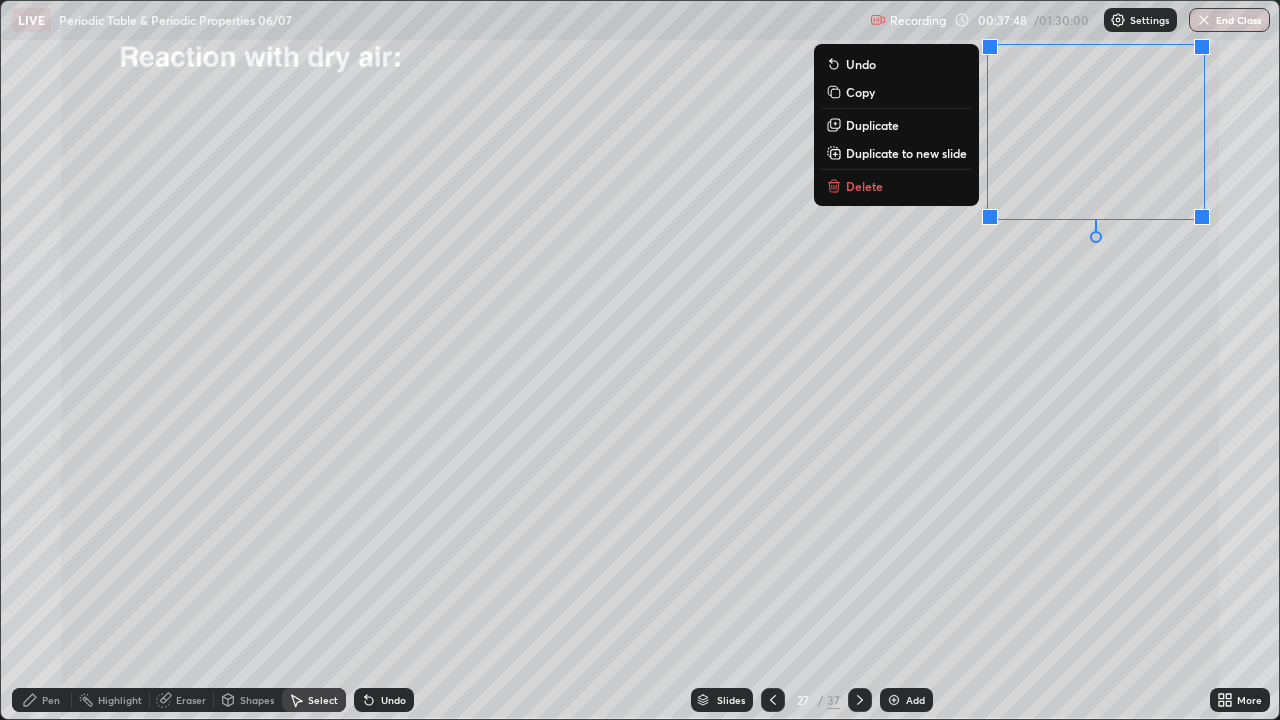 click on "Pen" at bounding box center (51, 700) 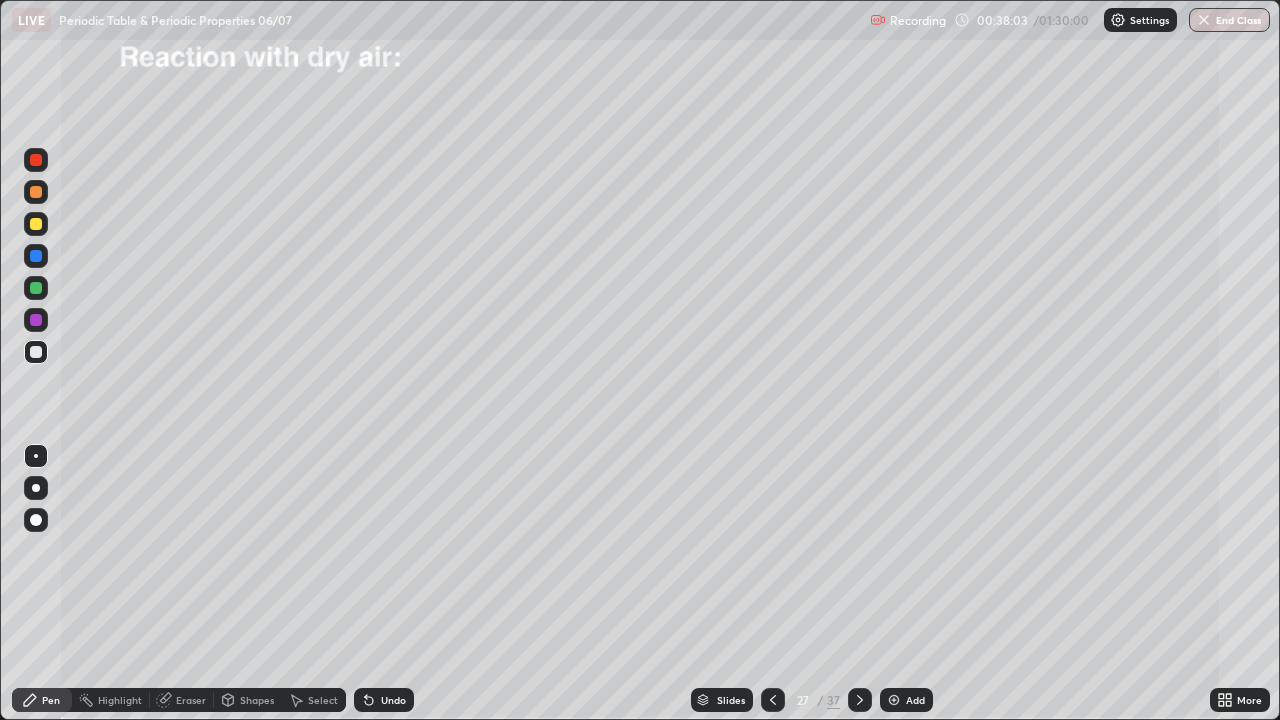 click at bounding box center [36, 224] 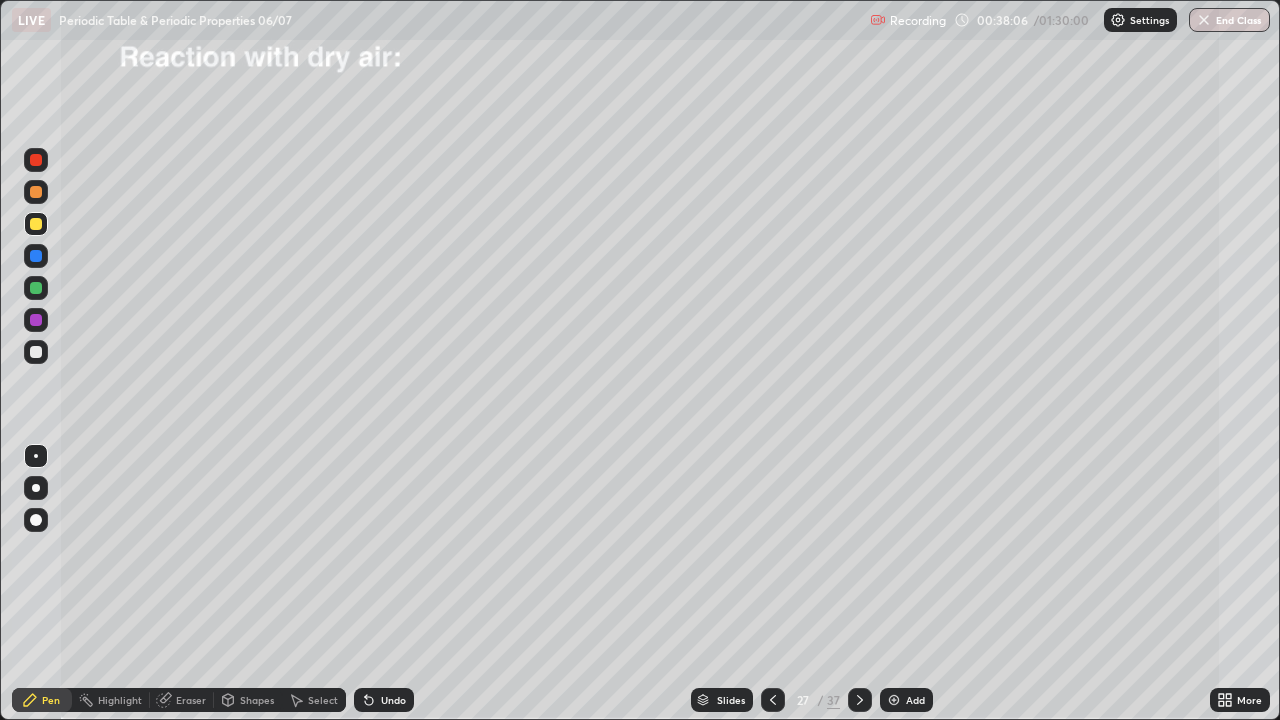 click on "Undo" at bounding box center [384, 700] 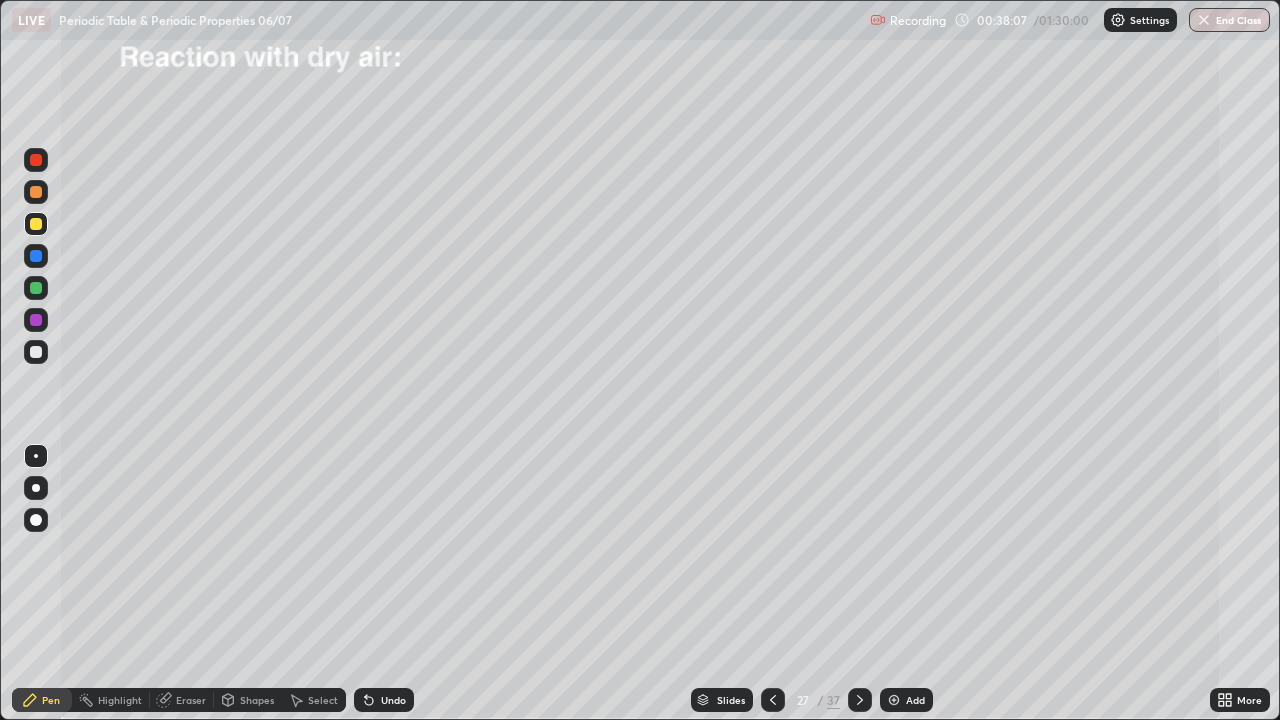 click at bounding box center [36, 352] 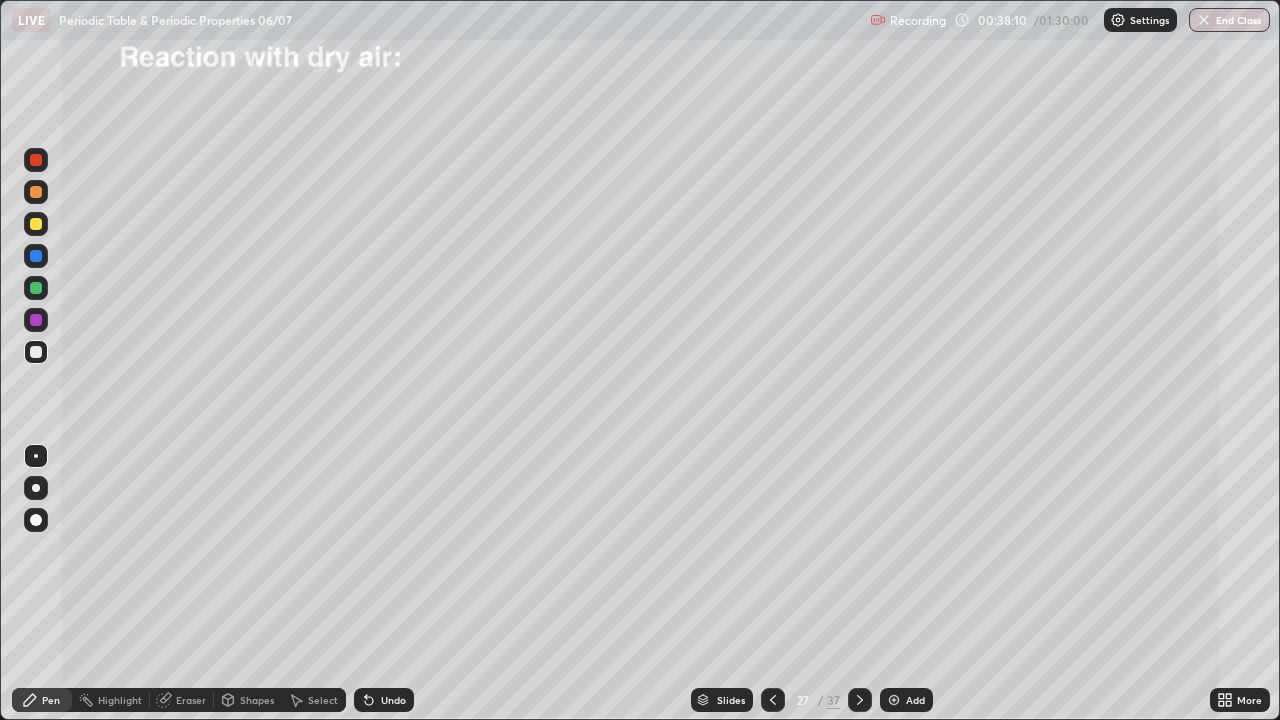 click on "Undo" at bounding box center (384, 700) 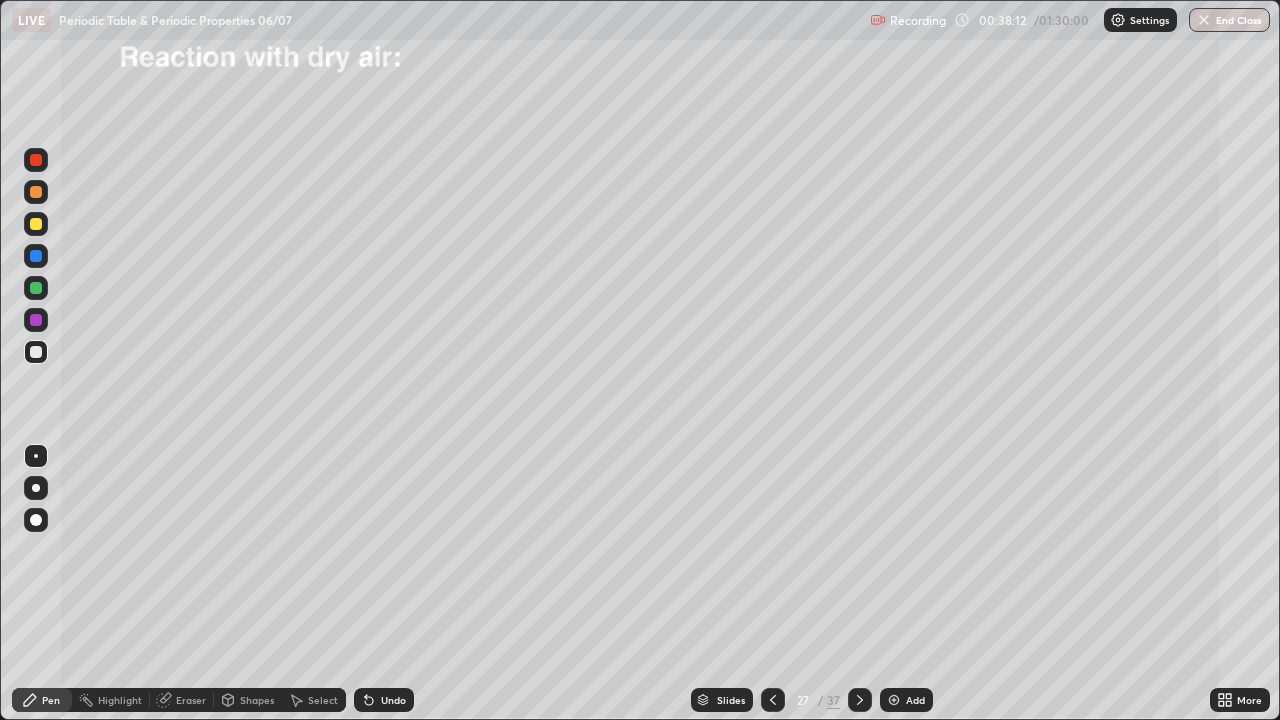 click 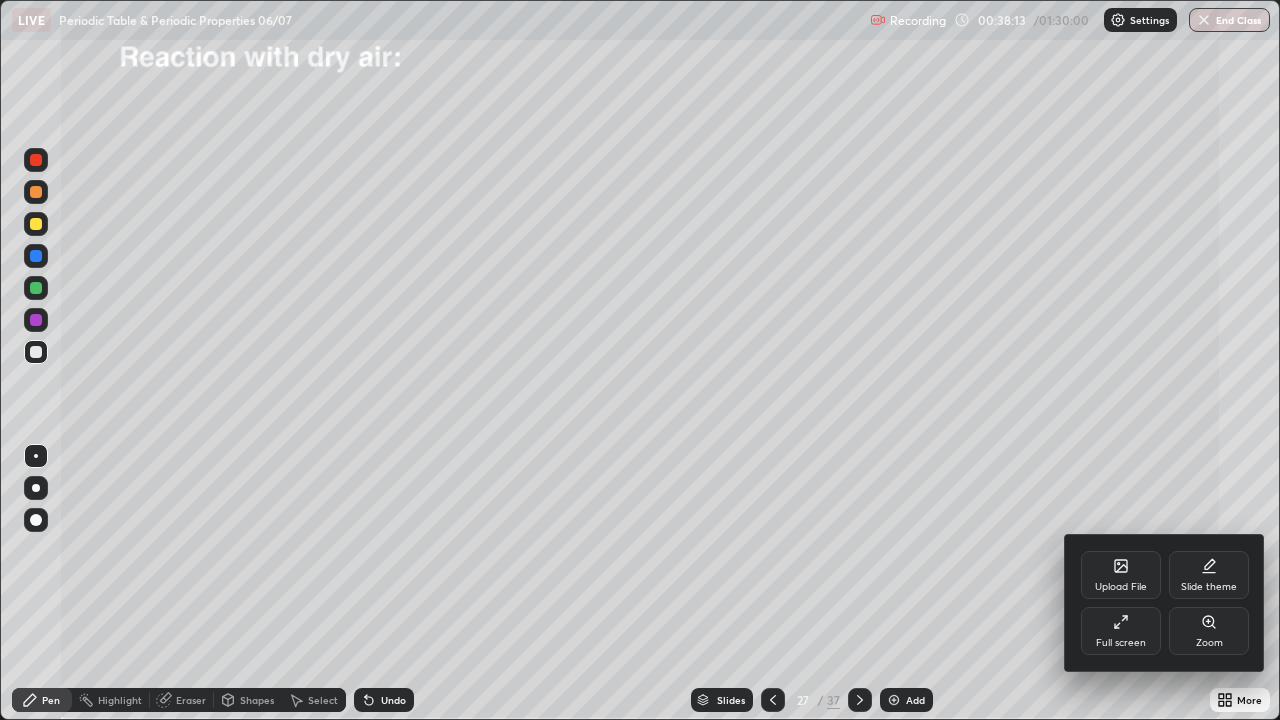 click on "Full screen" at bounding box center (1121, 631) 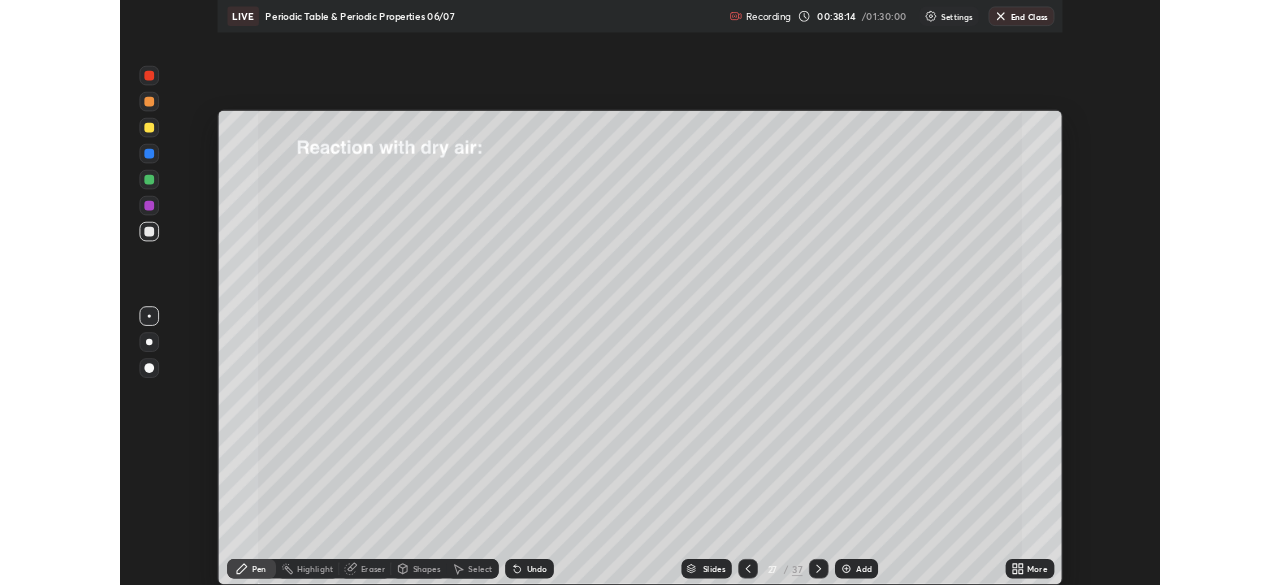 scroll, scrollTop: 585, scrollLeft: 1280, axis: both 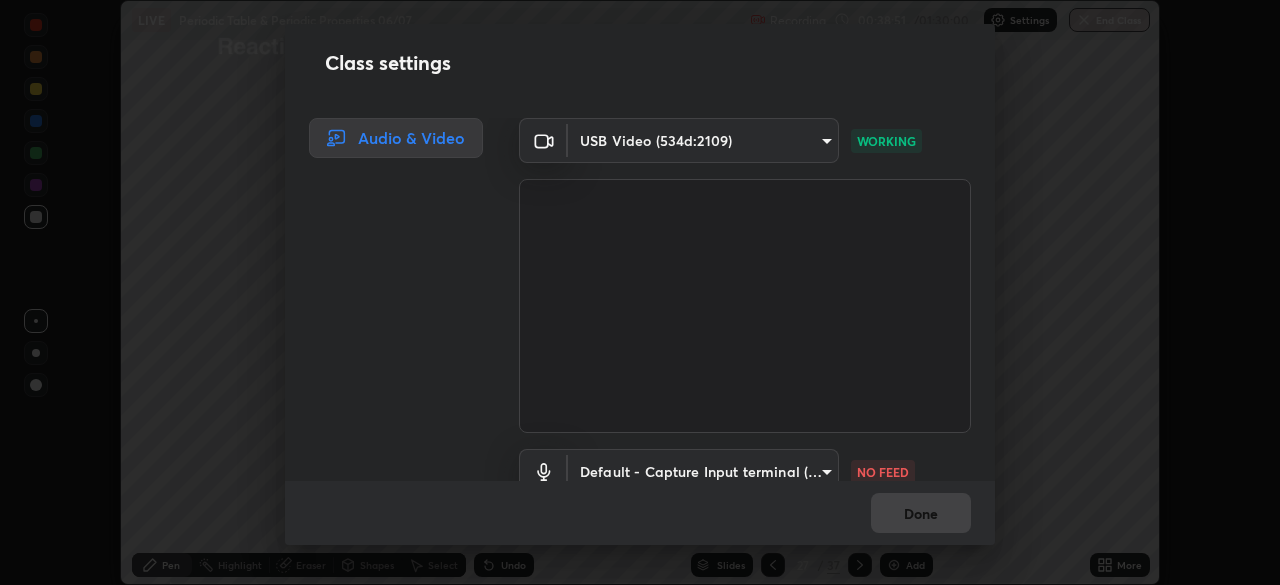 click on "Erase all LIVE Periodic Table & Periodic Properties 06/07 Recording 00:38:51 /  01:30:00 Settings End Class Setting up your live class Periodic Table & Periodic Properties 06/07 • L40 of Chemistry for IIT JEE-GROWTH-4- 2027 Anant Raj Pen Highlight Eraser Shapes Select Undo Slides 27 / 37 Add More No doubts shared Encourage your learners to ask a doubt for better clarity Report an issue Reason for reporting Buffering Chat not working Audio - Video sync issue Educator video quality low ​ Attach an image Report Class settings Audio & Video USB Video (534d:2109) 548a44a52523d2997e35a3c13491b16d14ec2e678e88aab68fdaa9d4bfa060c5 WORKING Default - Capture Input terminal (Digital Array MIC) default NO FEED Done" at bounding box center [640, 292] 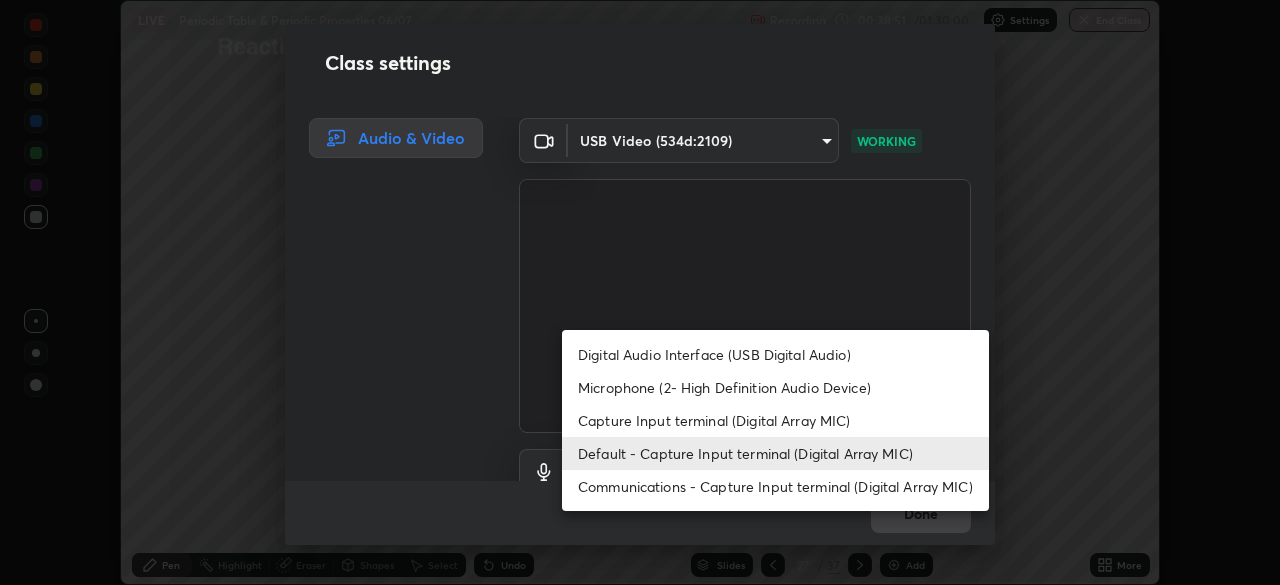 scroll, scrollTop: 18, scrollLeft: 0, axis: vertical 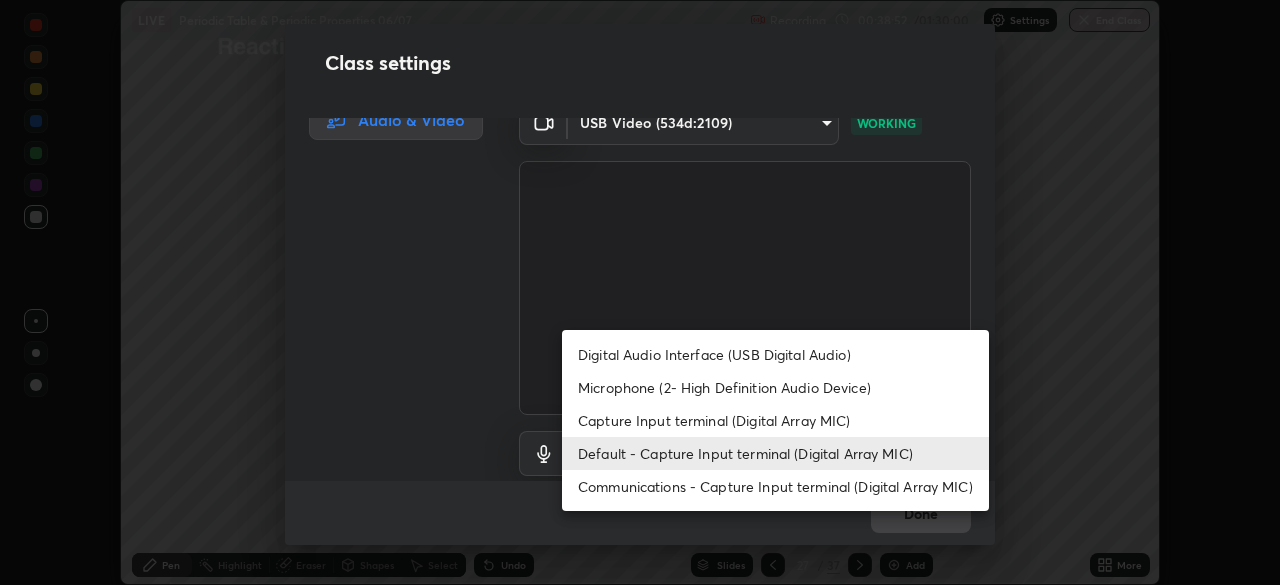 click on "Capture Input terminal (Digital Array MIC)" at bounding box center [775, 420] 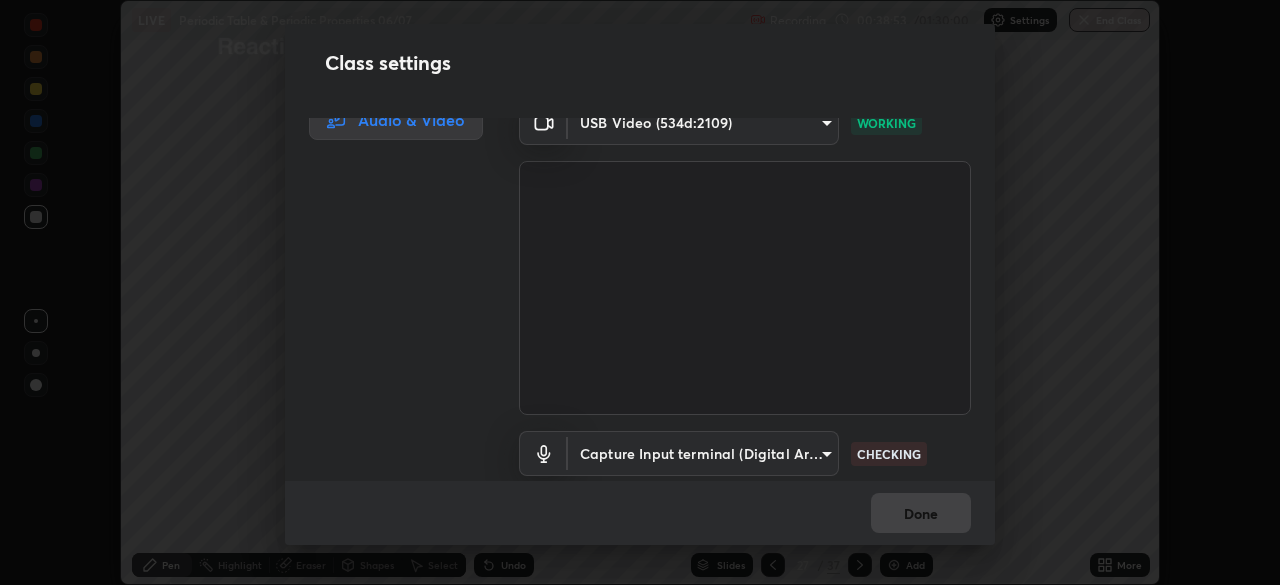 click on "Erase all LIVE Periodic Table & Periodic Properties 06/07 Recording 00:38:53 /  01:30:00 Settings End Class Setting up your live class Periodic Table & Periodic Properties 06/07 • L40 of Chemistry for IIT JEE-GROWTH-4- 2027 Anant Raj Pen Highlight Eraser Shapes Select Undo Slides 27 / 37 Add More No doubts shared Encourage your learners to ask a doubt for better clarity Report an issue Reason for reporting Buffering Chat not working Audio - Video sync issue Educator video quality low ​ Attach an image Report Class settings Audio & Video USB Video (534d:2109) 548a44a52523d2997e35a3c13491b16d14ec2e678e88aab68fdaa9d4bfa060c5 WORKING Capture Input terminal (Digital Array MIC) 5bd19e8a929ebcf16b1f2ad5b65bd6ff0a4646b617f12242eab59e47920f3530 CHECKING Done" at bounding box center (640, 292) 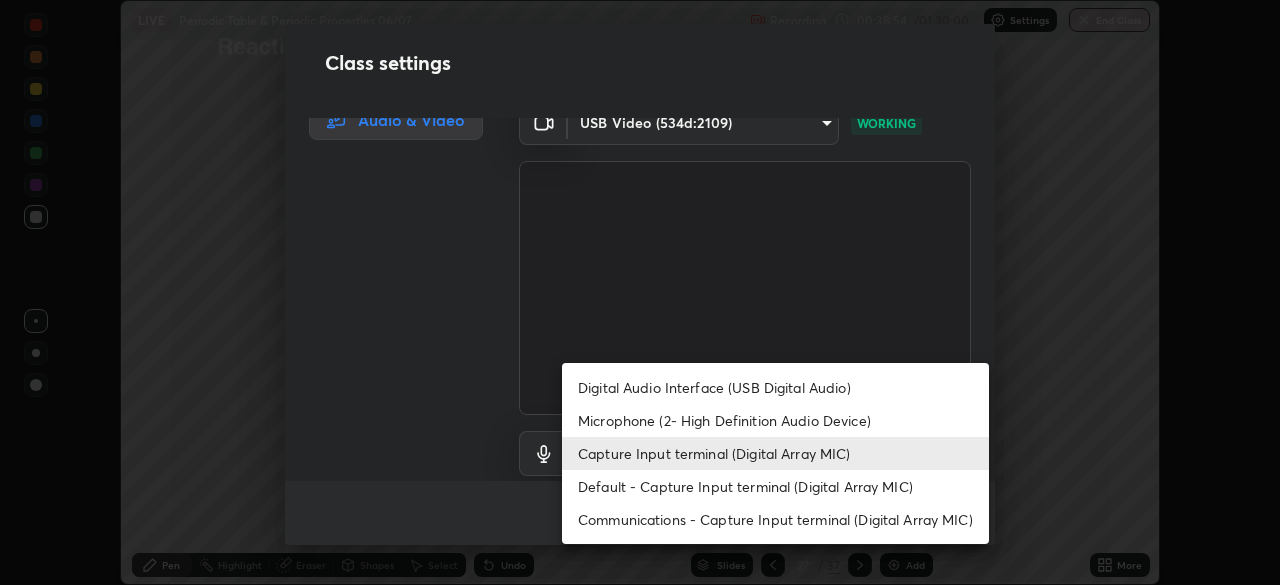 click on "Default - Capture Input terminal (Digital Array MIC)" at bounding box center (775, 486) 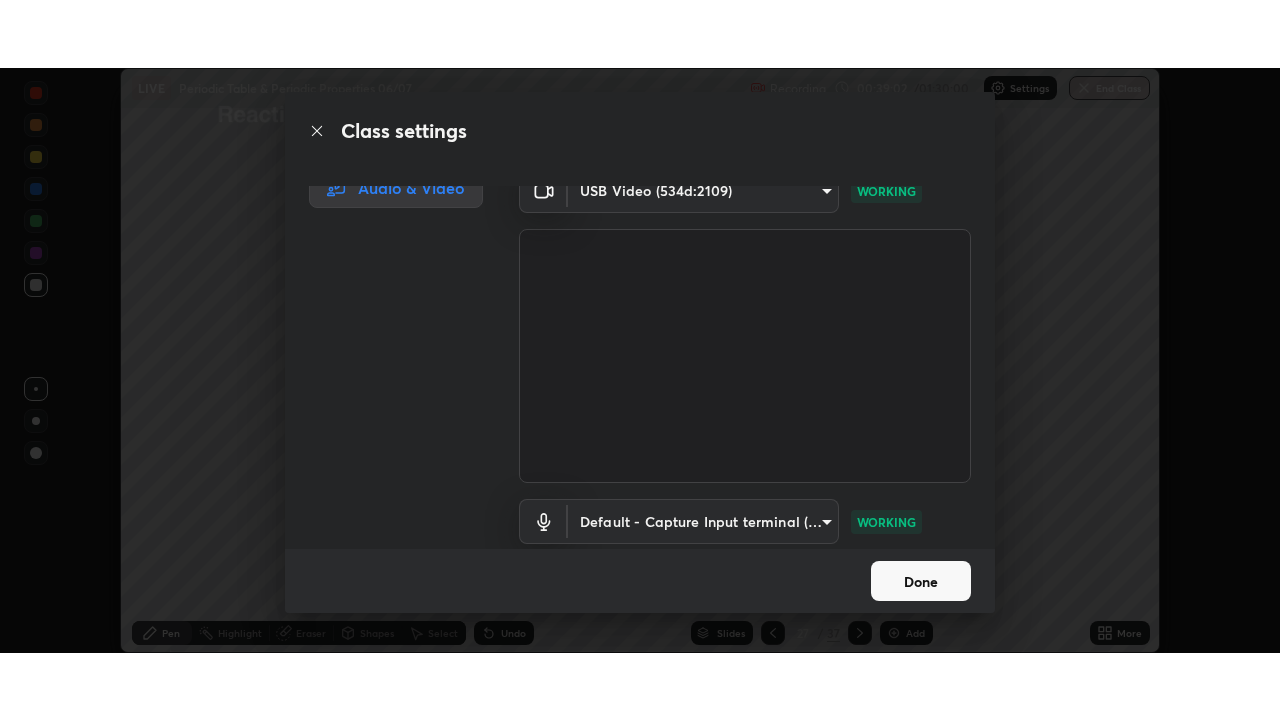 scroll, scrollTop: 91, scrollLeft: 0, axis: vertical 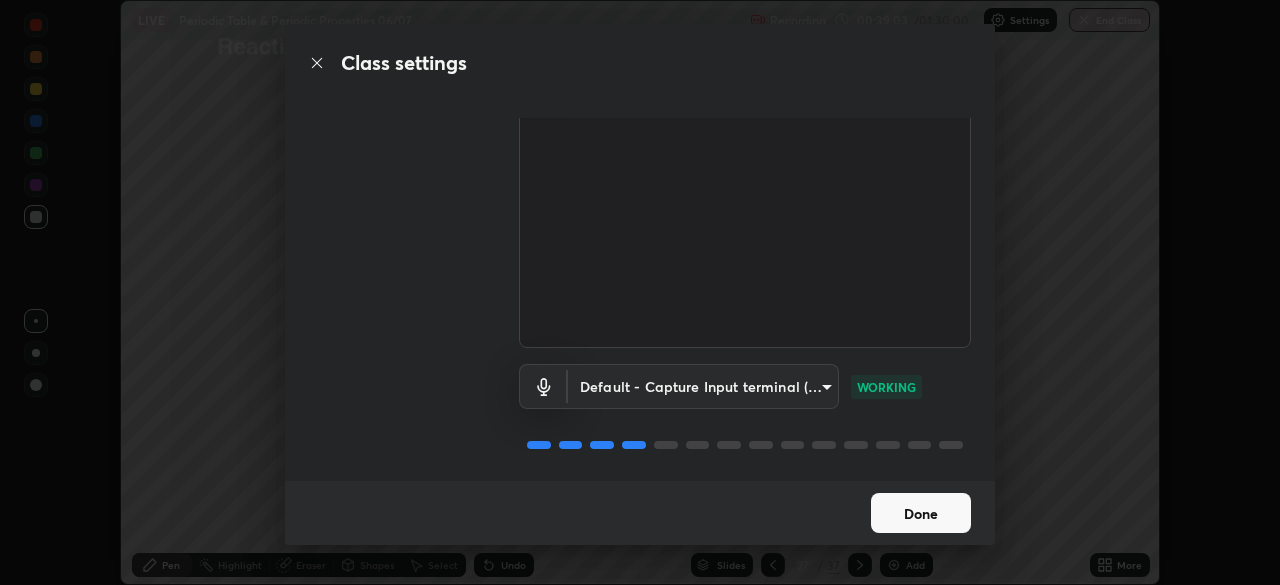click on "Done" at bounding box center [921, 513] 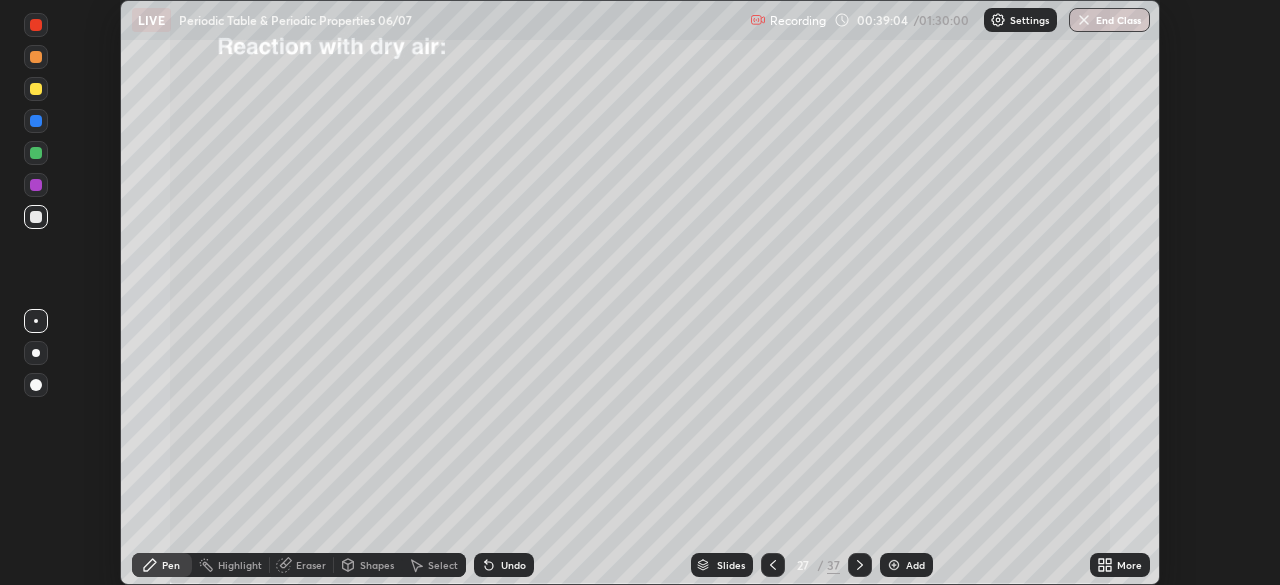 click 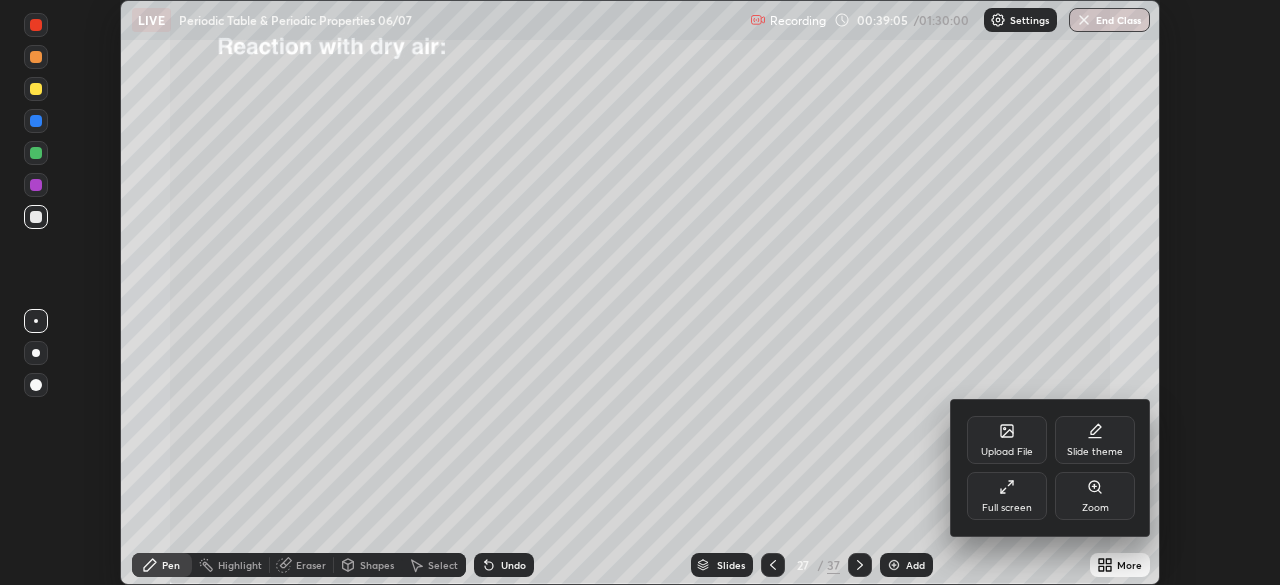 click on "Full screen" at bounding box center [1007, 508] 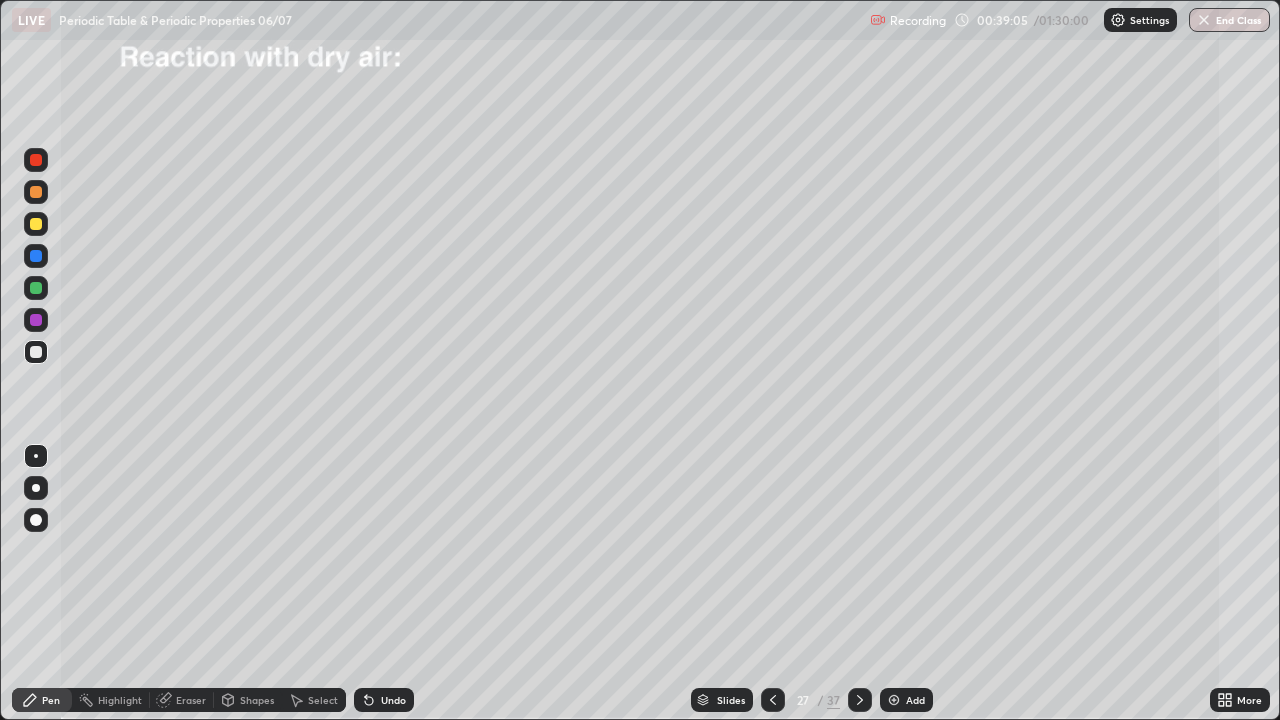 scroll, scrollTop: 99280, scrollLeft: 98720, axis: both 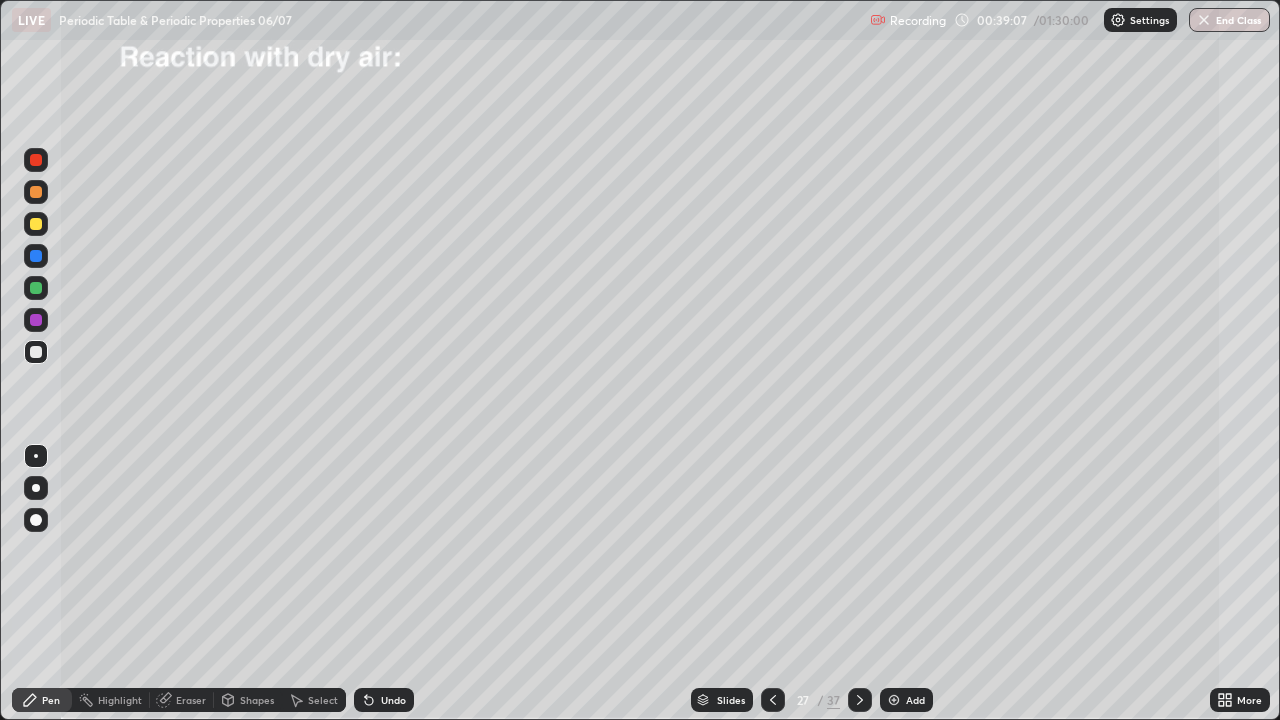 click on "Pen" at bounding box center (42, 700) 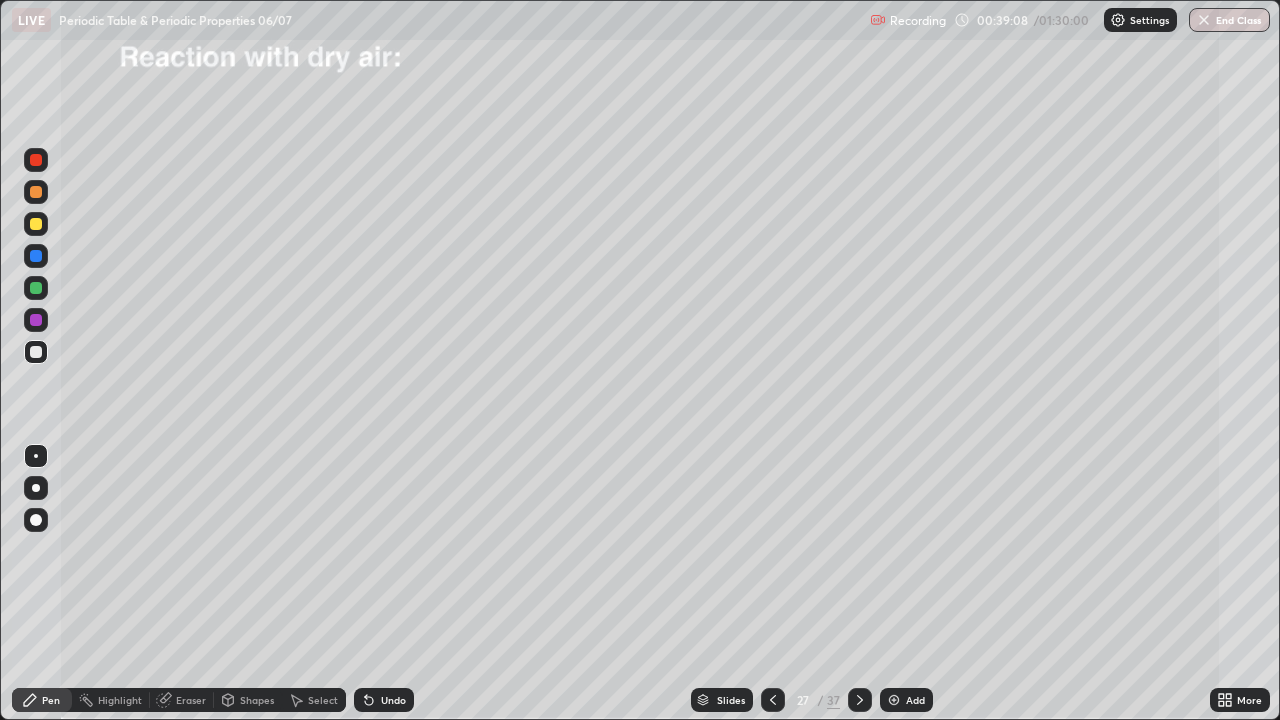 click at bounding box center [36, 352] 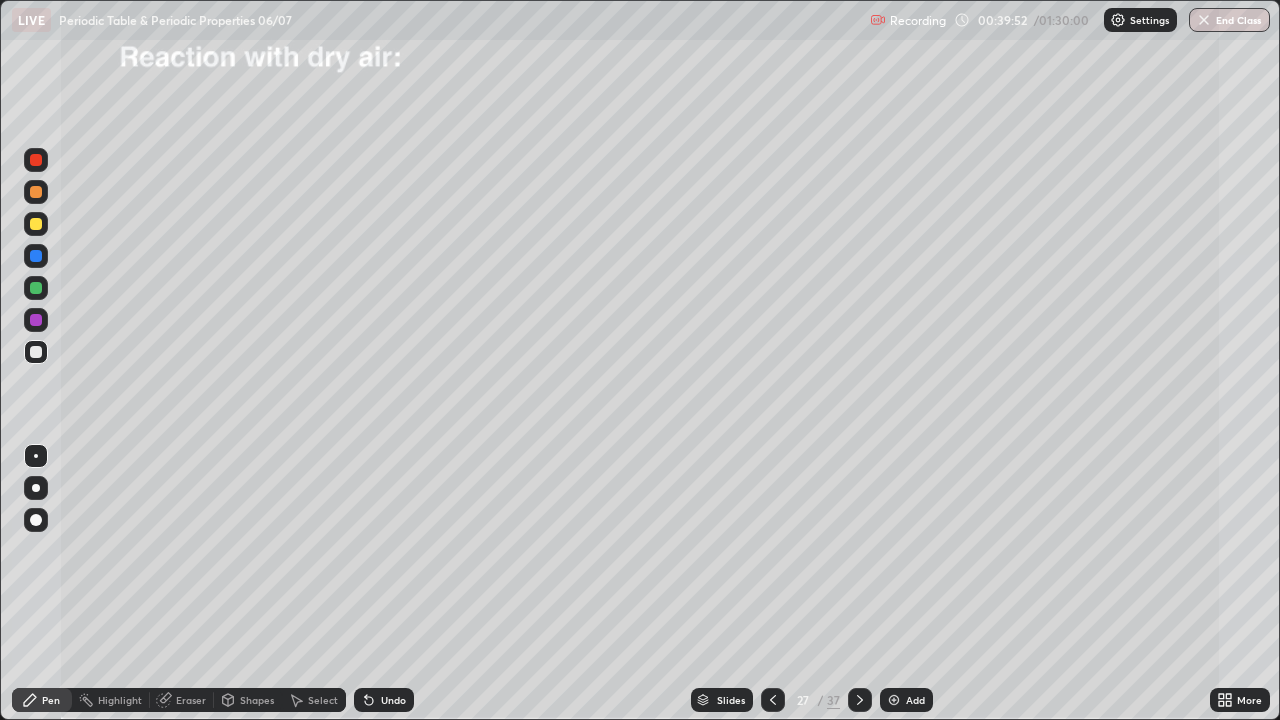 click at bounding box center [36, 224] 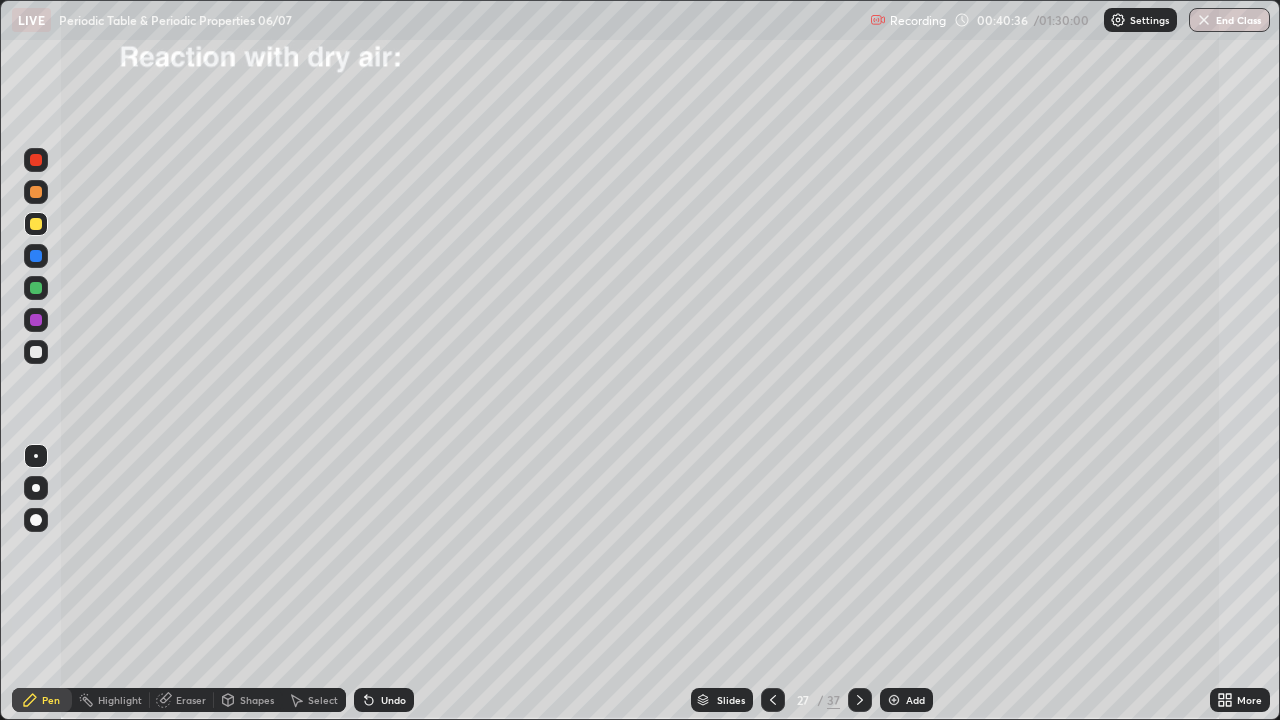 click at bounding box center [860, 700] 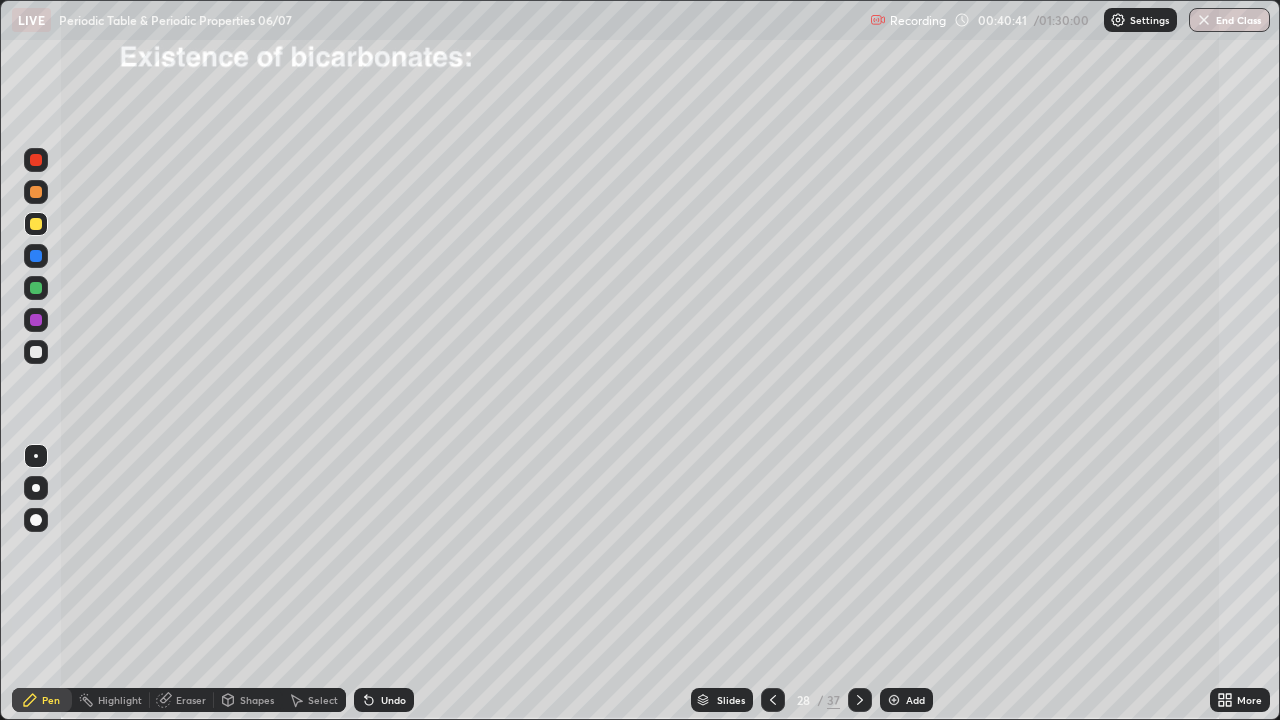 click at bounding box center (36, 224) 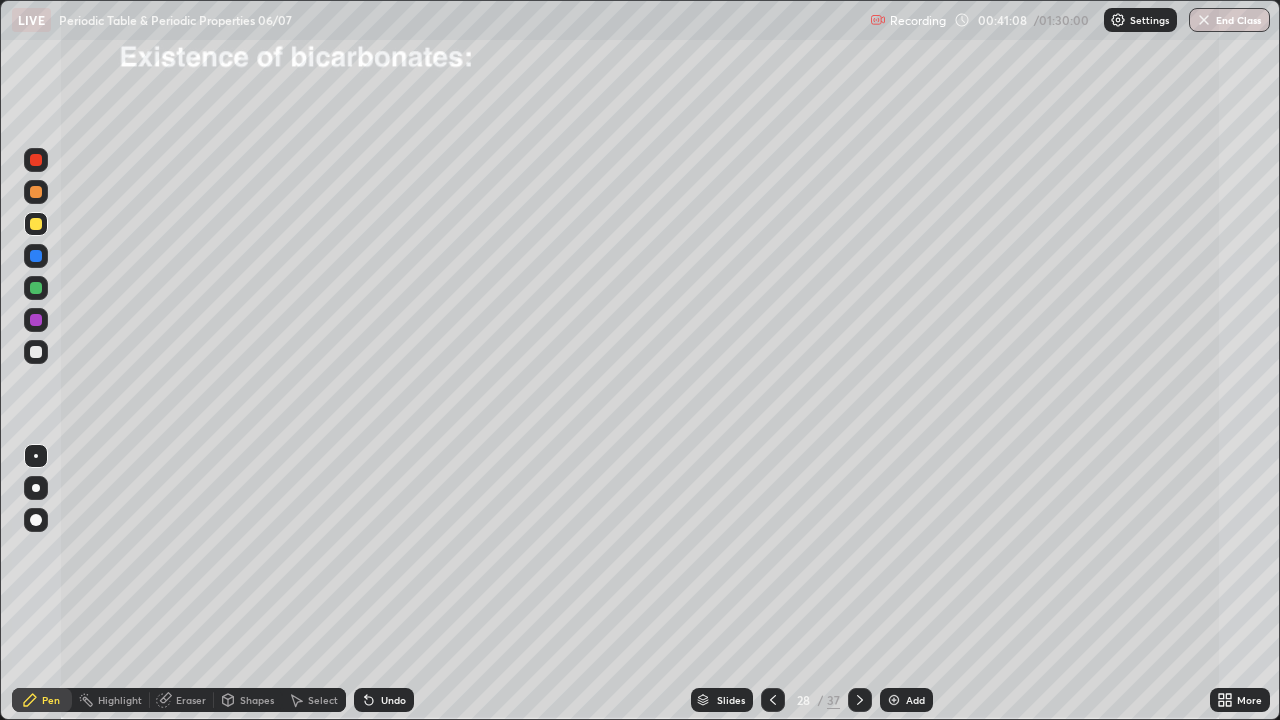 click 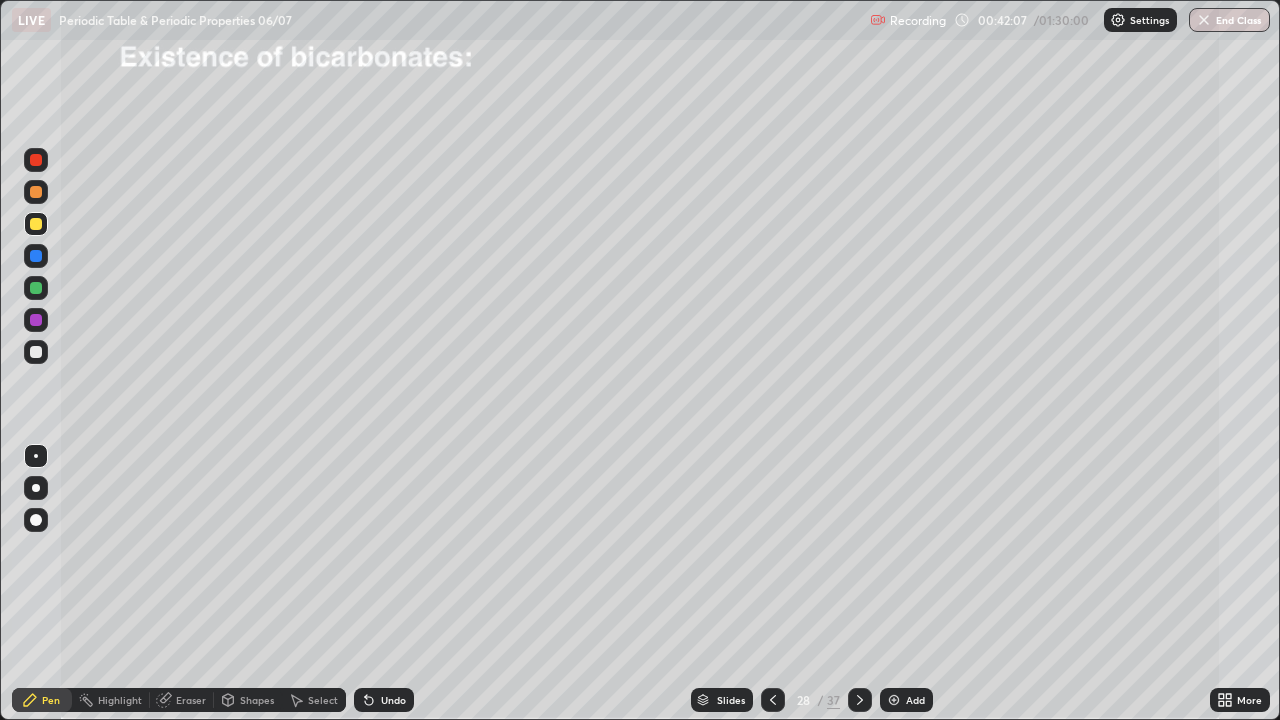 click 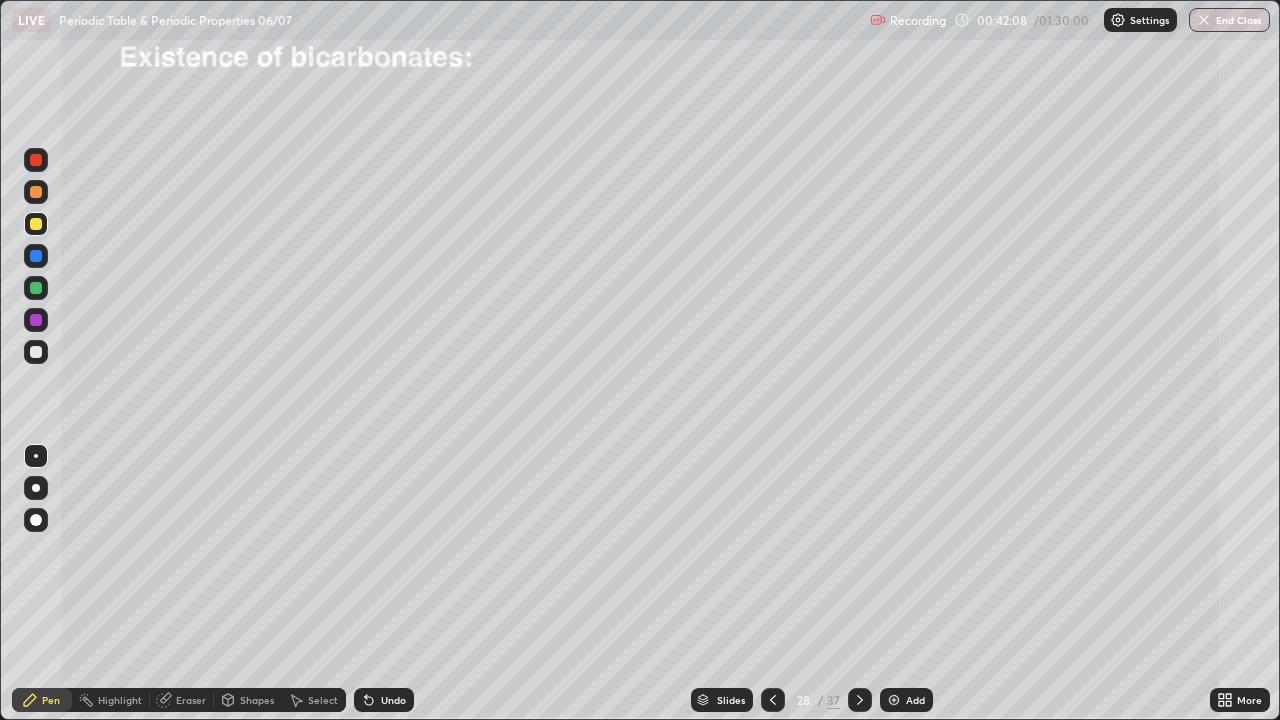 click 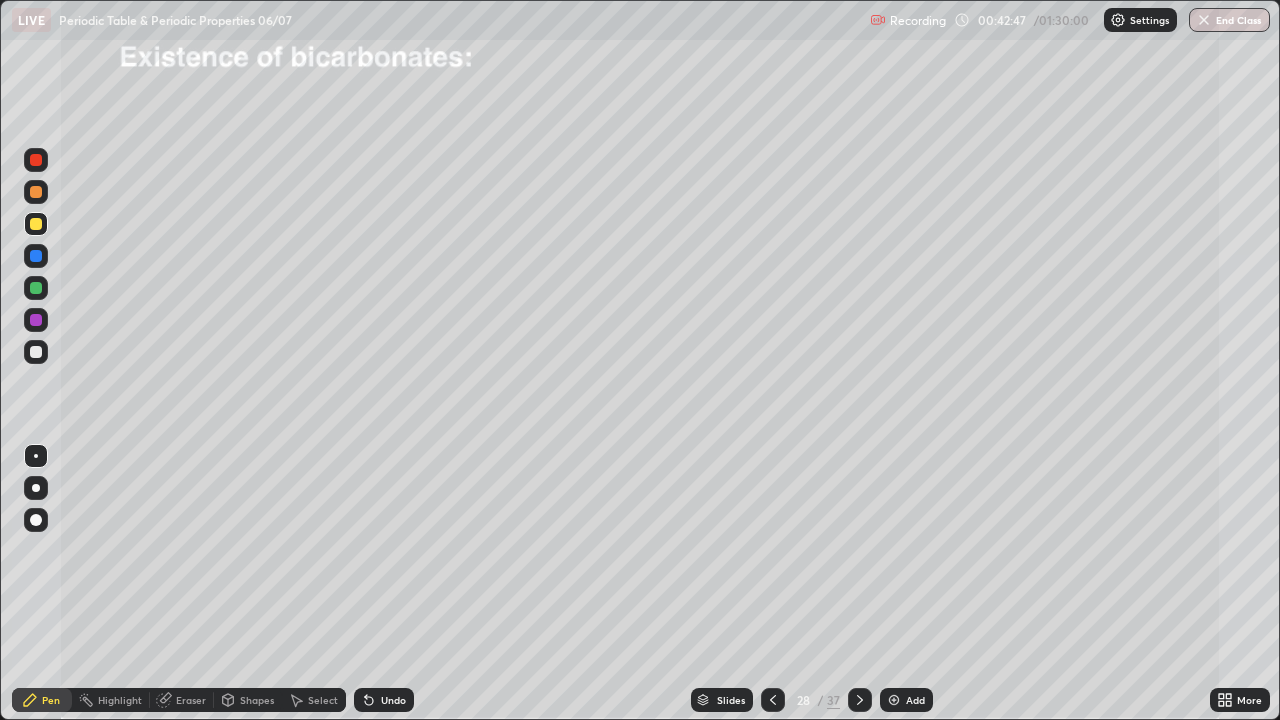 click at bounding box center [36, 352] 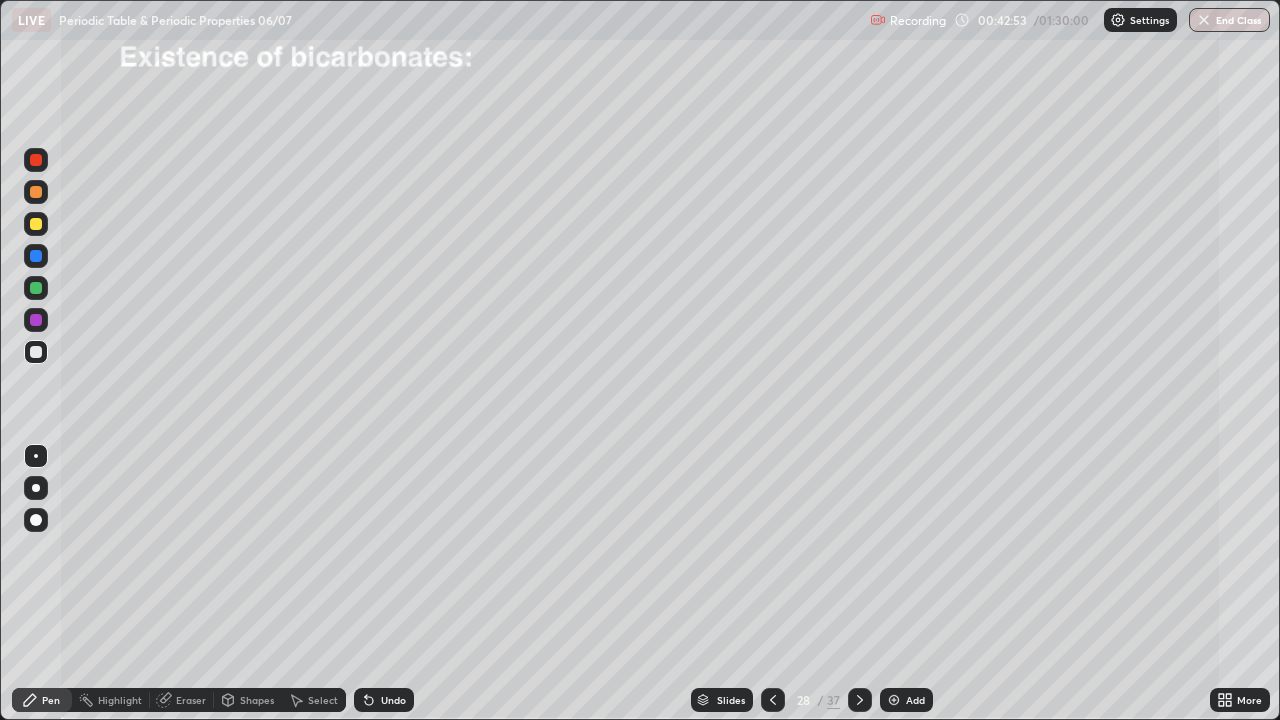 click on "Undo" at bounding box center (393, 700) 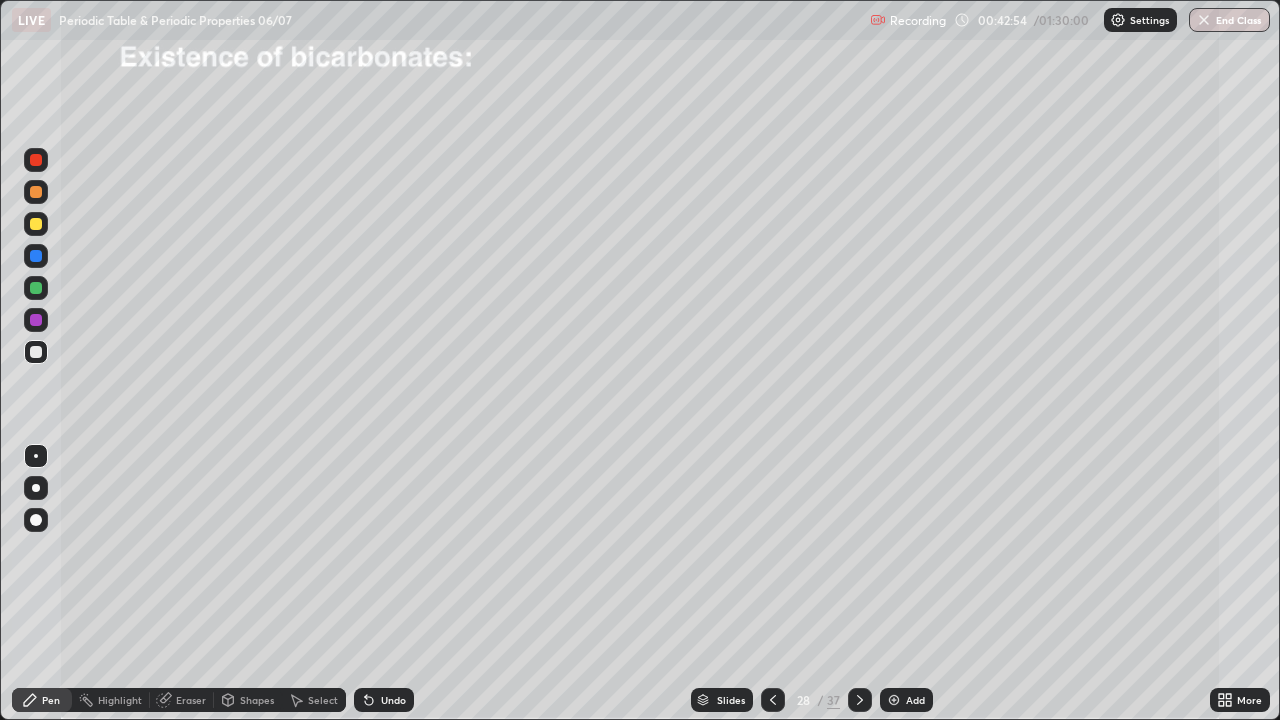 click on "Undo" at bounding box center (384, 700) 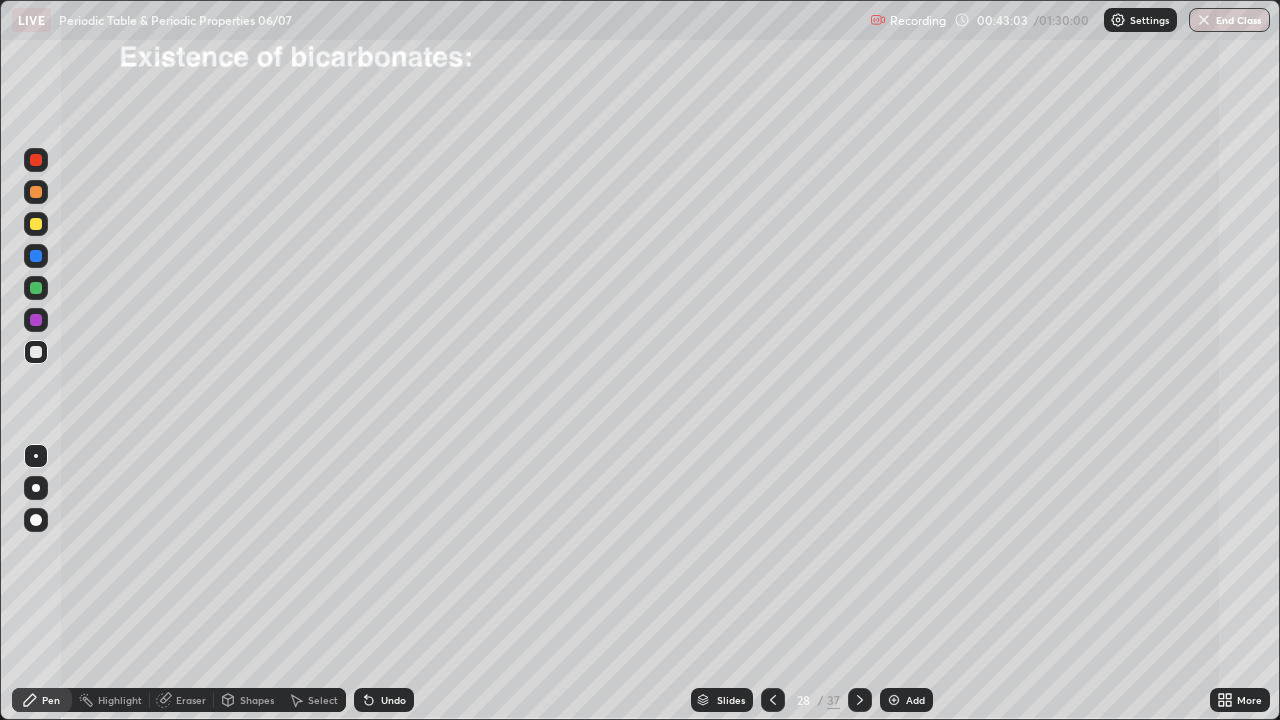 click on "Undo" at bounding box center (384, 700) 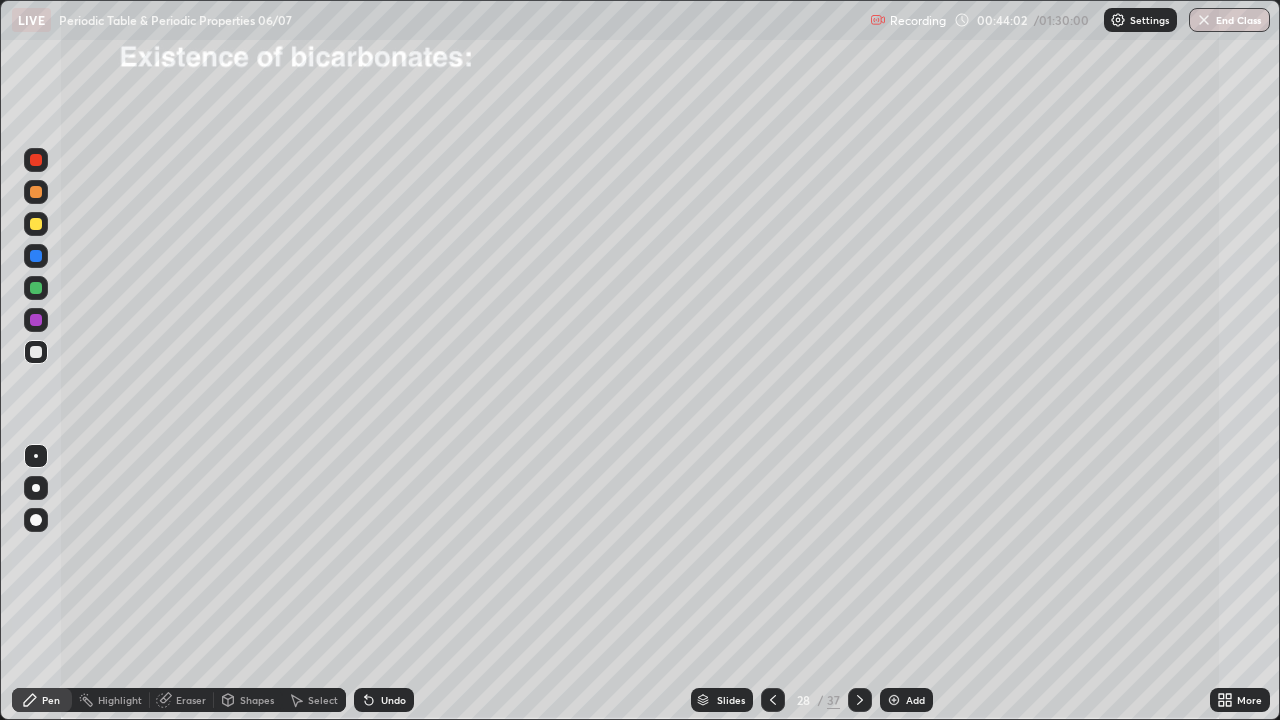 click 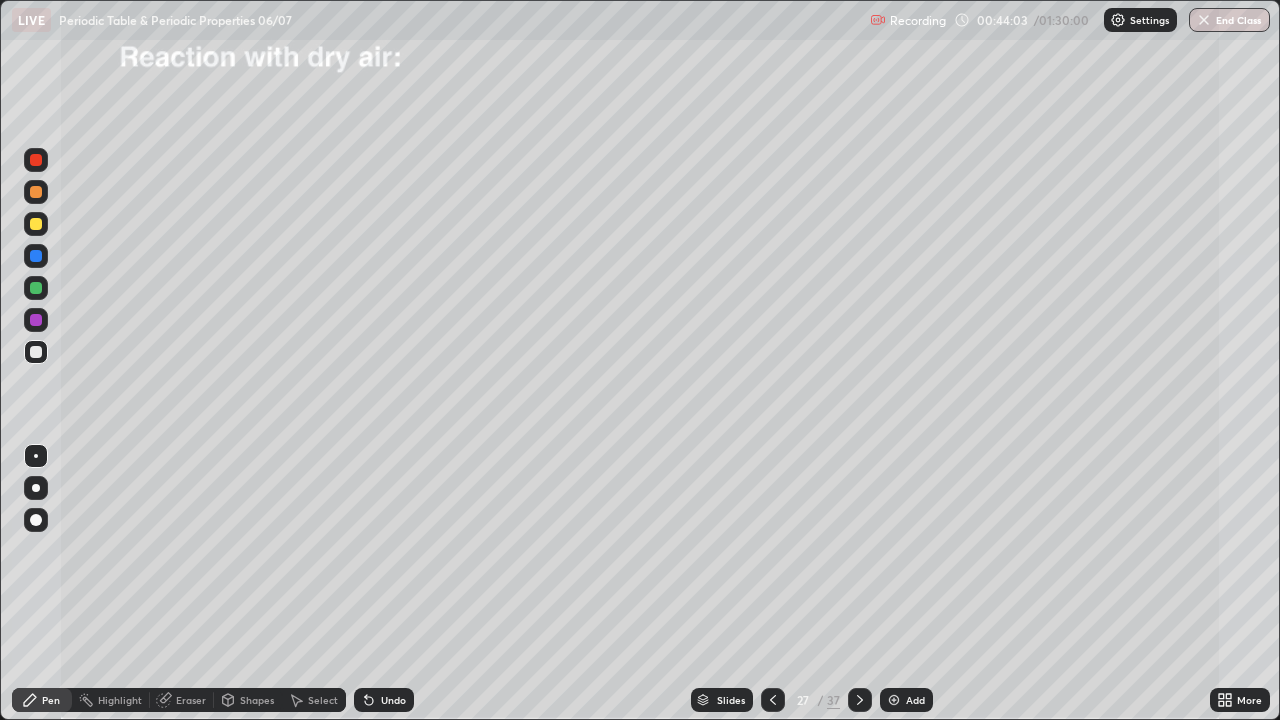 click 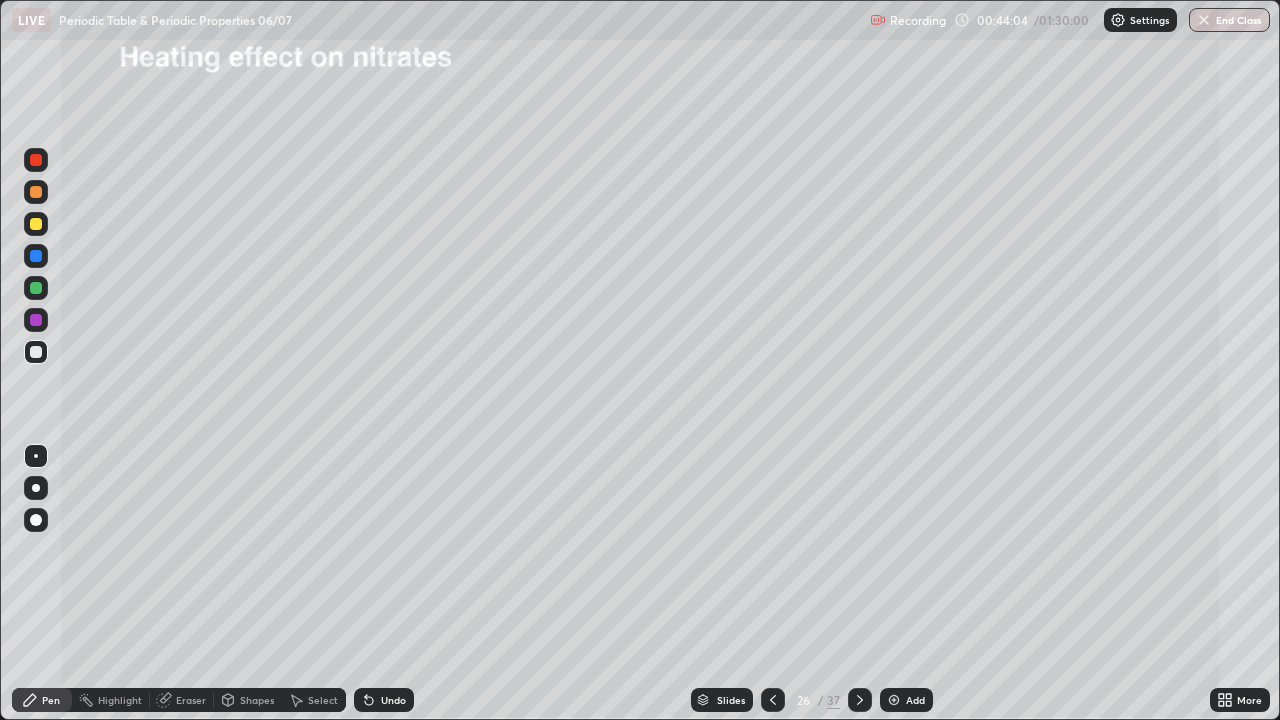 click 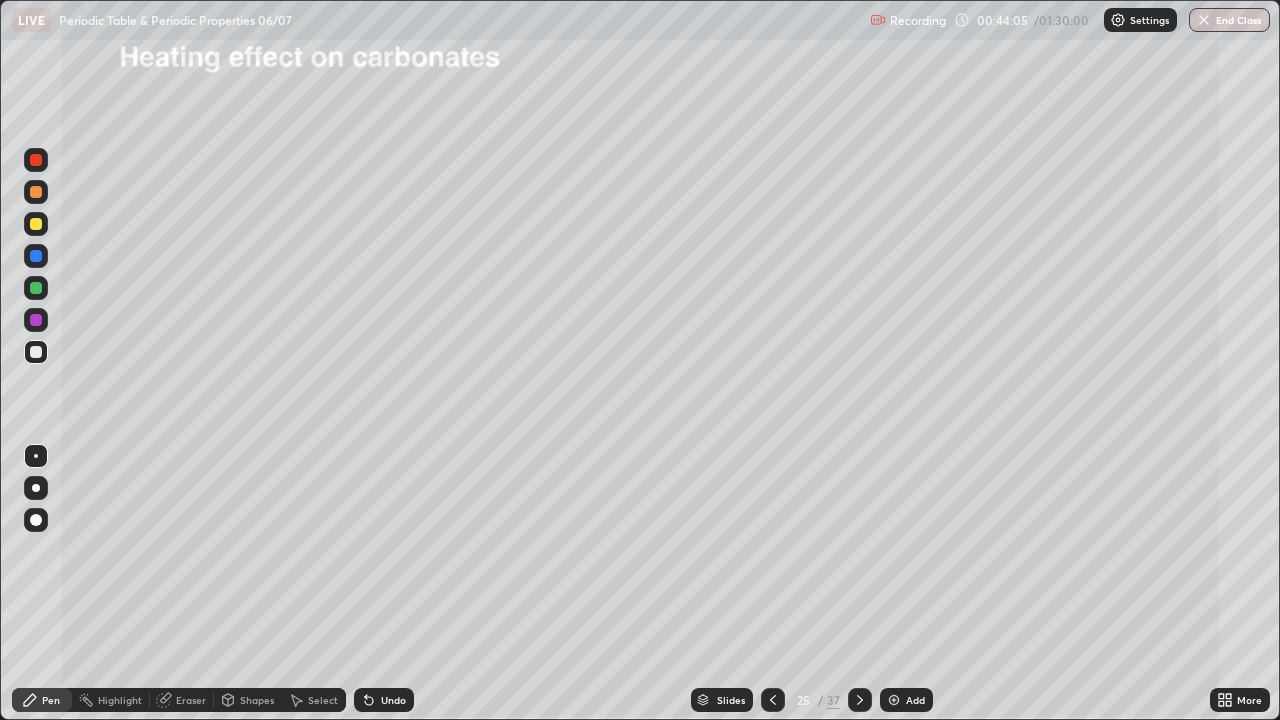 click 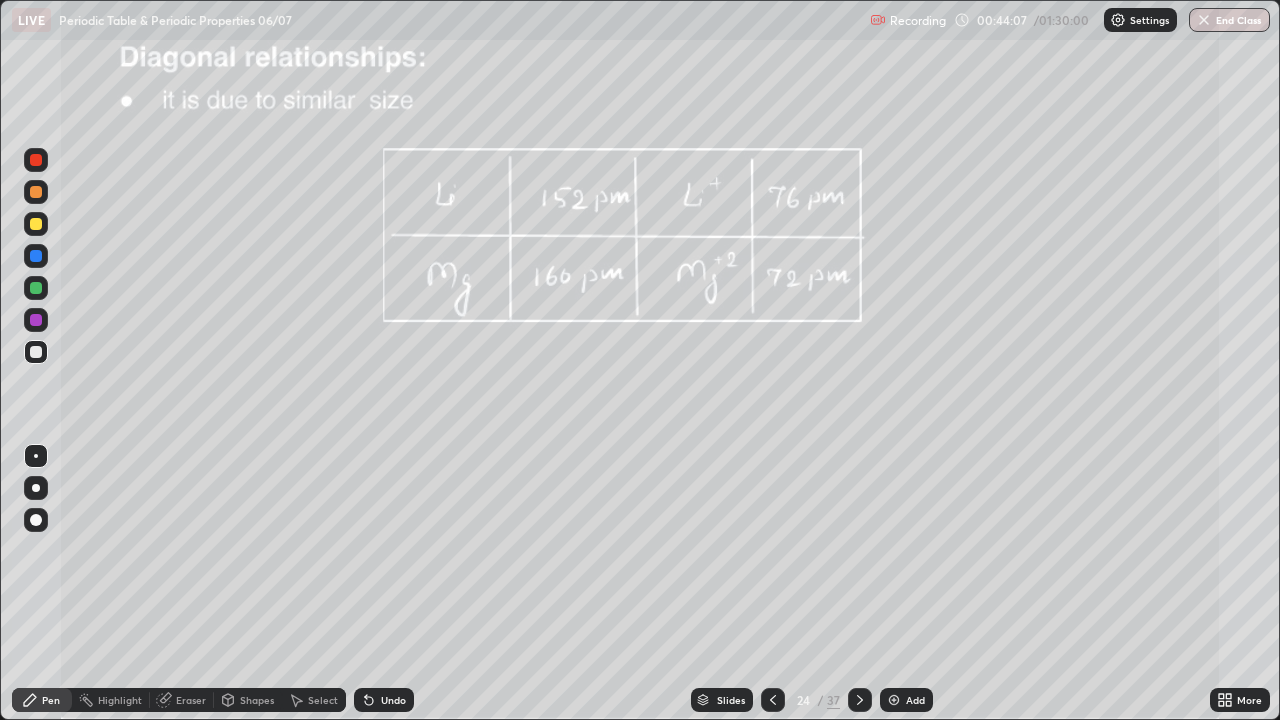 click 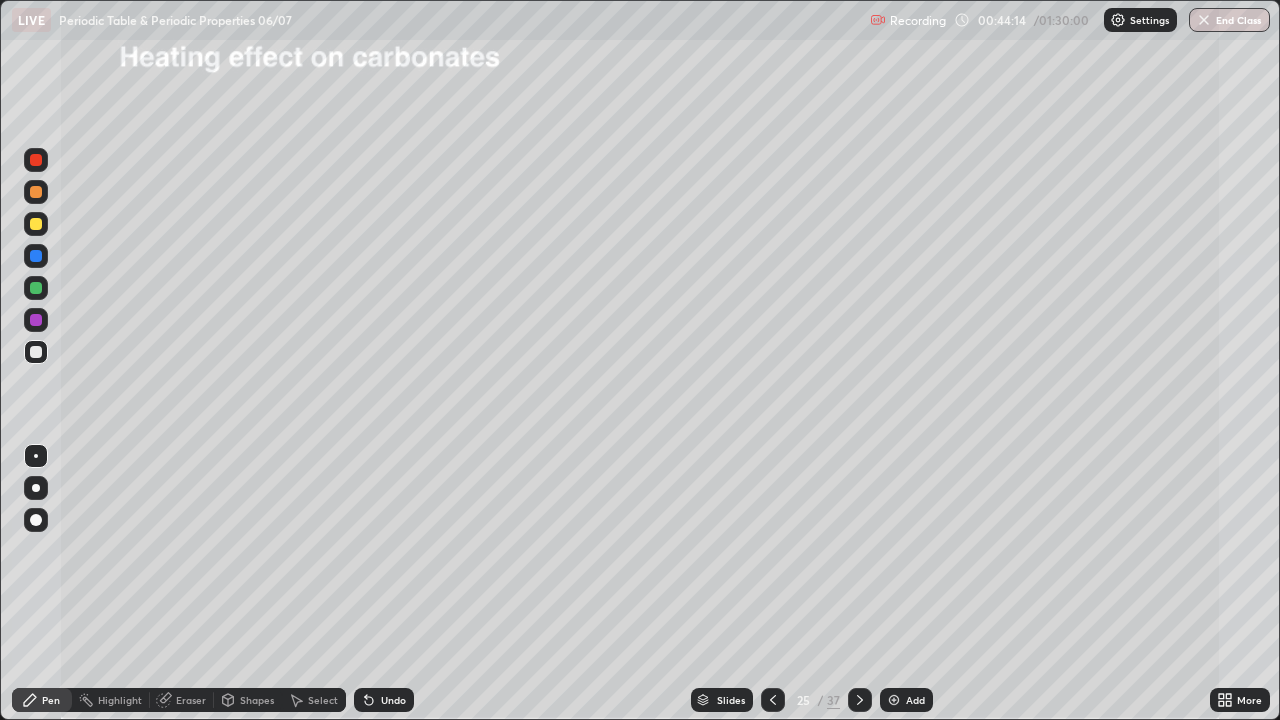 click at bounding box center [36, 352] 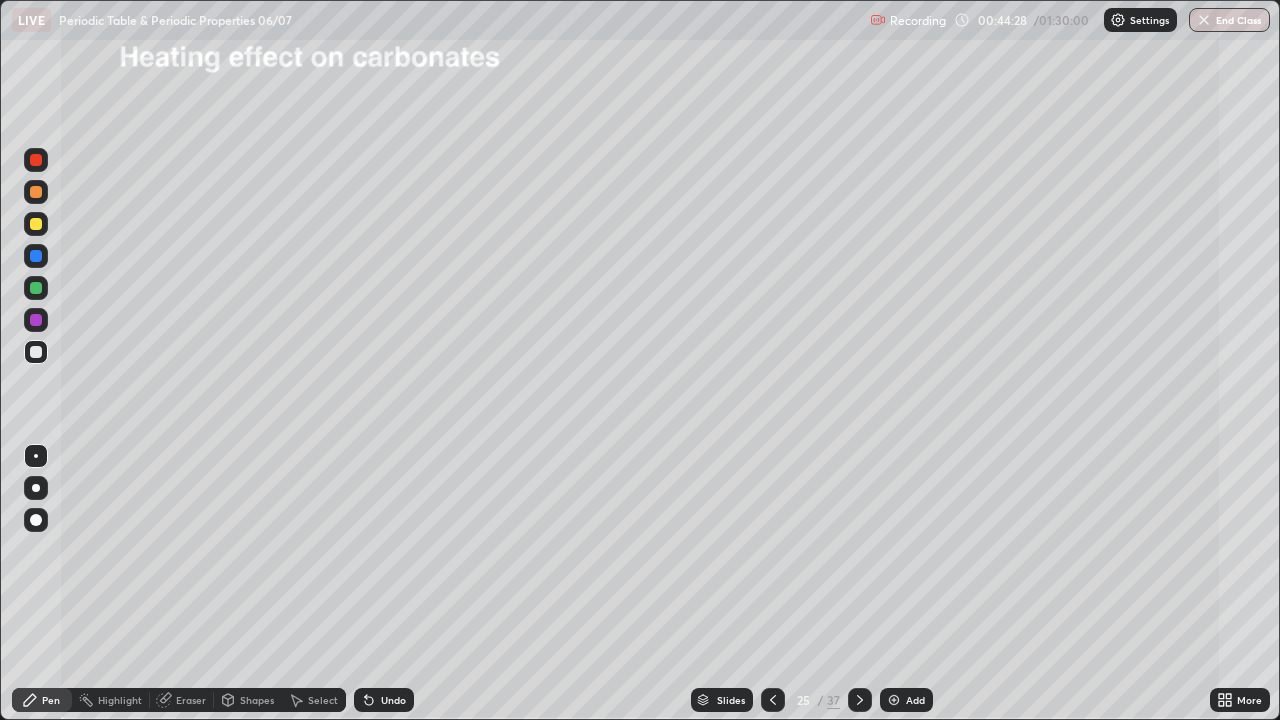 click on "Undo" at bounding box center [384, 700] 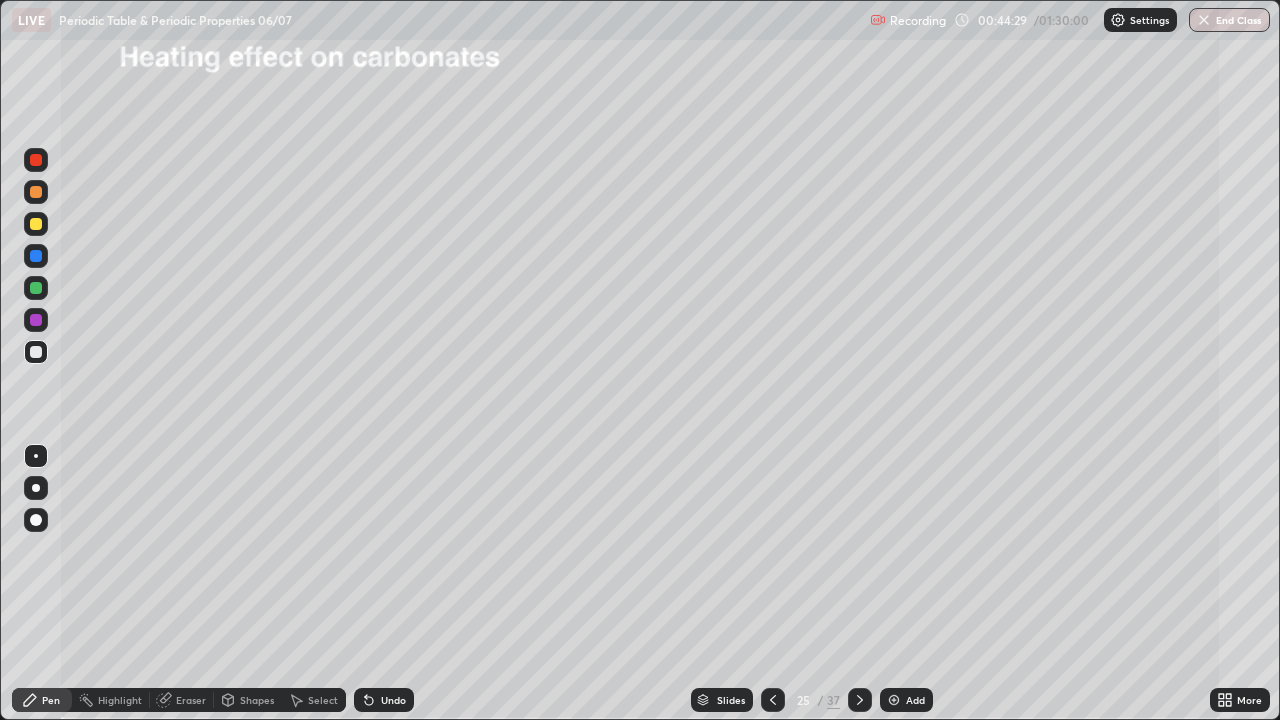 click on "Undo" at bounding box center (384, 700) 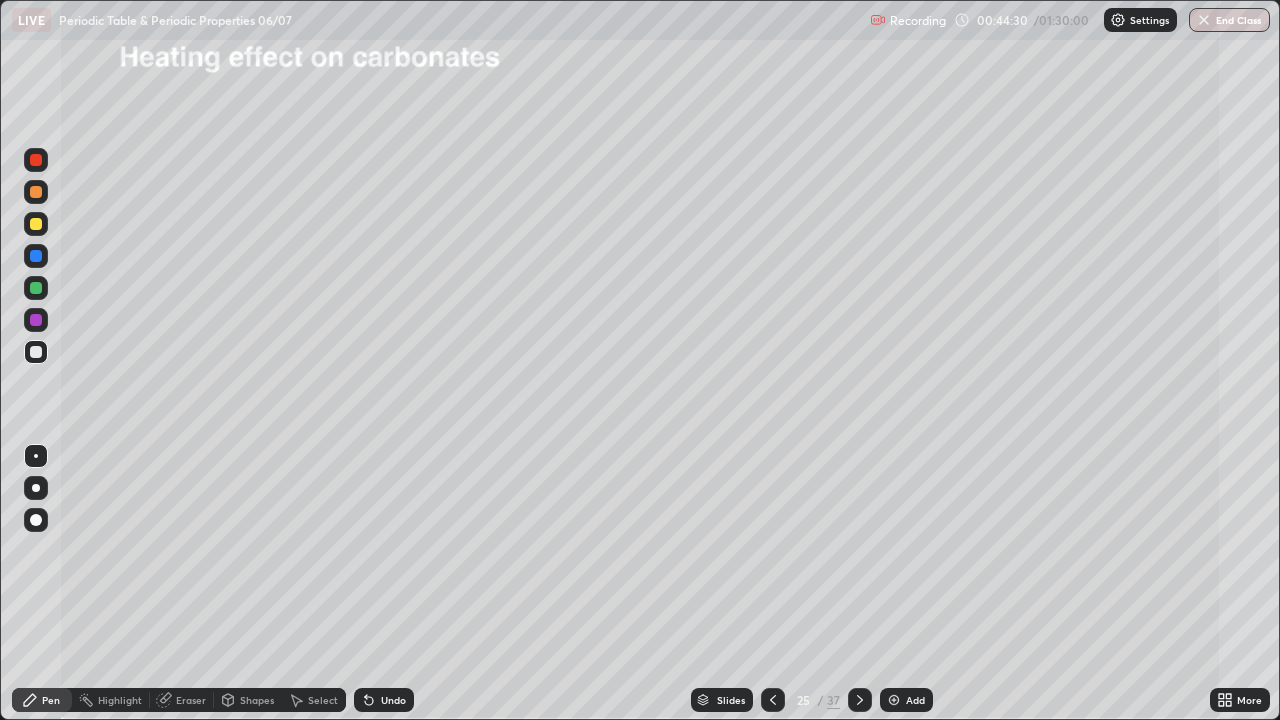 click on "Undo" at bounding box center [384, 700] 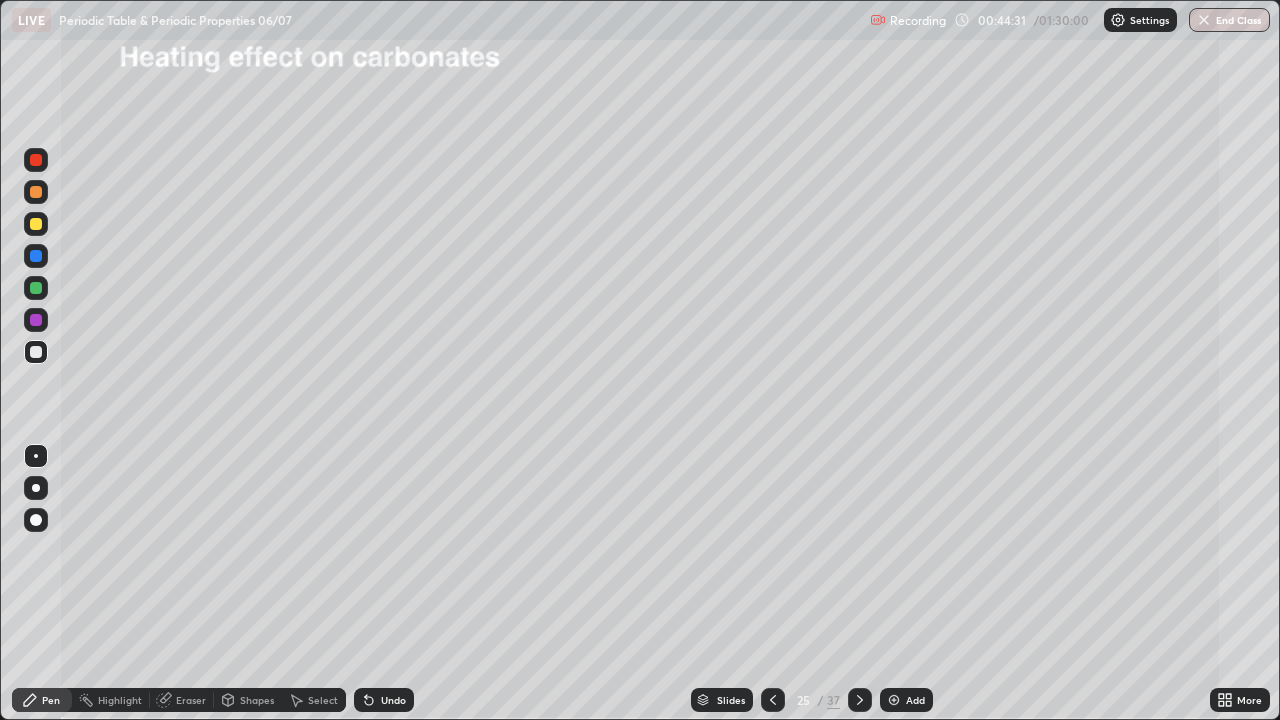 click at bounding box center [36, 288] 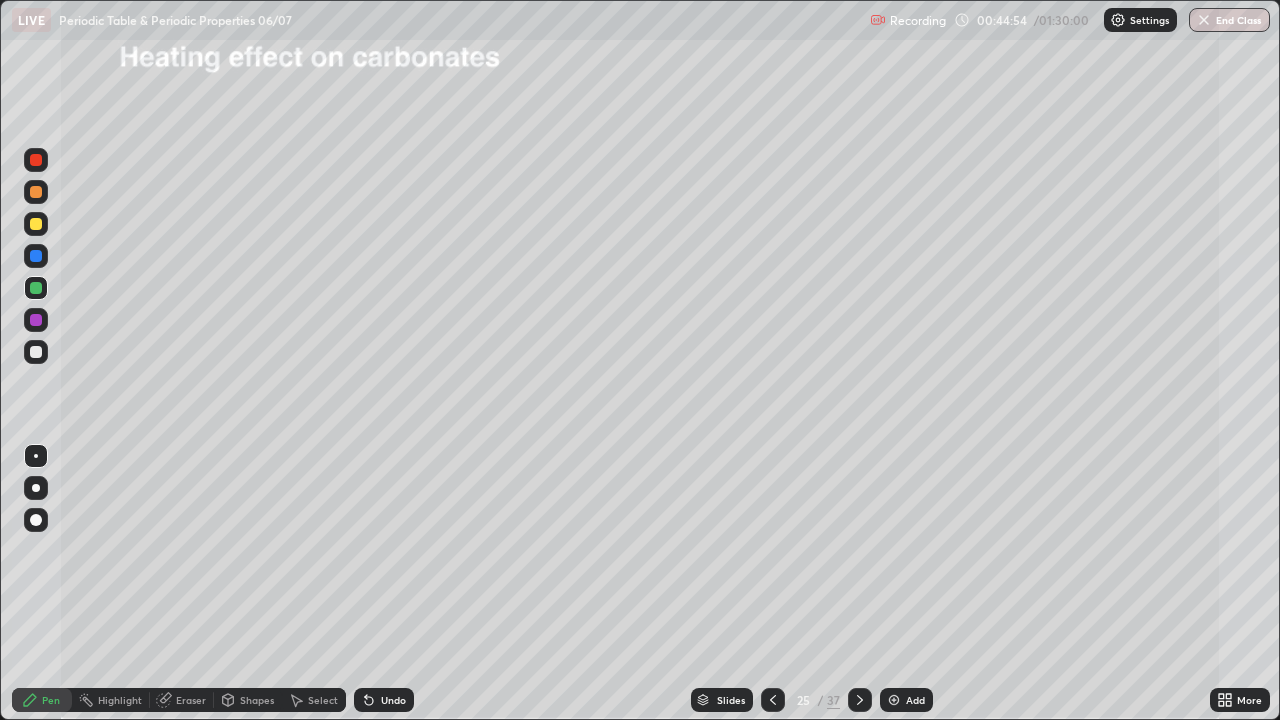 click 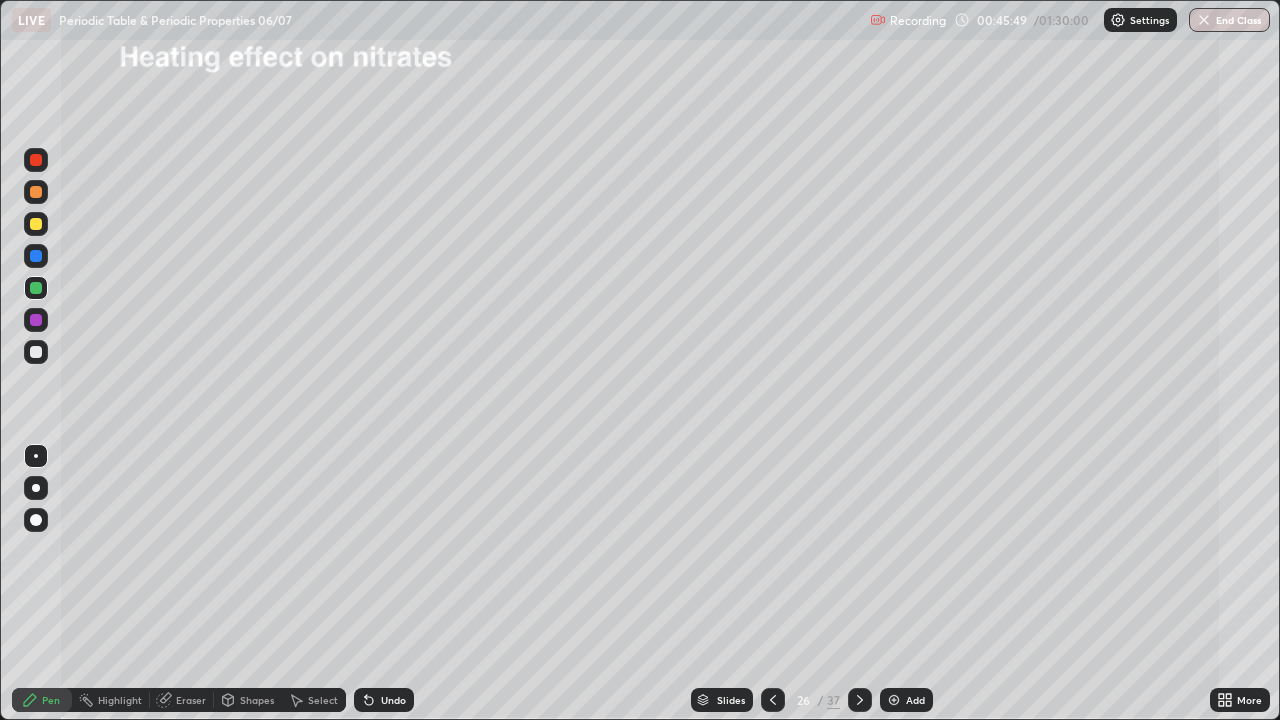 click 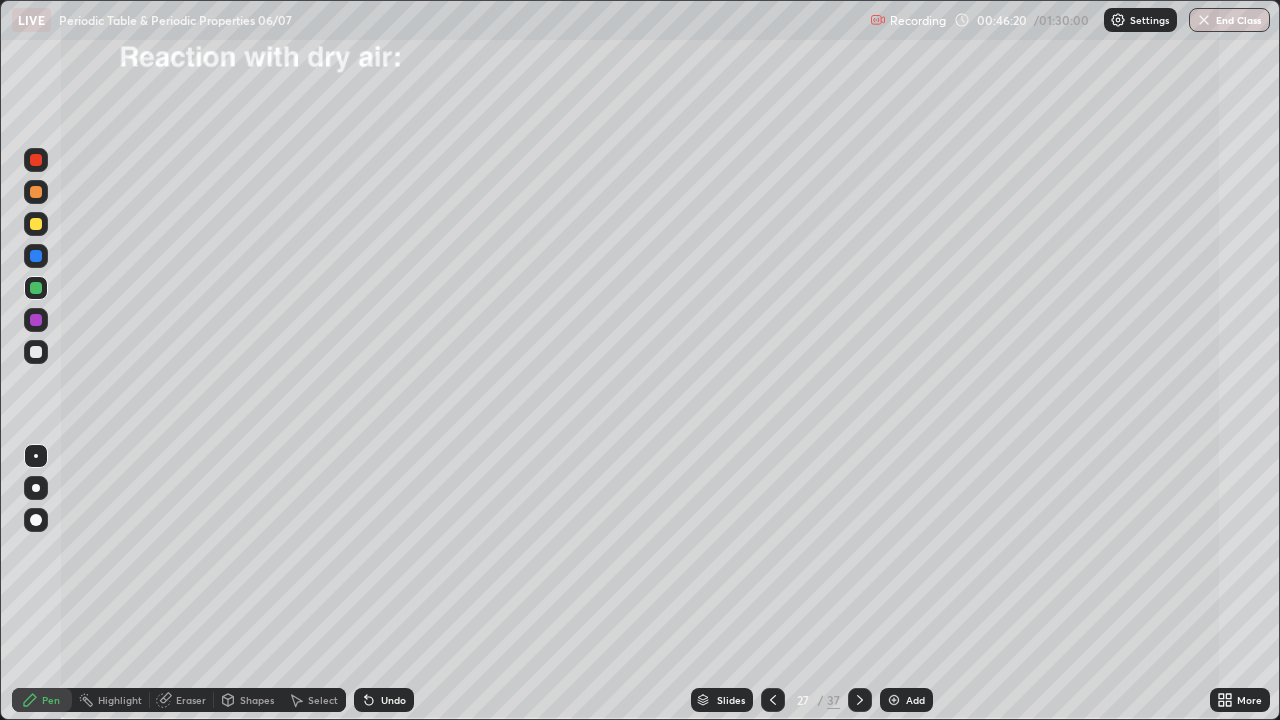 click 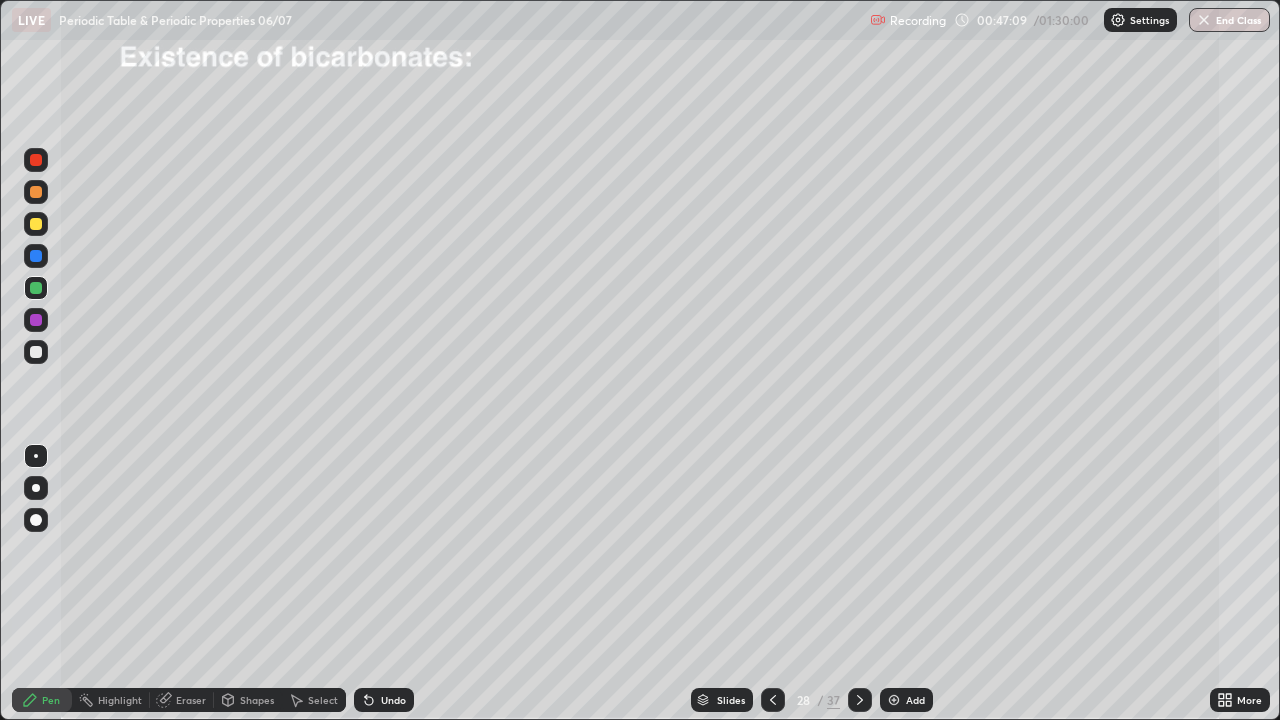 click 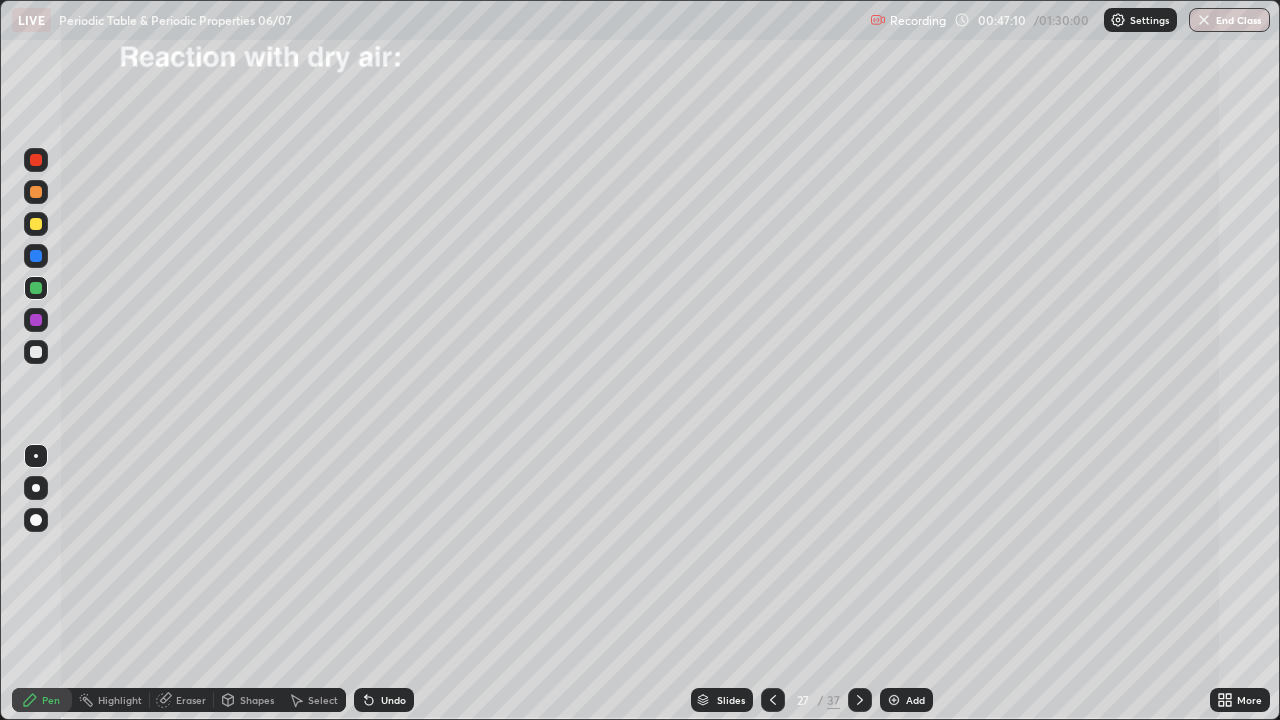 click 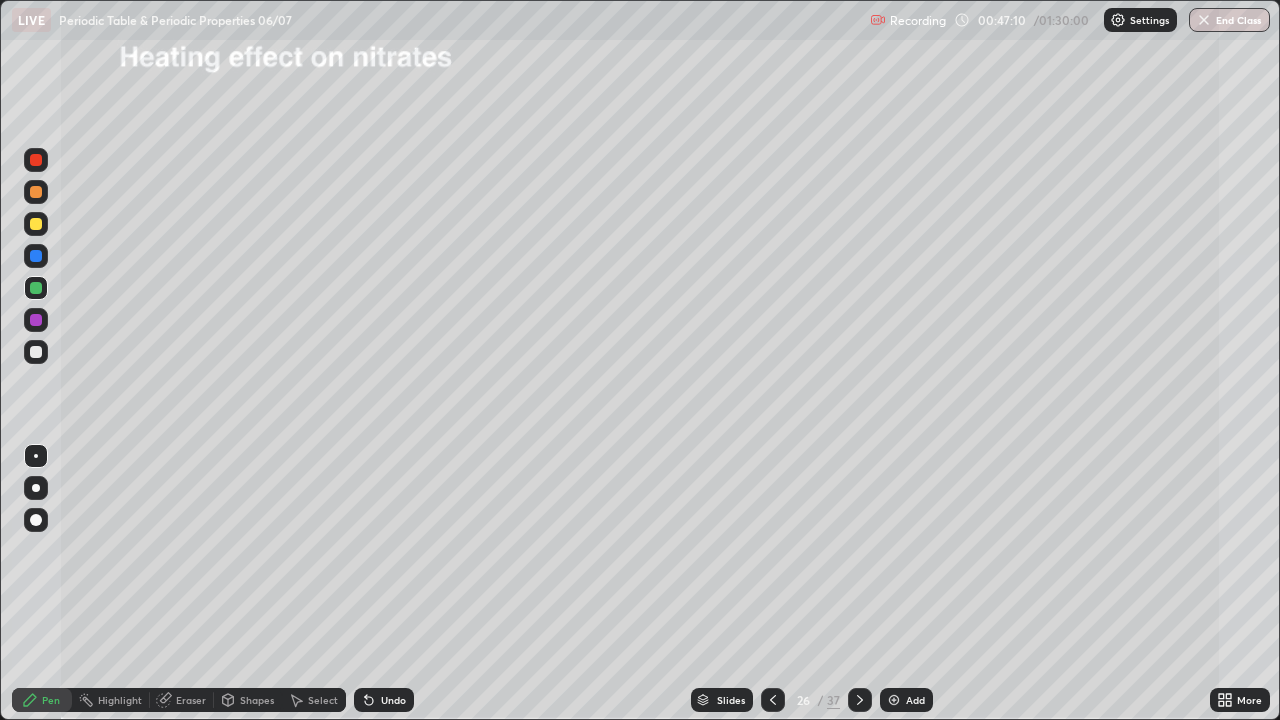 click 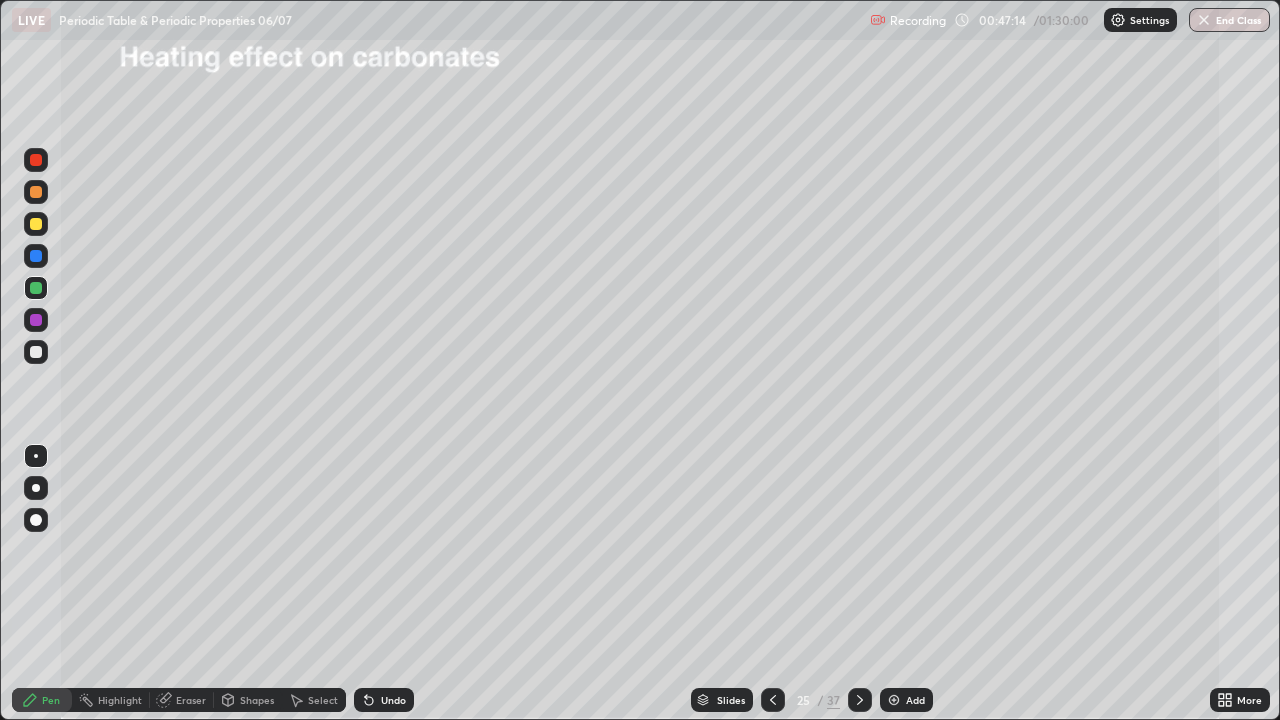 click at bounding box center (36, 352) 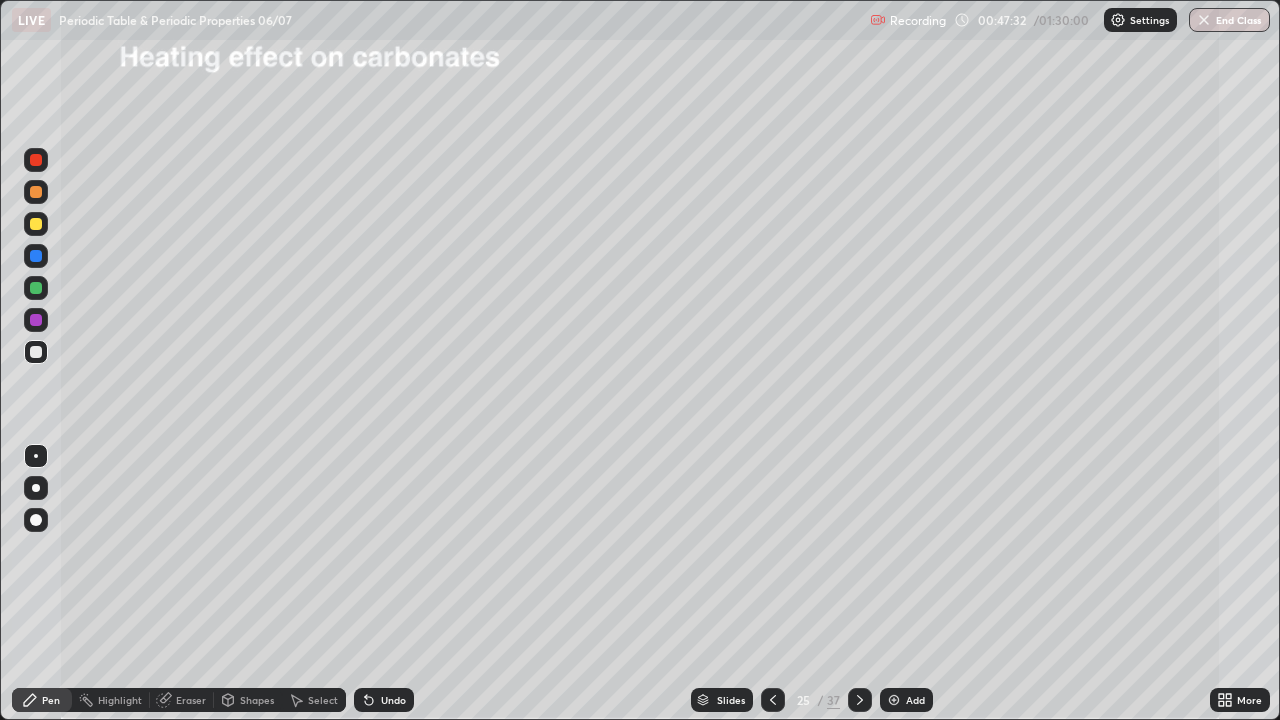 click 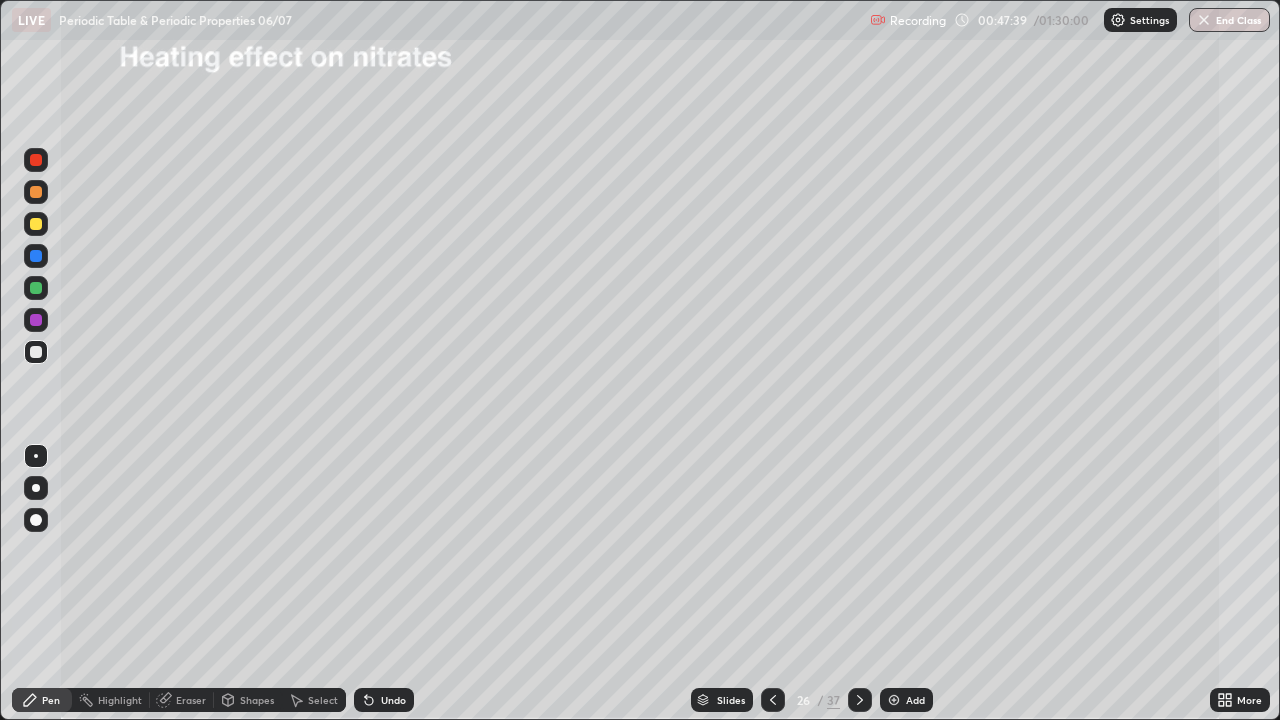 click 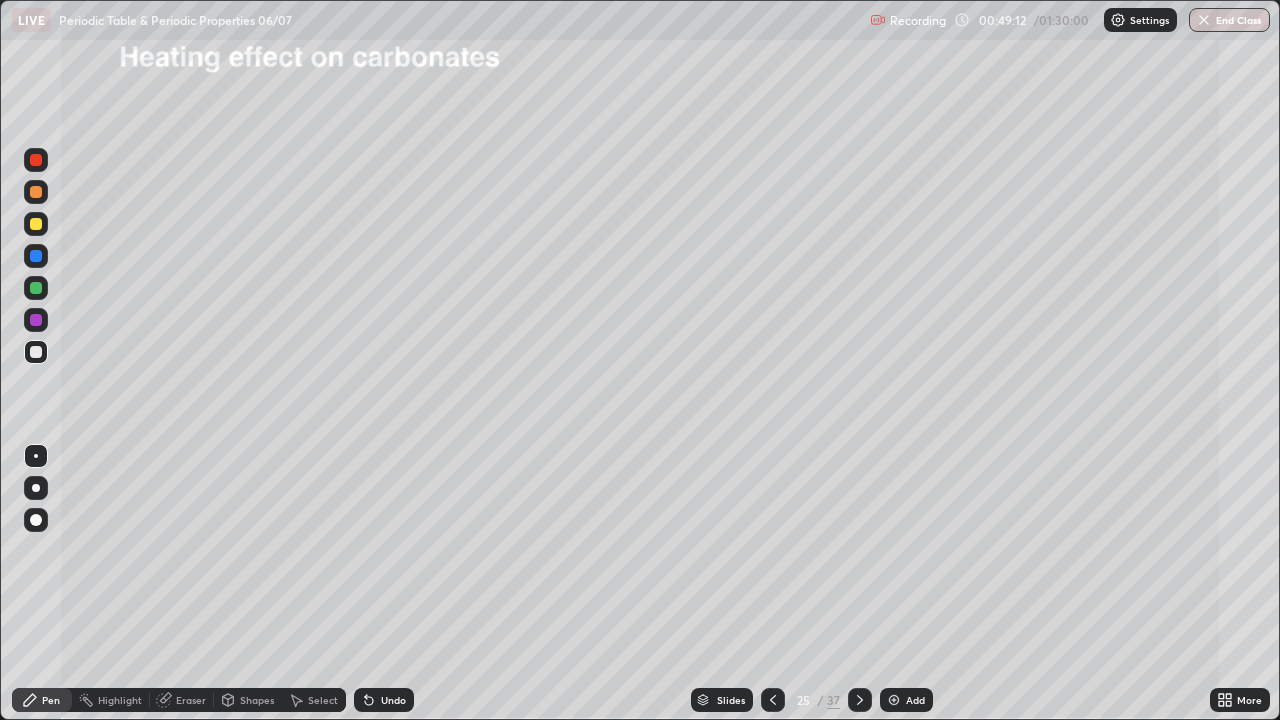 click at bounding box center (773, 700) 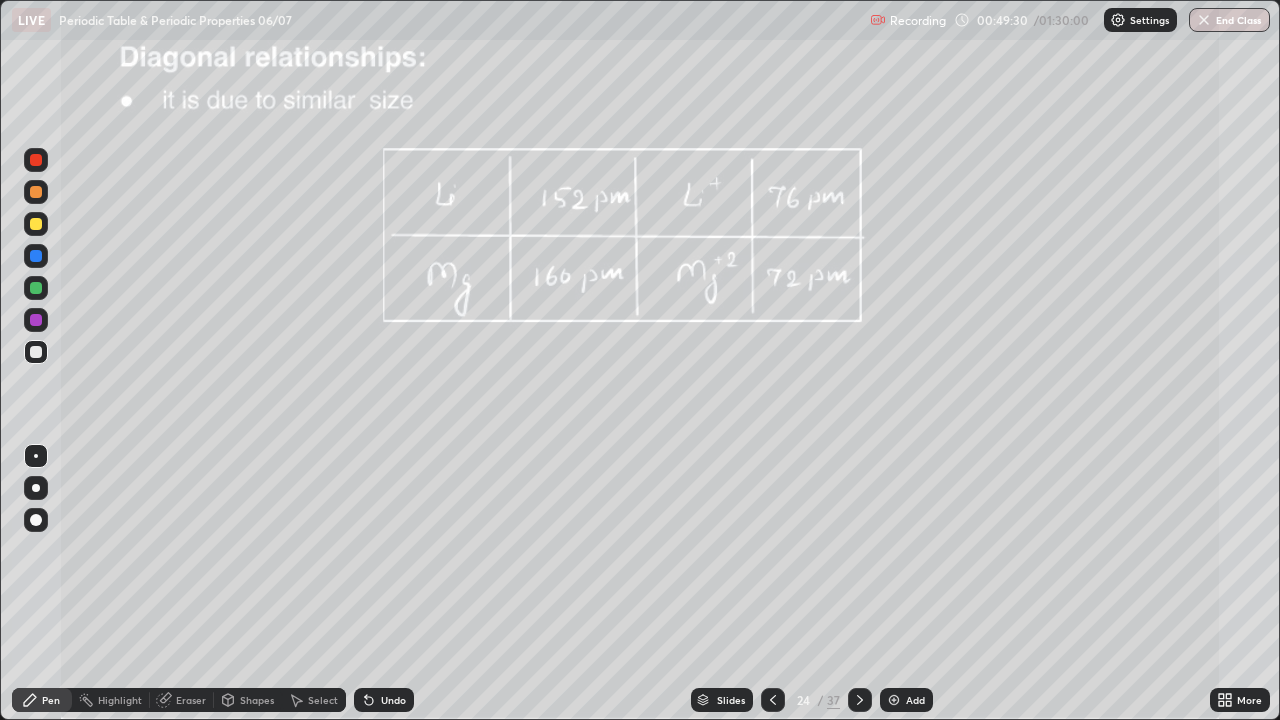 click 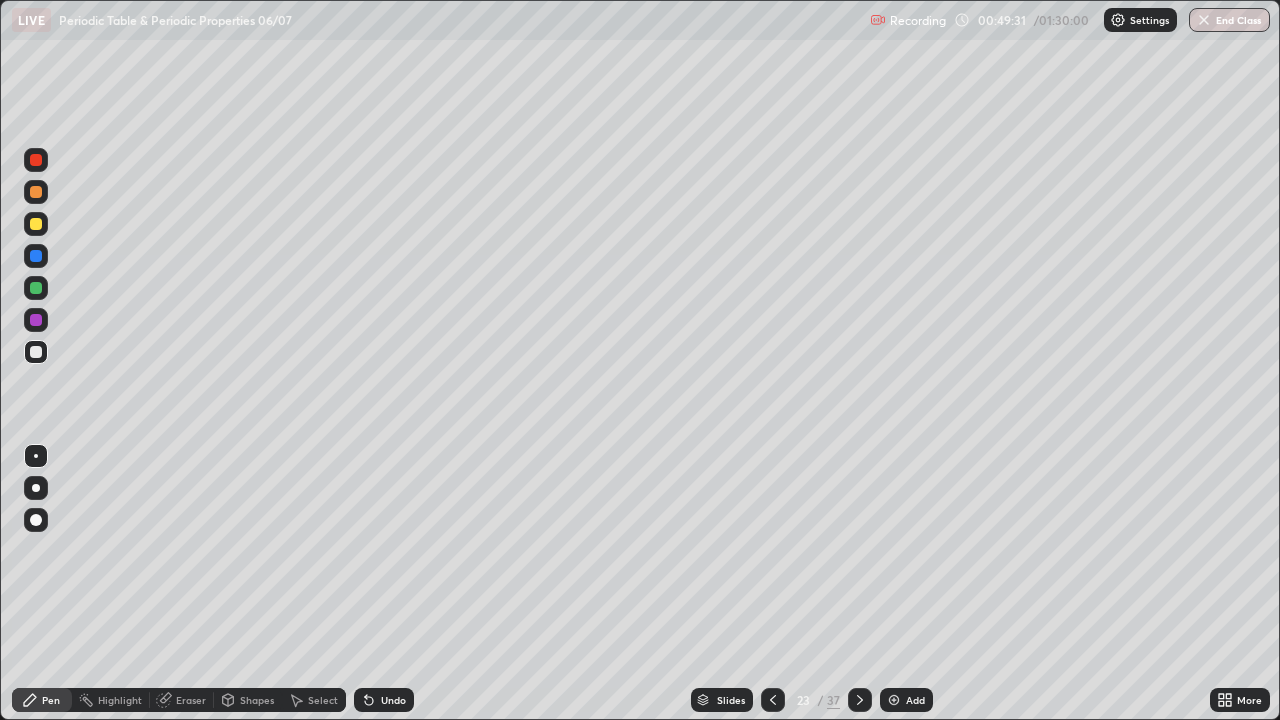 click 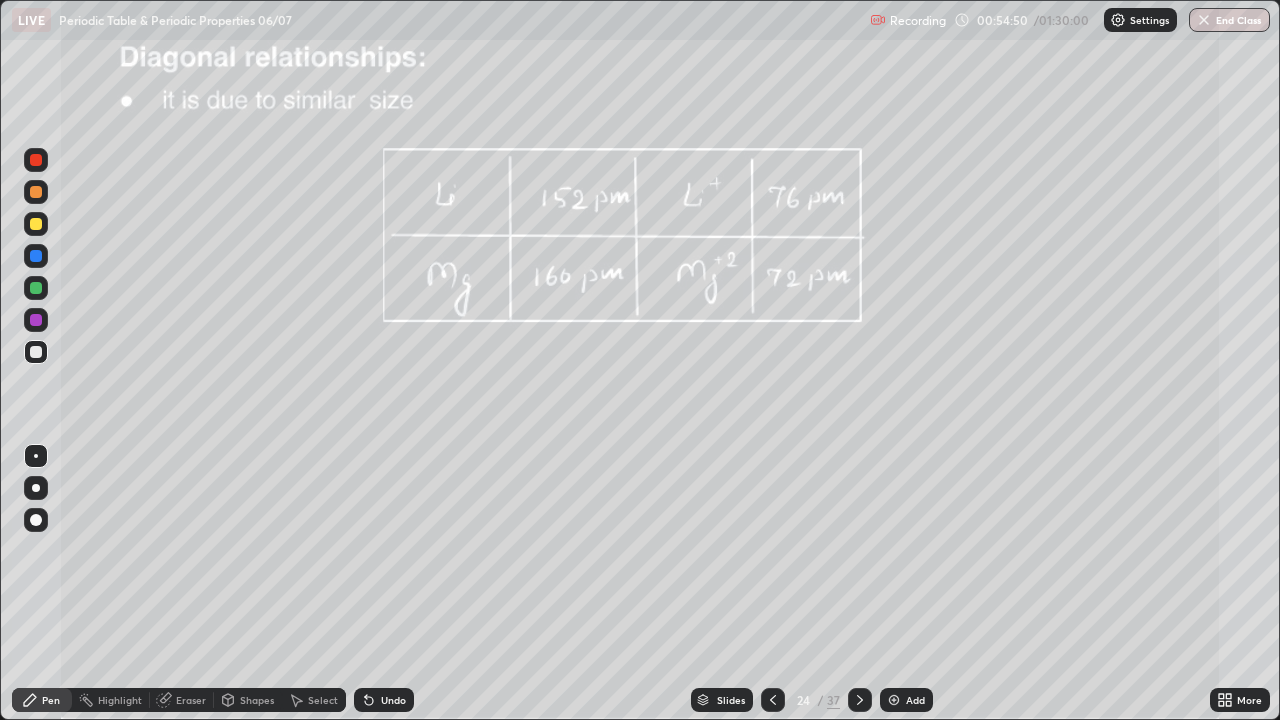click 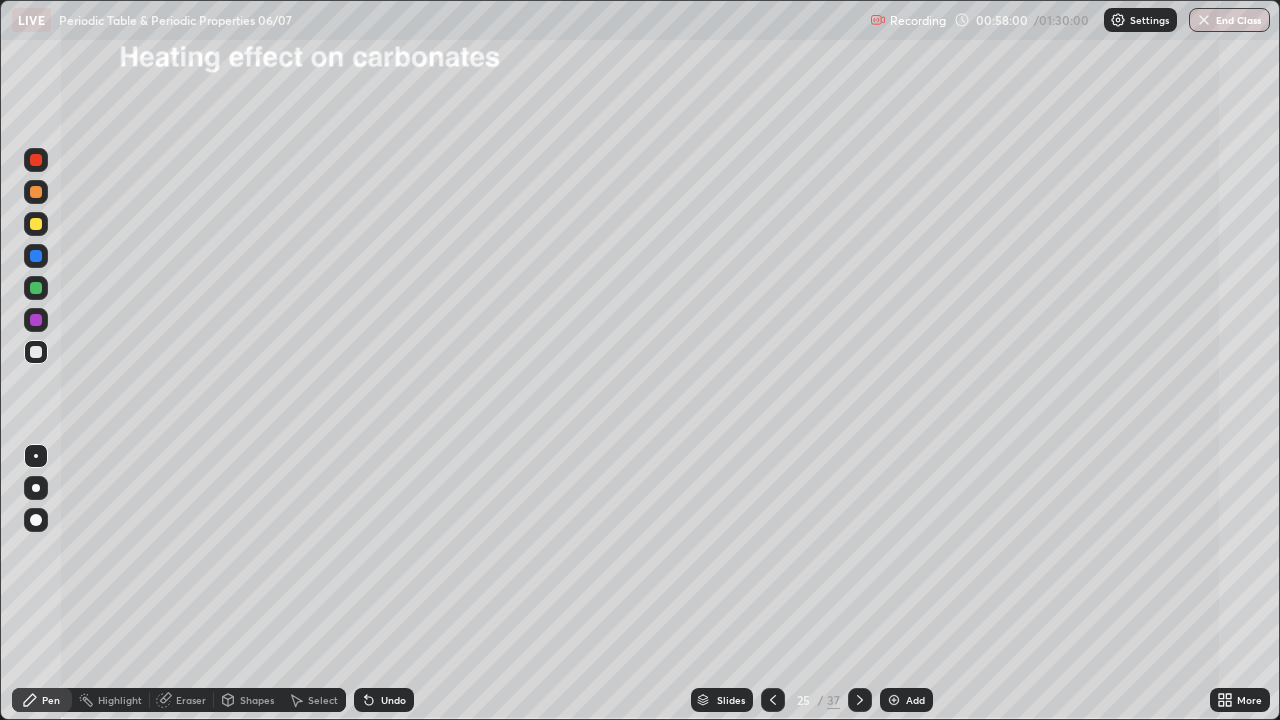 click 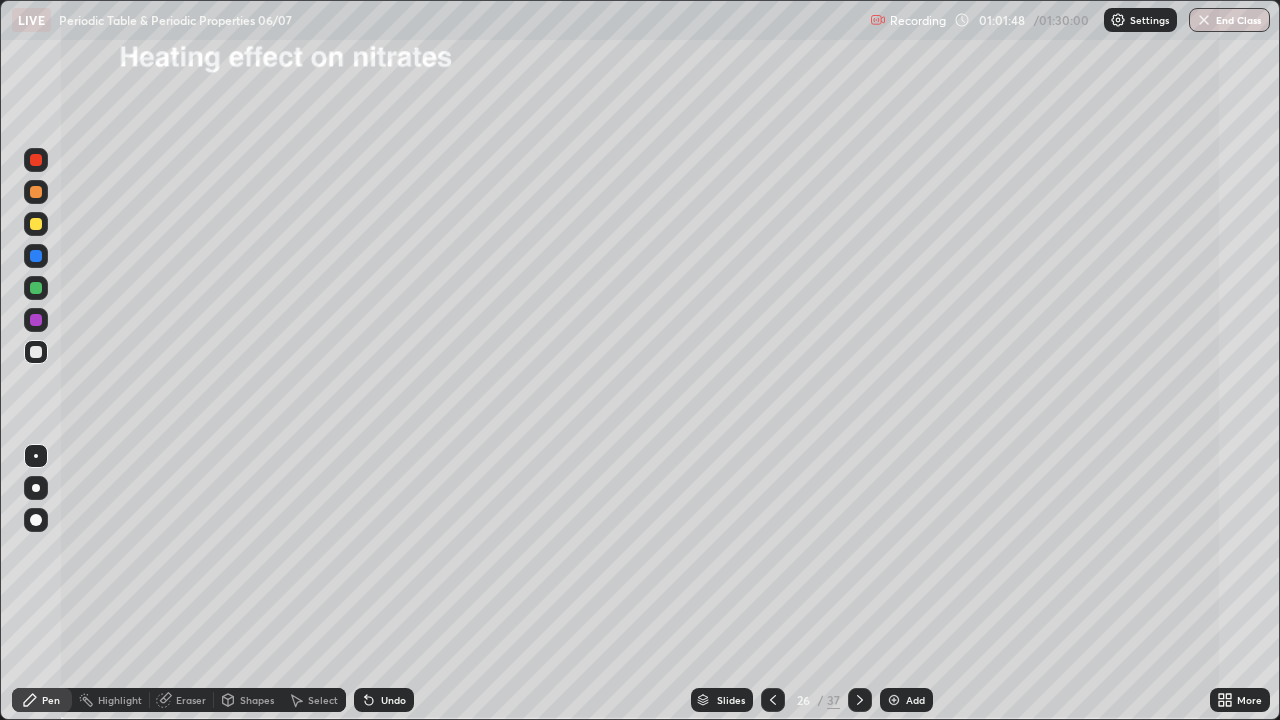 click 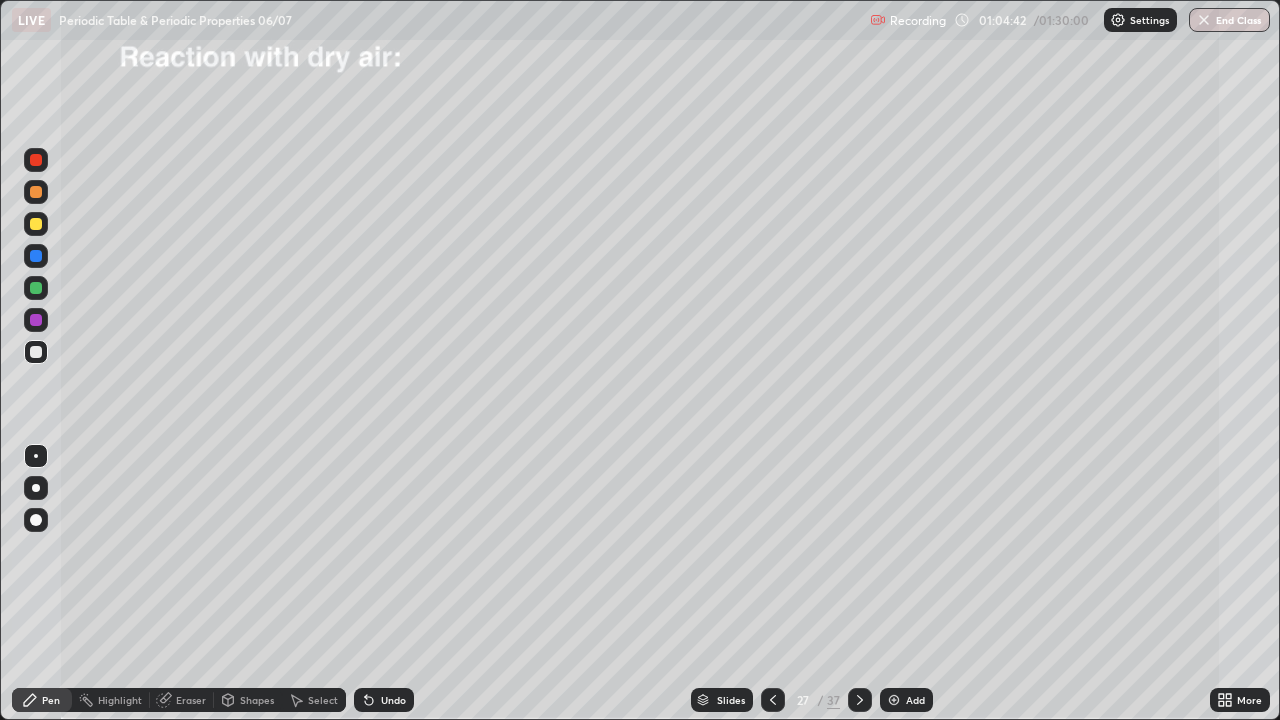 click at bounding box center (36, 352) 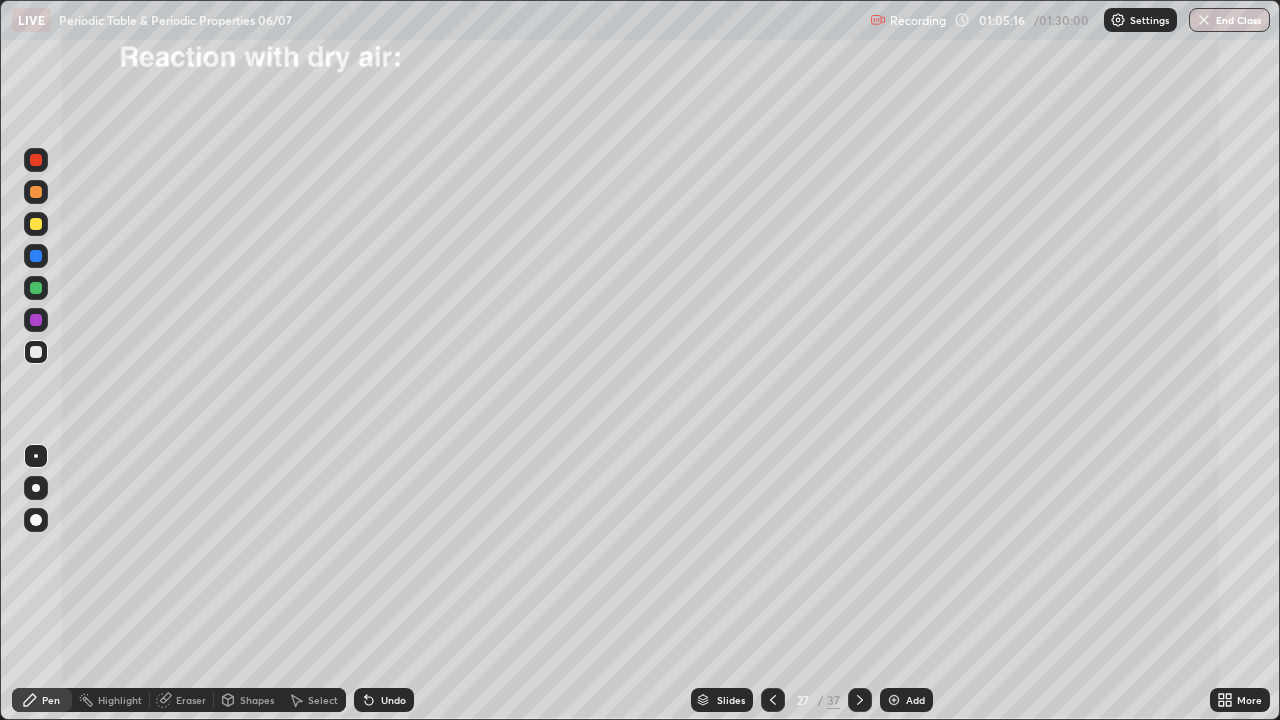 click 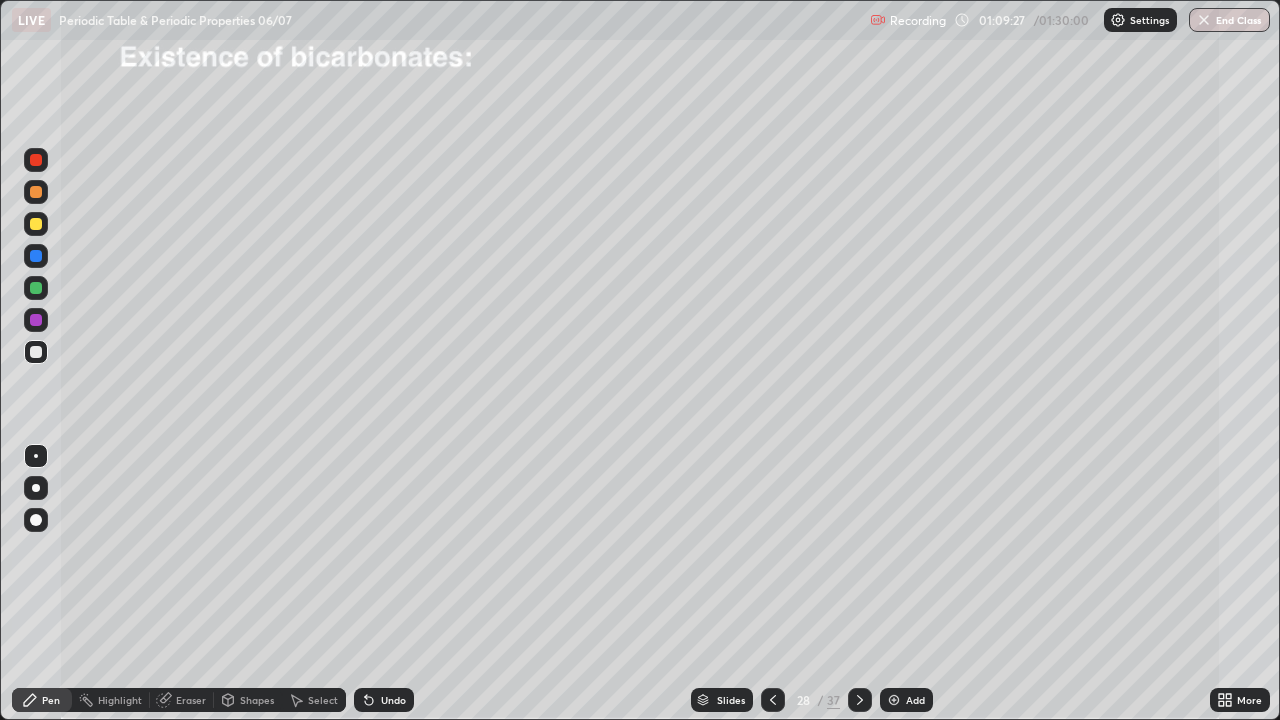 click 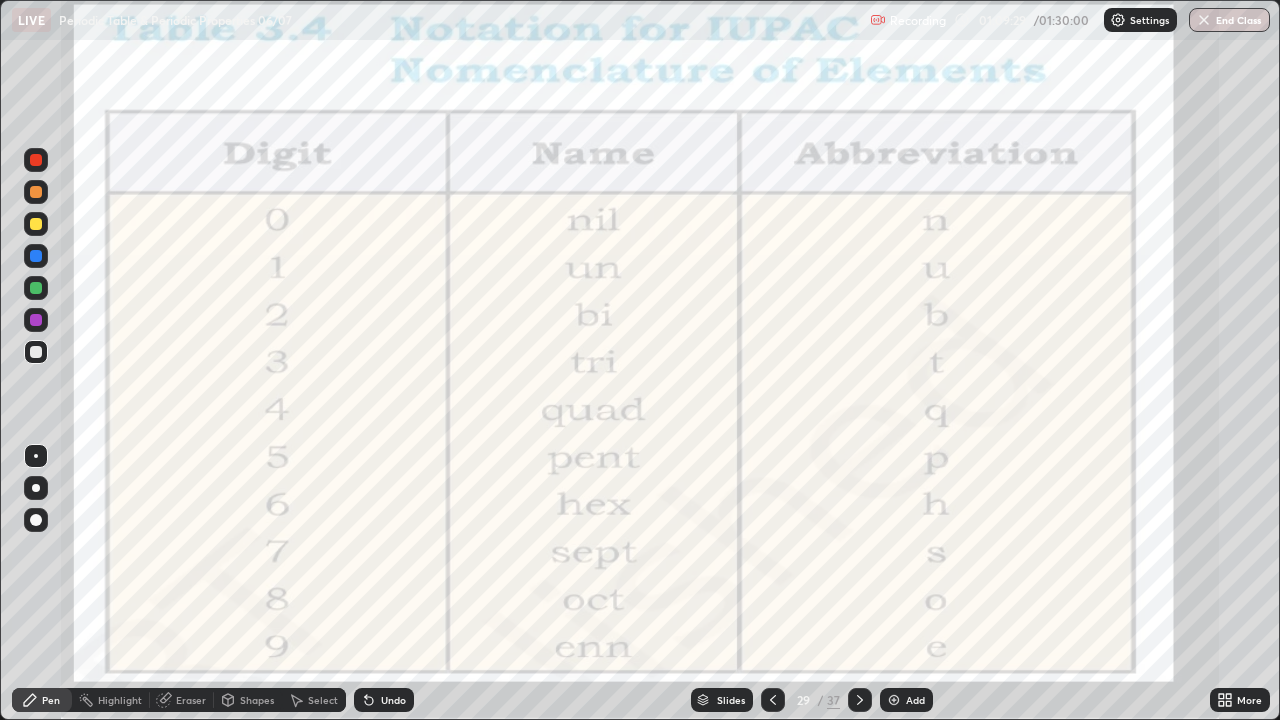 click 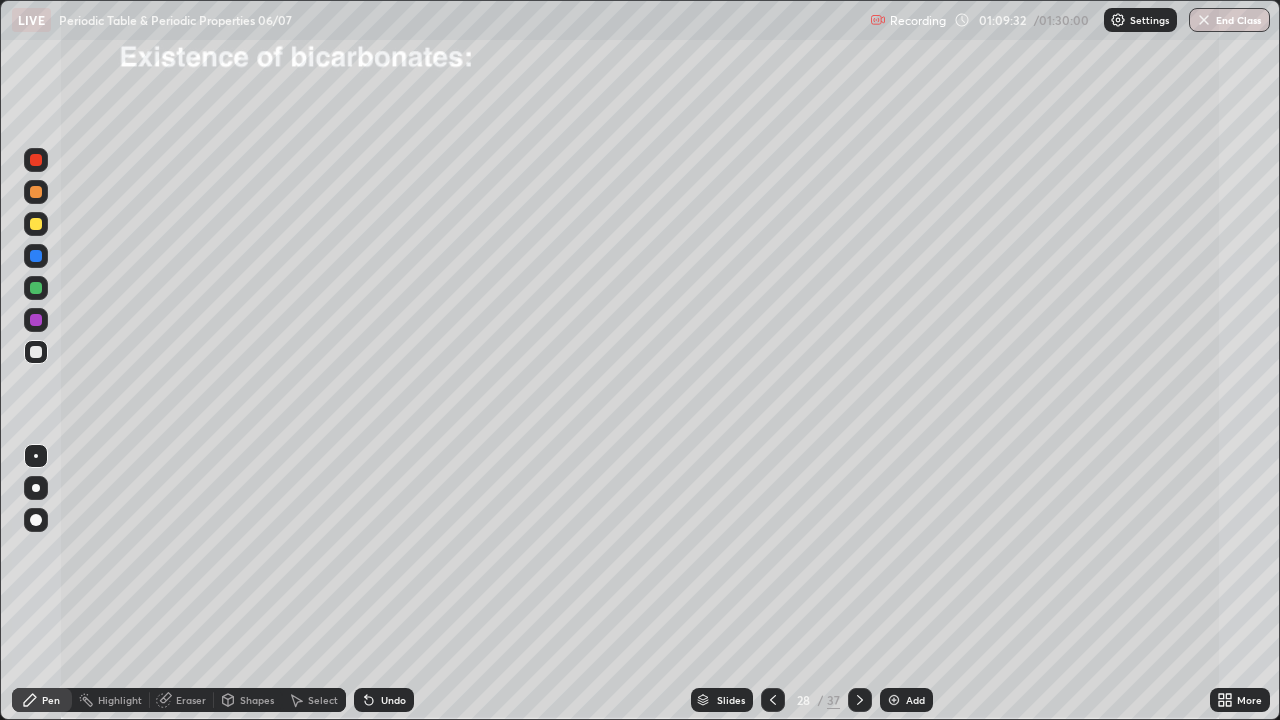 click on "37" at bounding box center (833, 700) 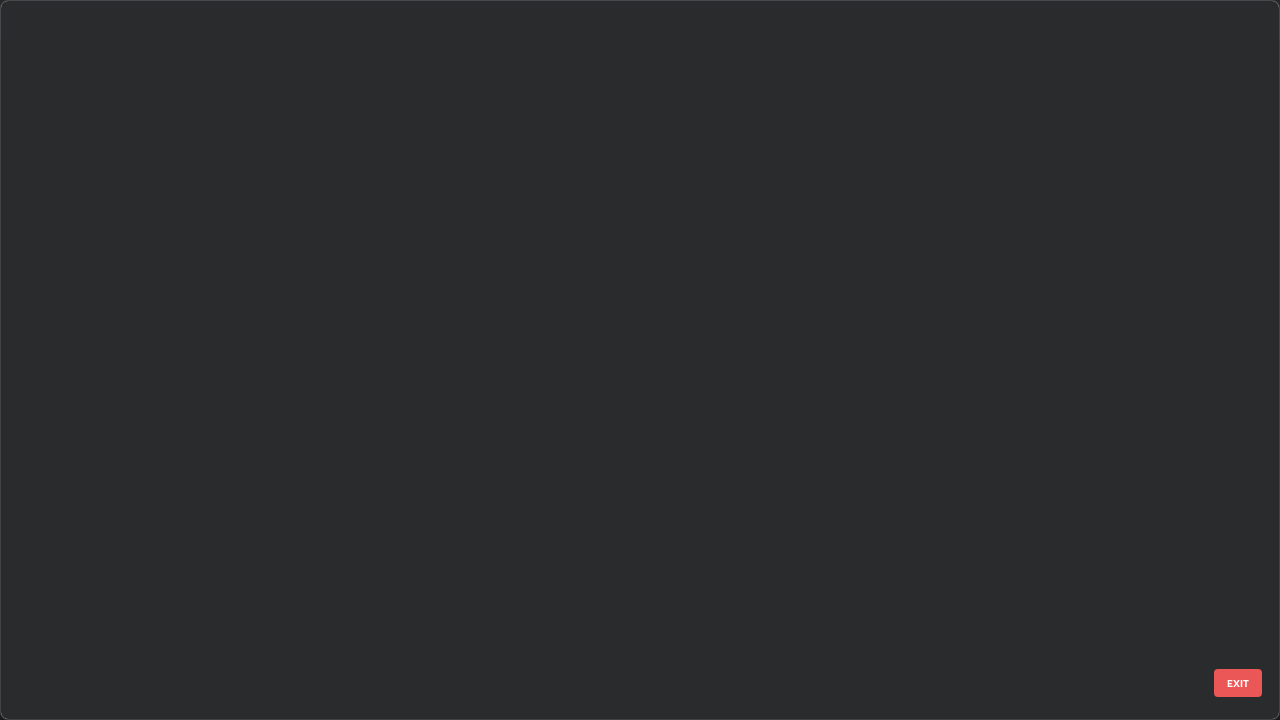 scroll, scrollTop: 1528, scrollLeft: 0, axis: vertical 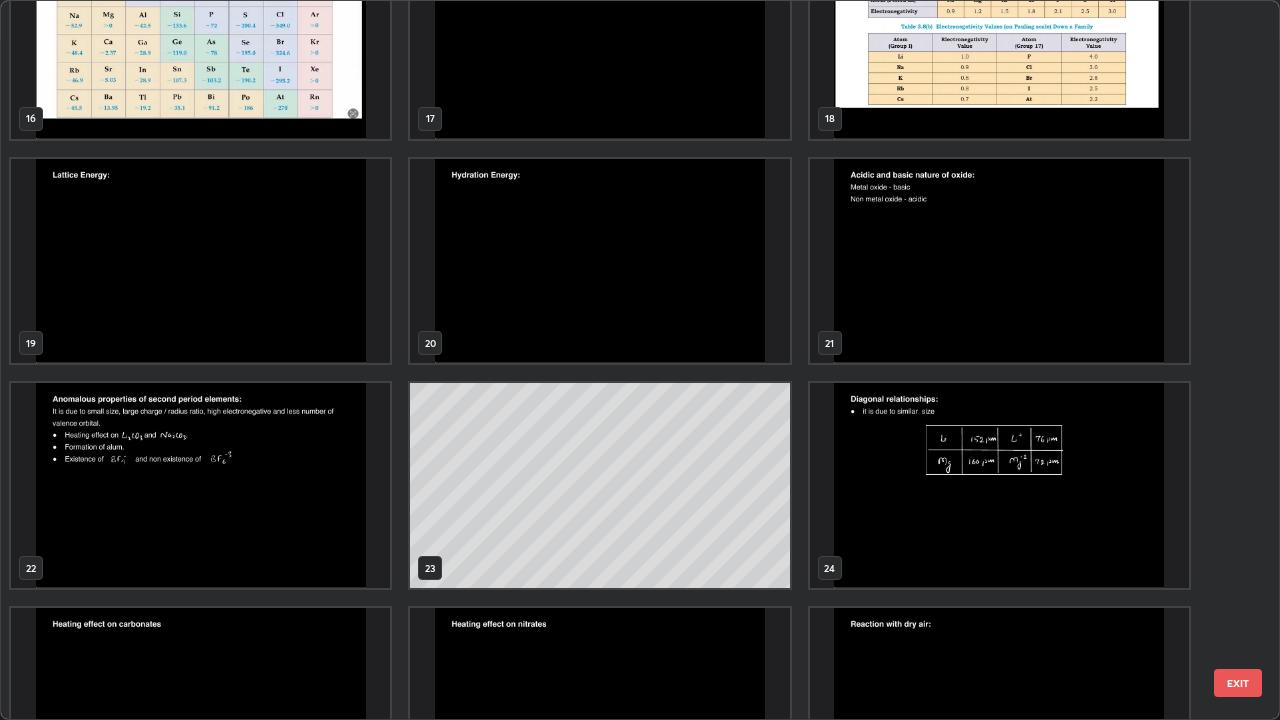 click at bounding box center (200, 261) 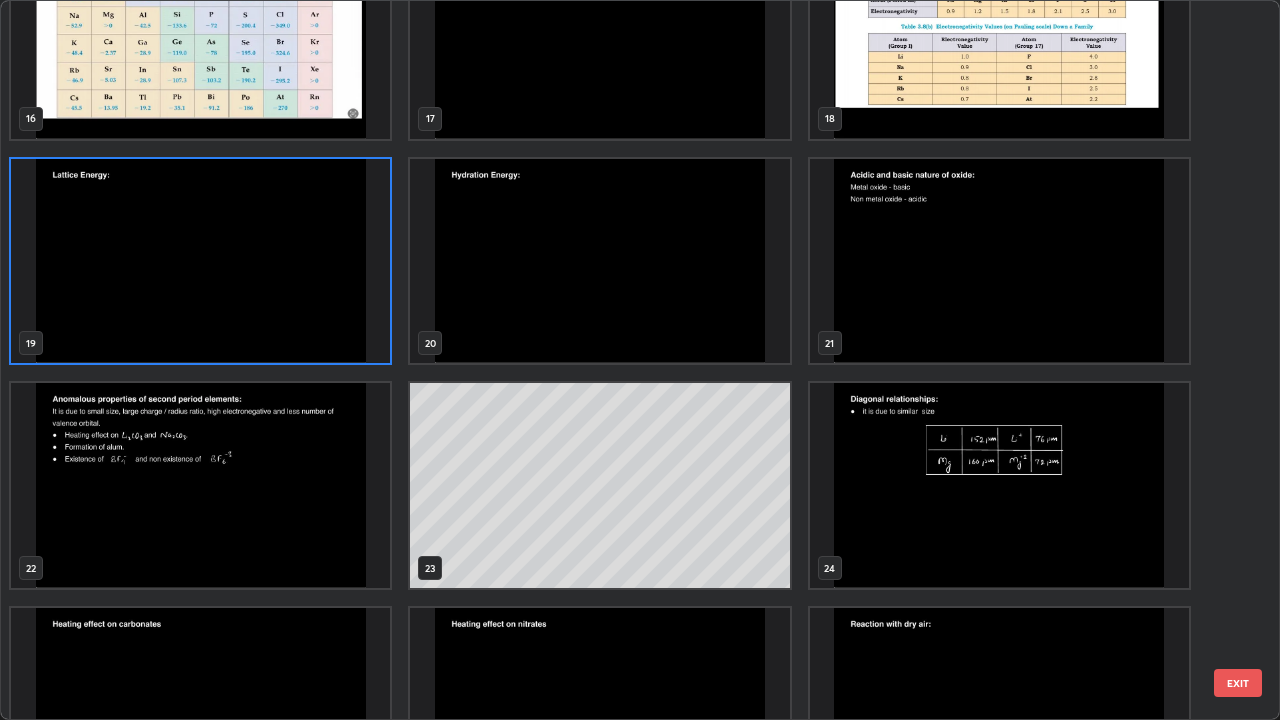 click at bounding box center (200, 261) 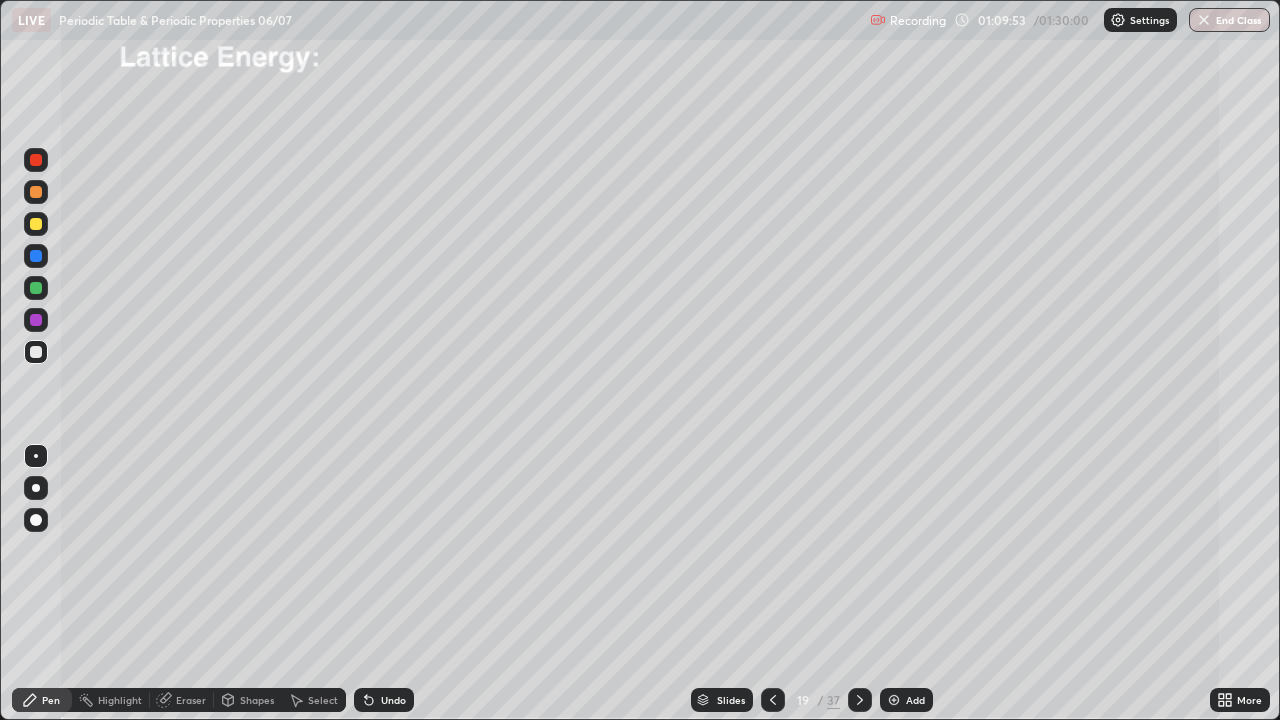 click at bounding box center [36, 224] 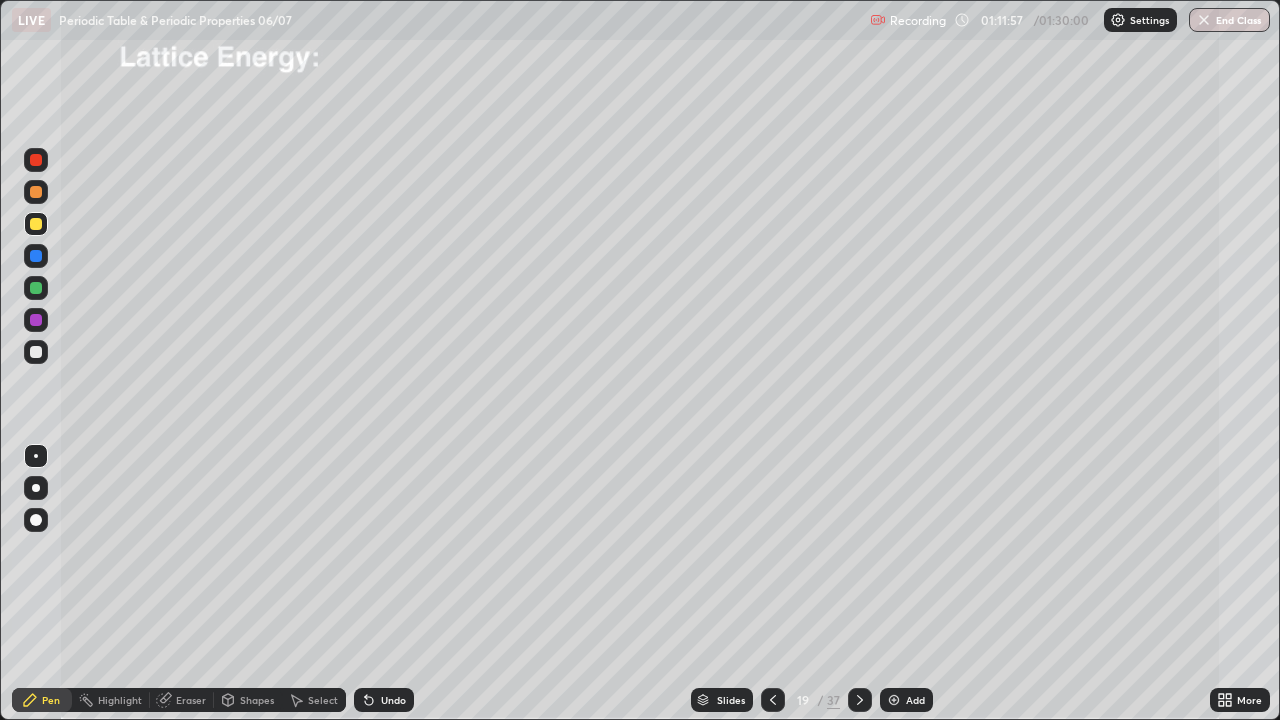 click at bounding box center (36, 352) 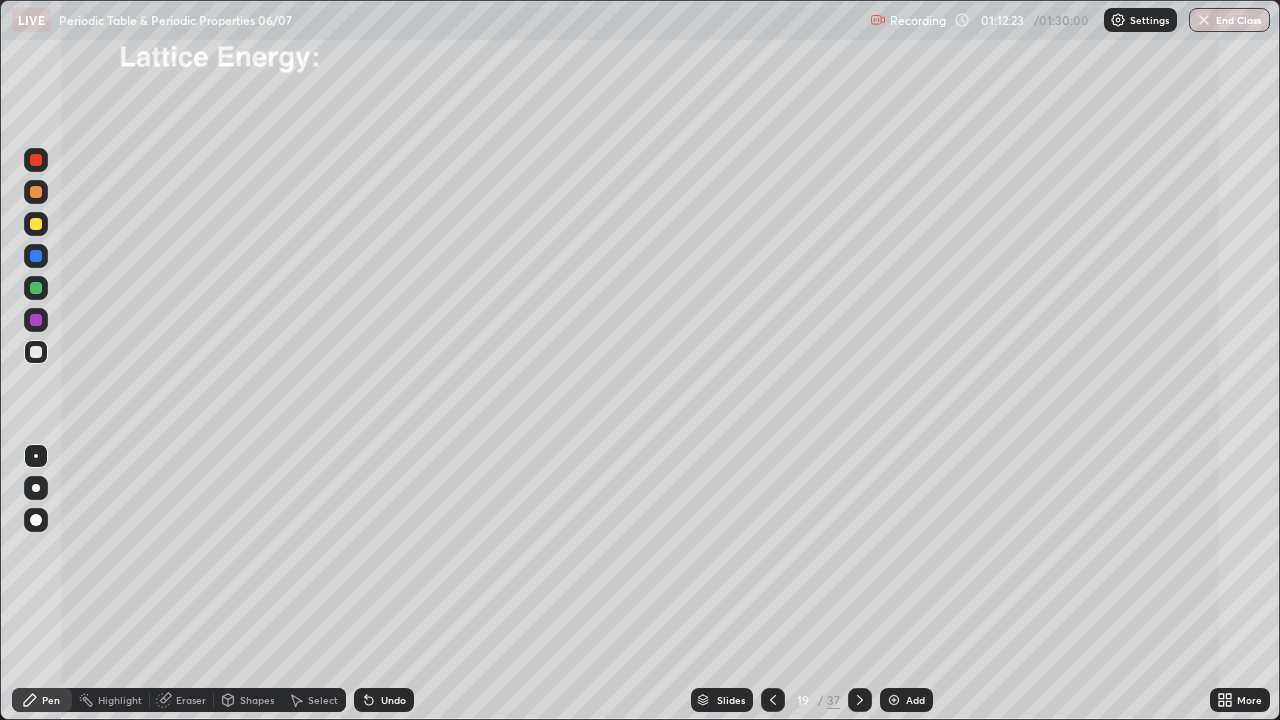 click on "Undo" at bounding box center [384, 700] 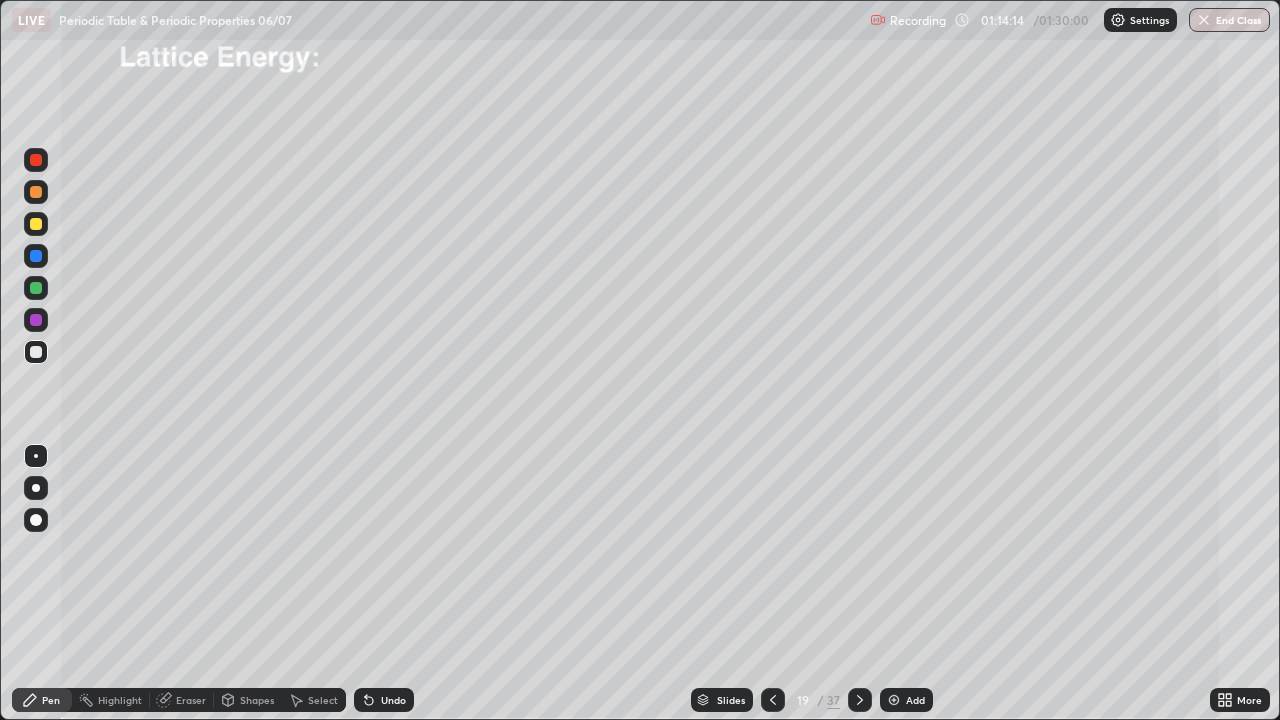click at bounding box center [894, 700] 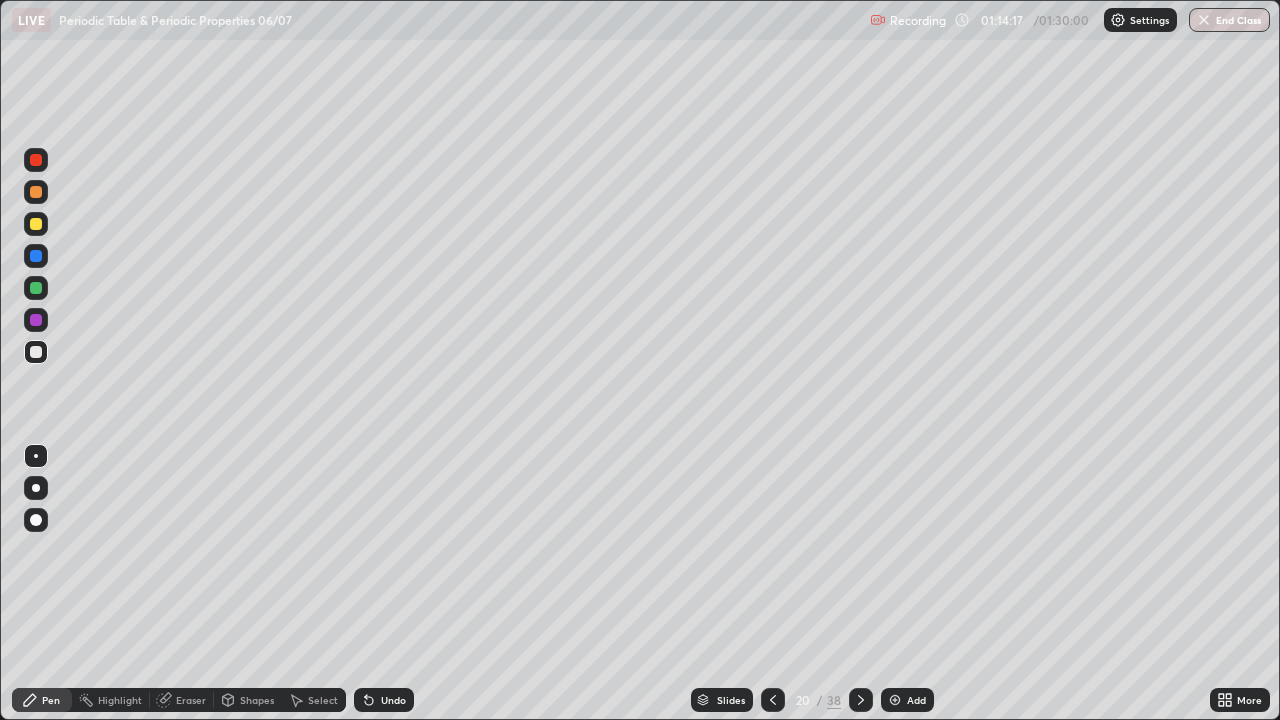 click at bounding box center (36, 224) 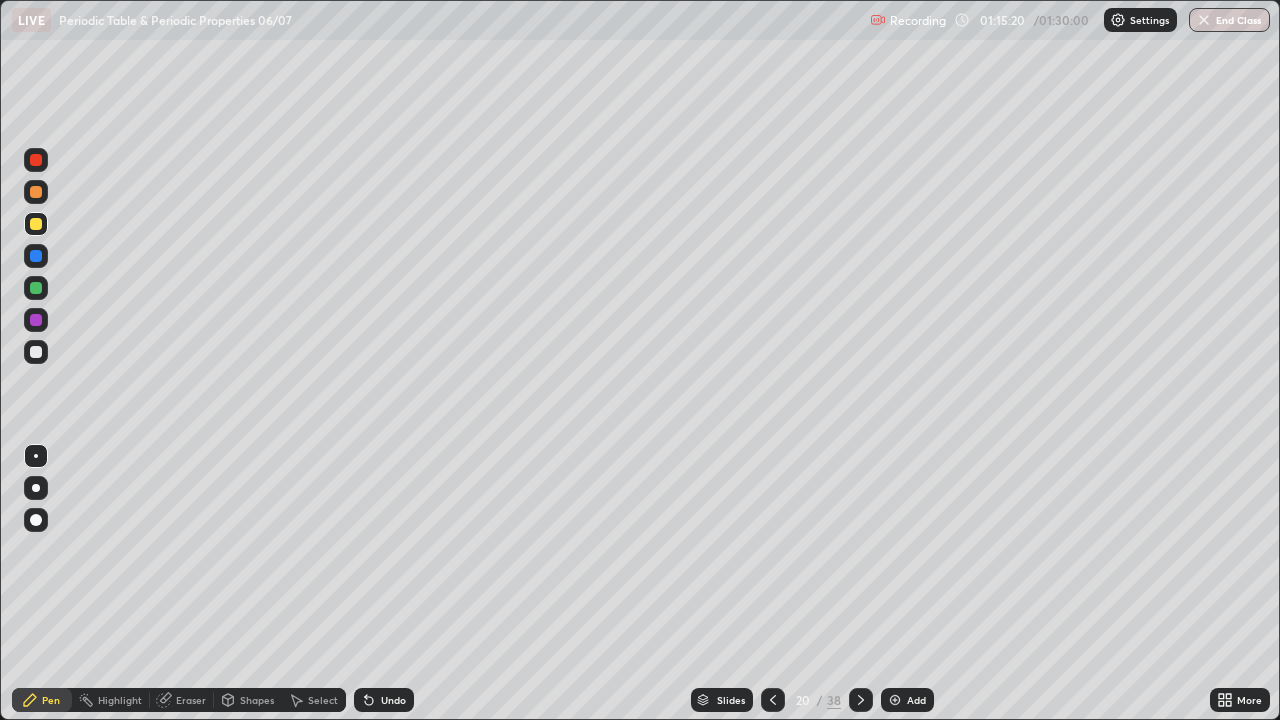 click on "Undo" at bounding box center [393, 700] 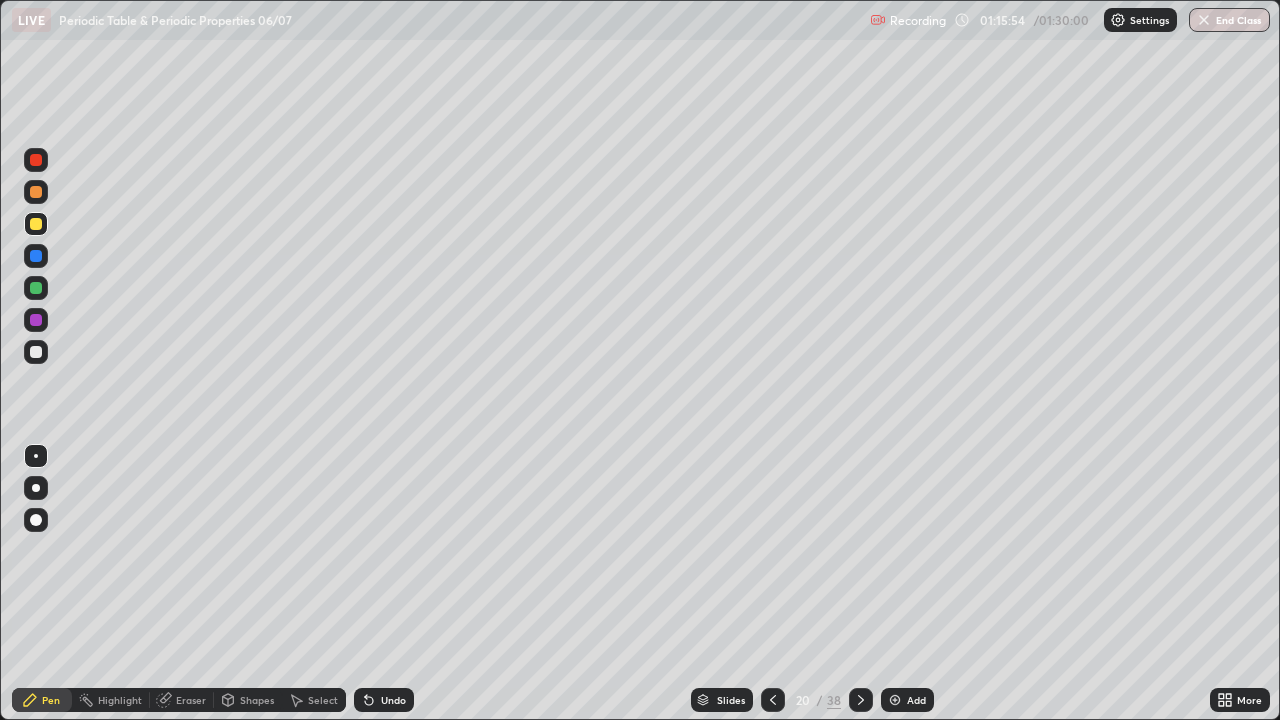 click on "Undo" at bounding box center [384, 700] 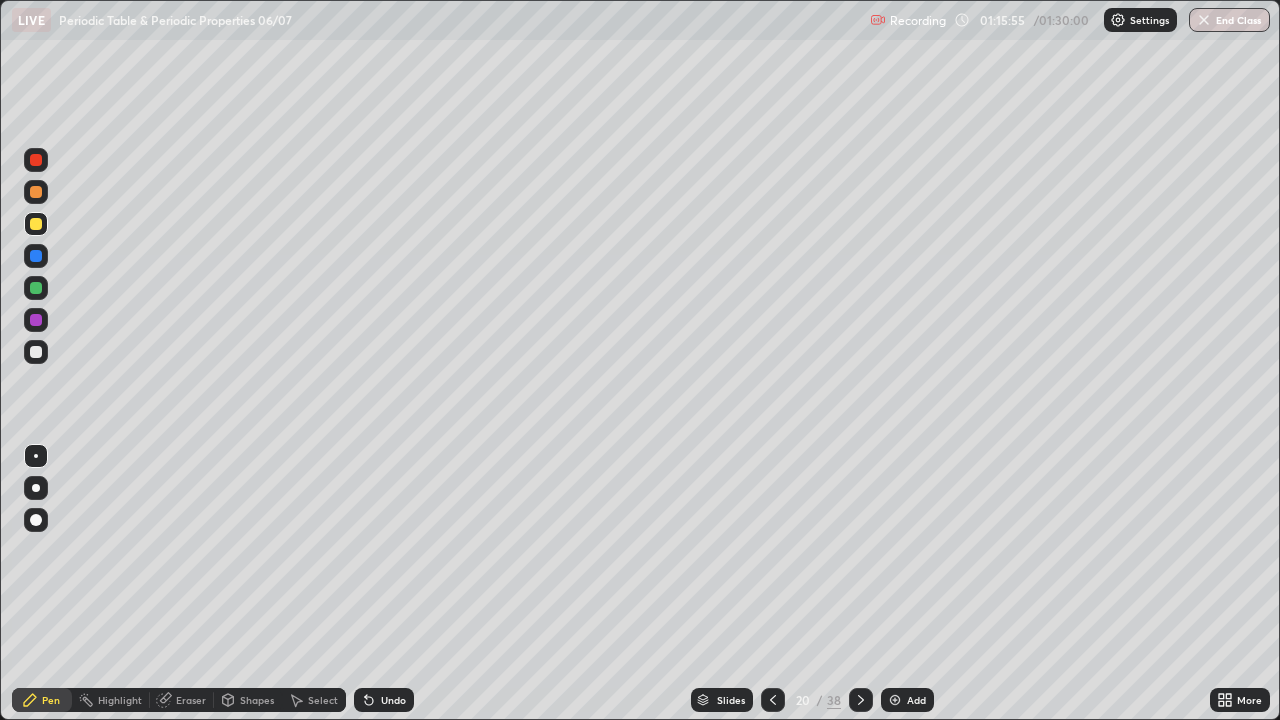 click at bounding box center (36, 352) 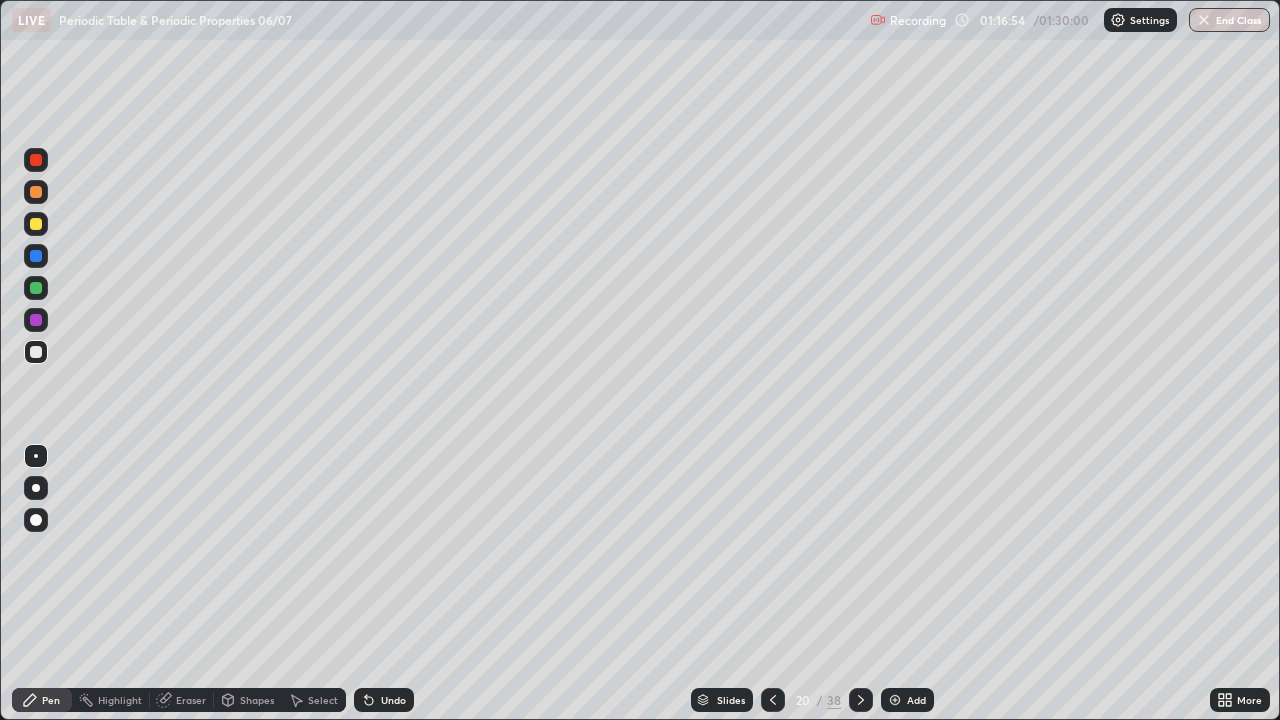 click at bounding box center [773, 700] 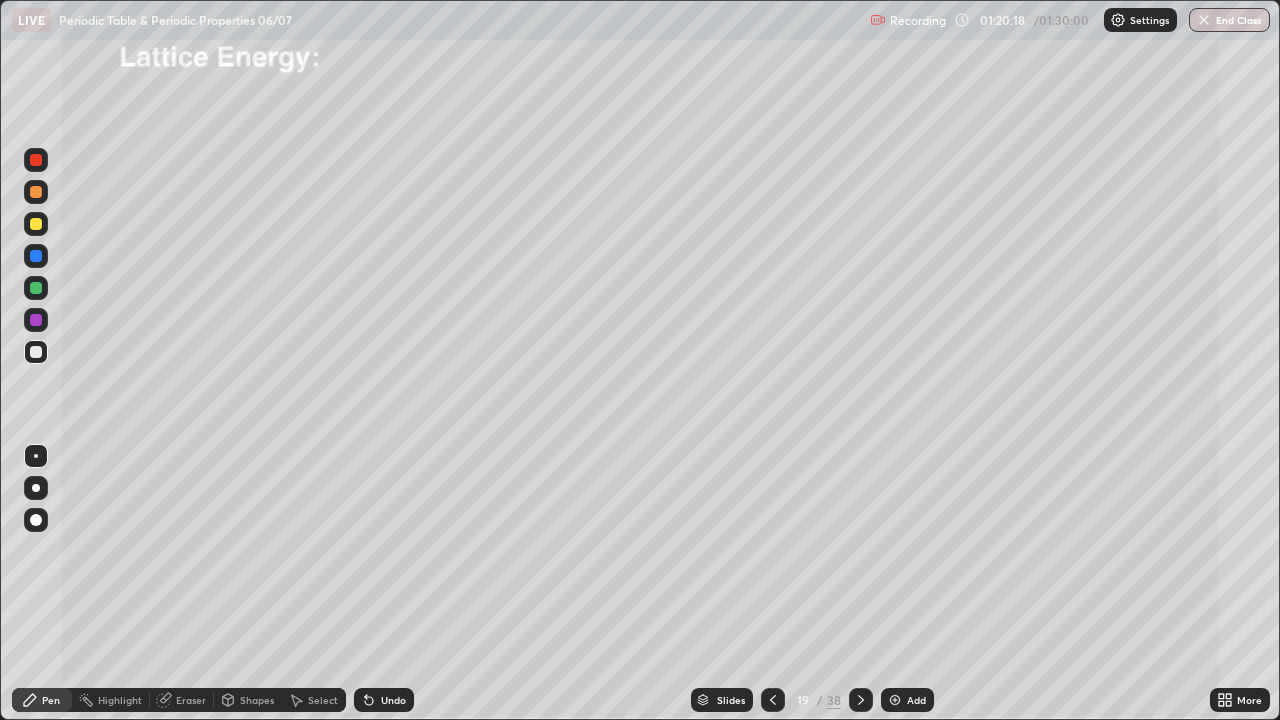 click 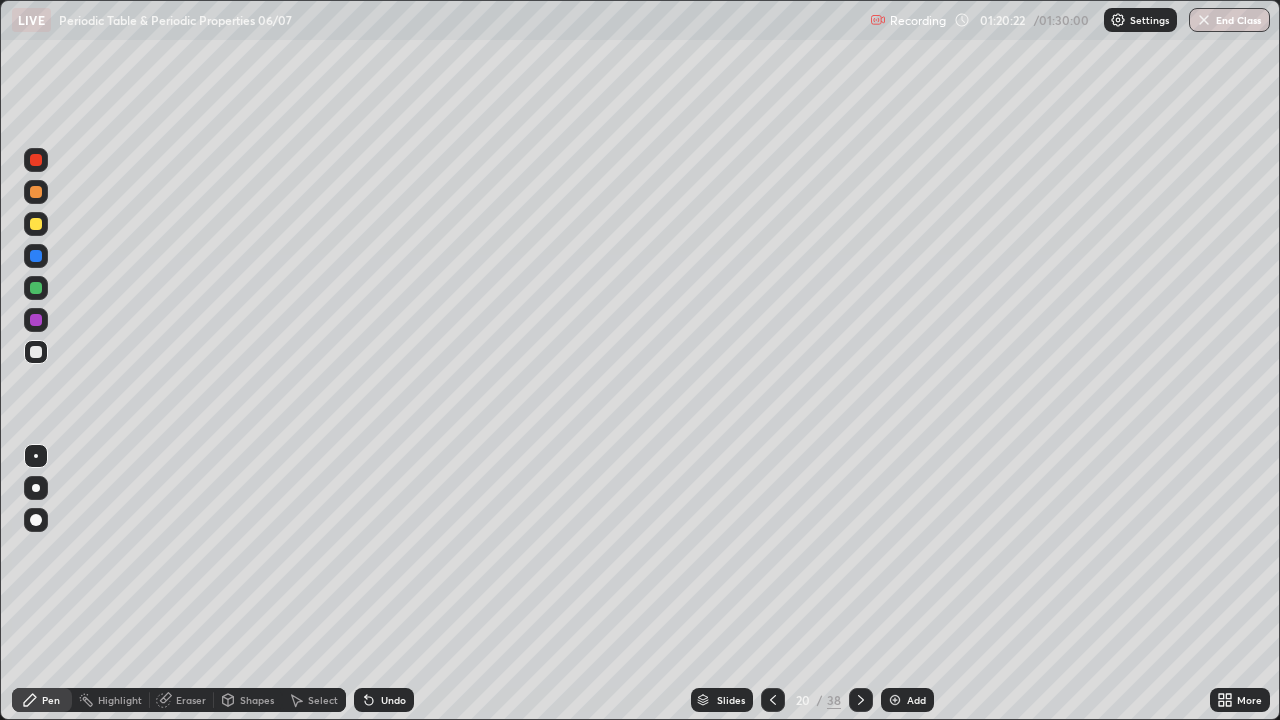 click at bounding box center (36, 352) 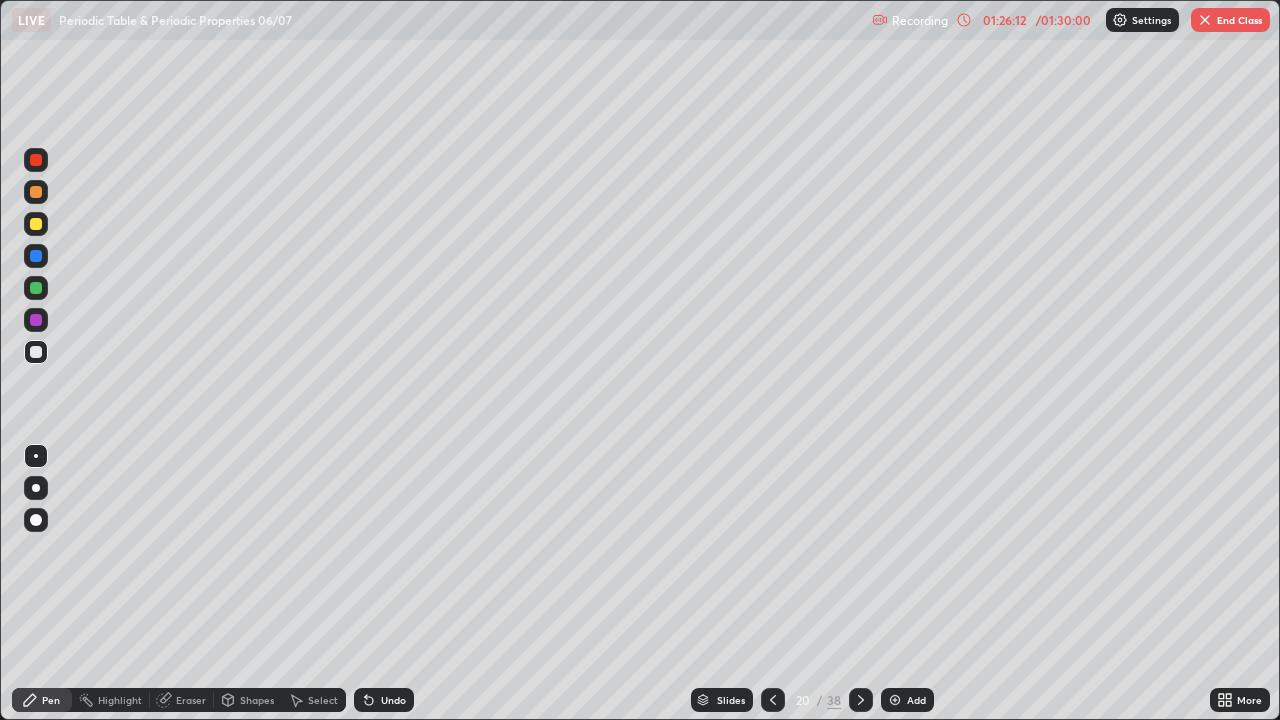 click at bounding box center [1205, 20] 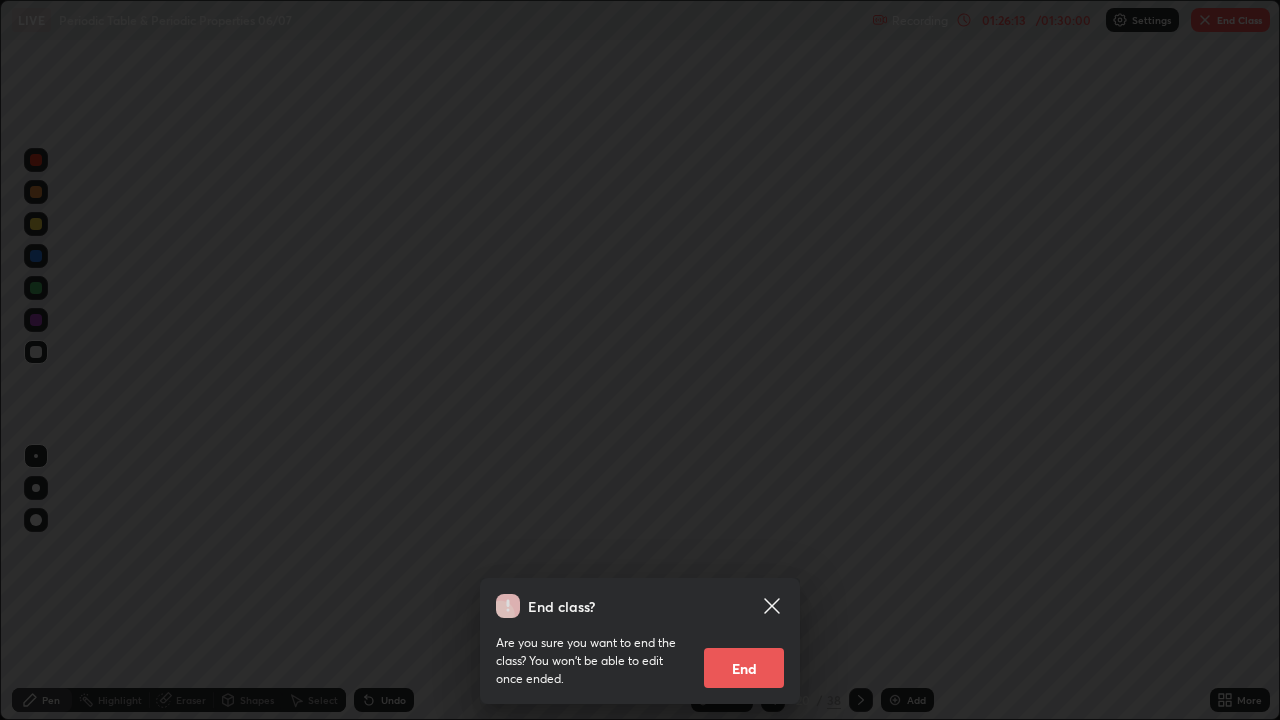click on "End" at bounding box center [744, 668] 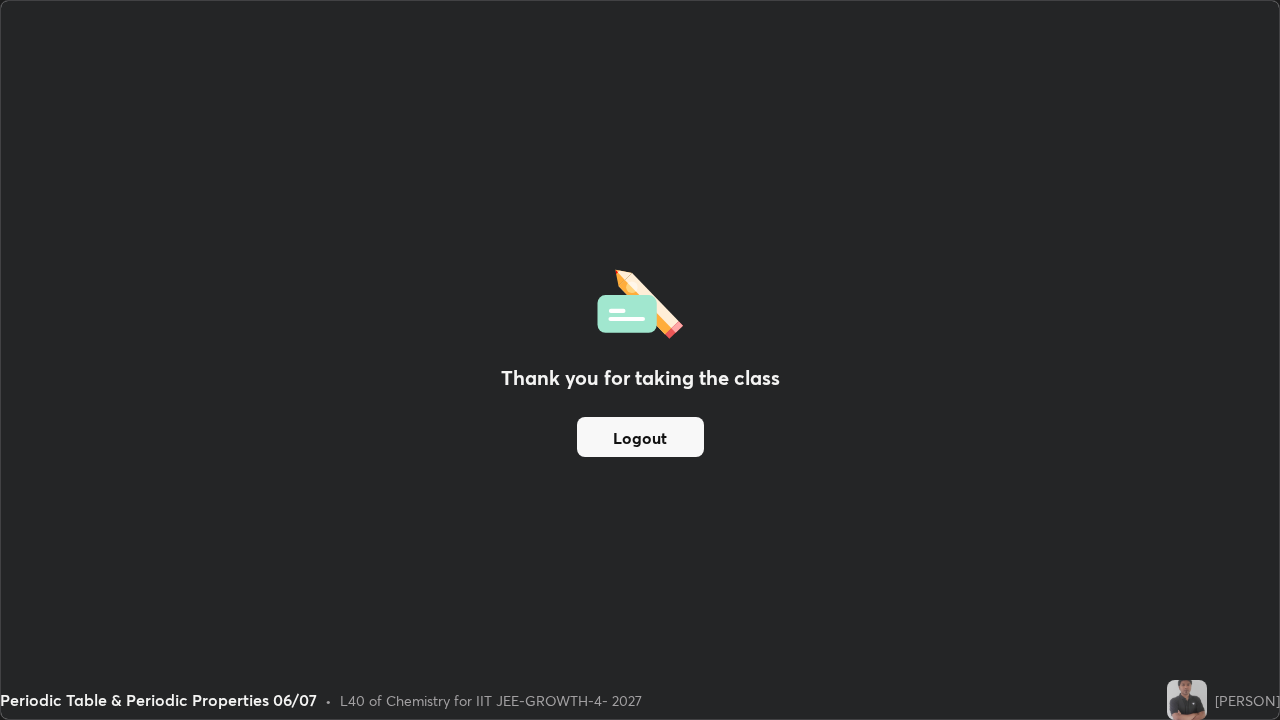 click on "Logout" at bounding box center [640, 437] 